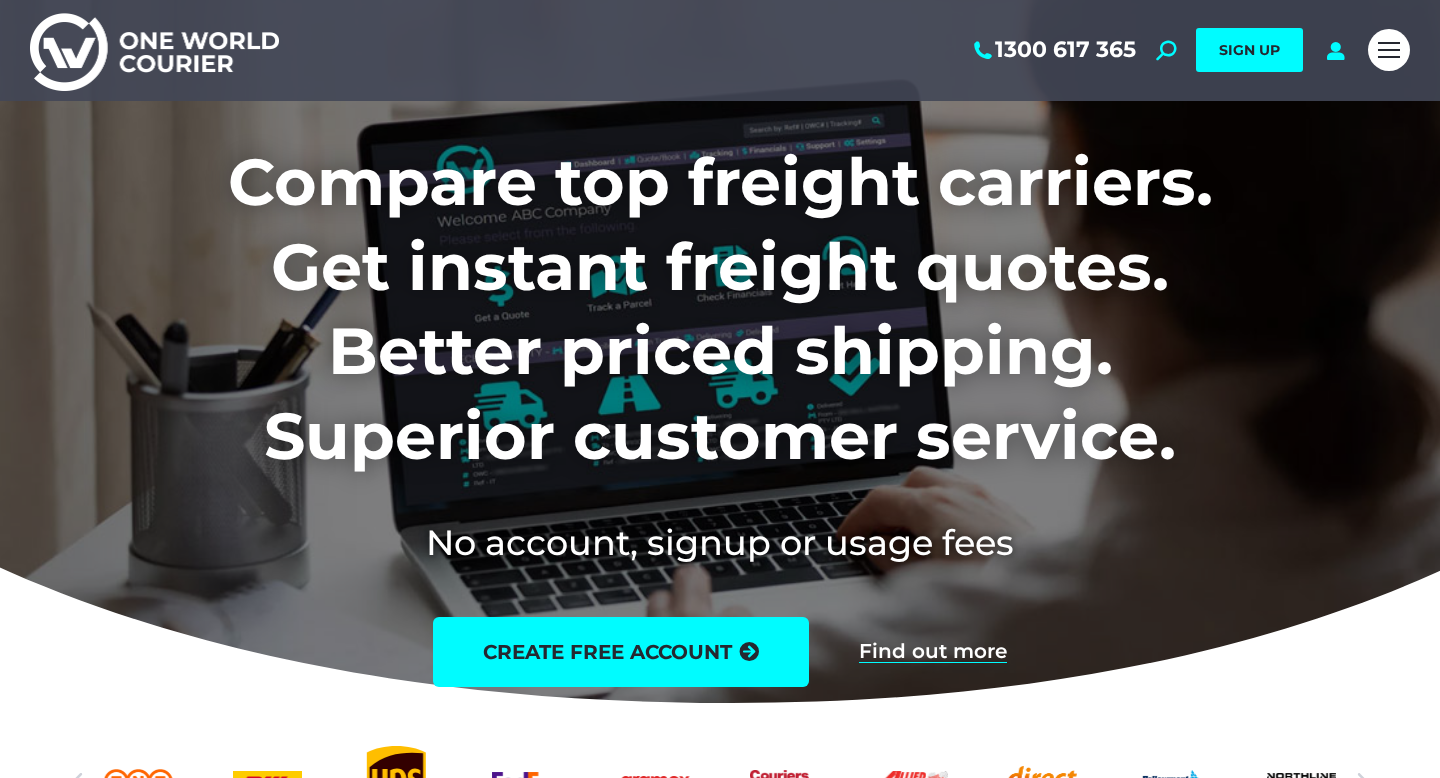 scroll, scrollTop: 0, scrollLeft: 0, axis: both 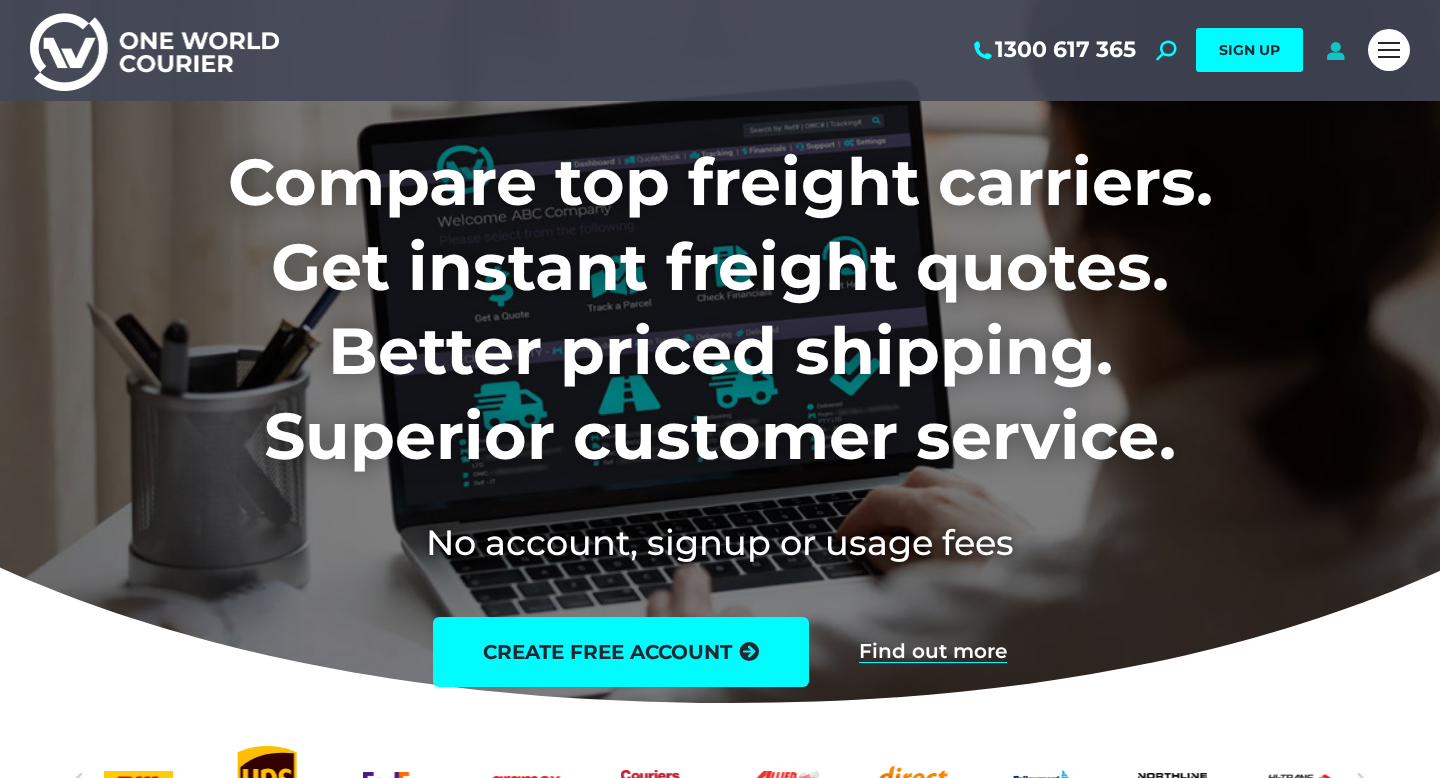 click at bounding box center [1335, 50] 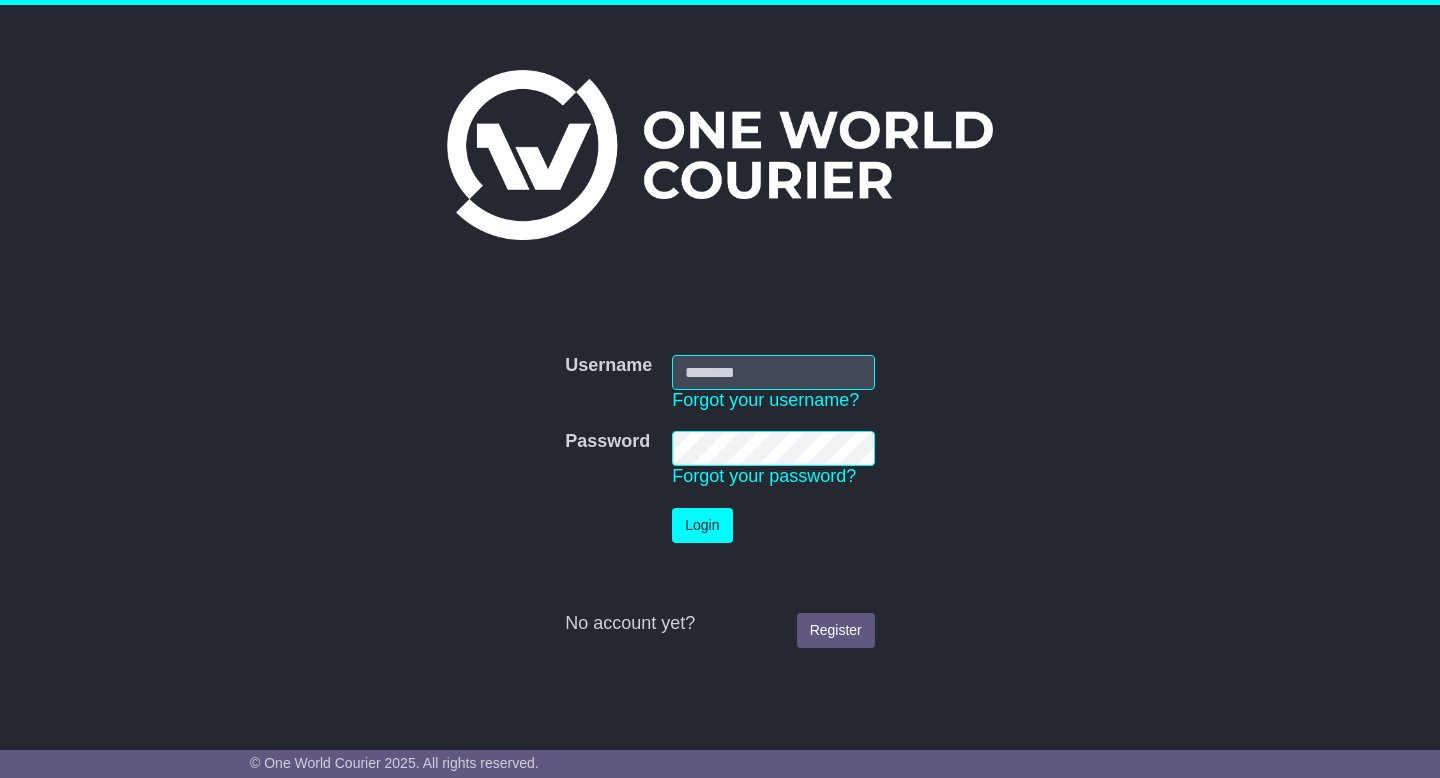 scroll, scrollTop: 0, scrollLeft: 0, axis: both 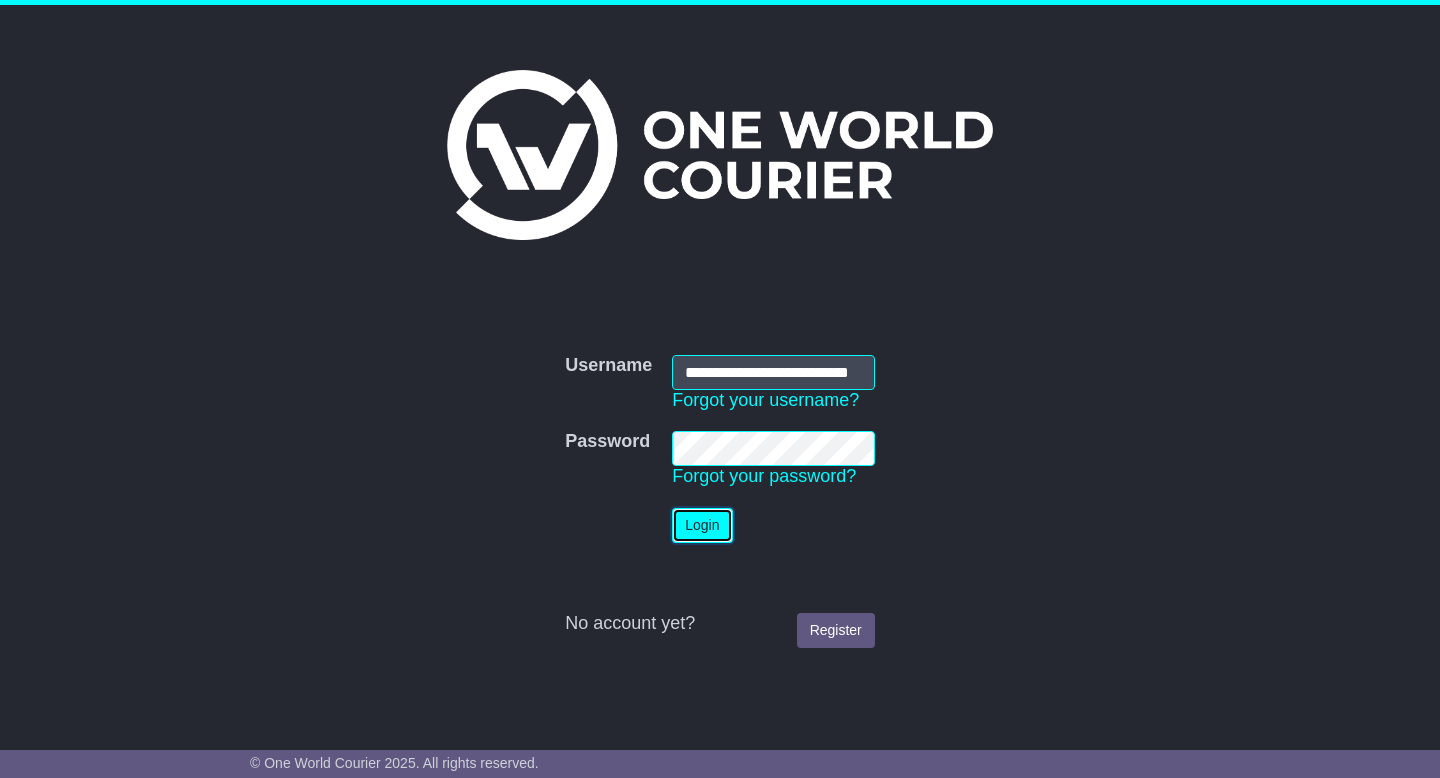 click on "Login" at bounding box center (702, 525) 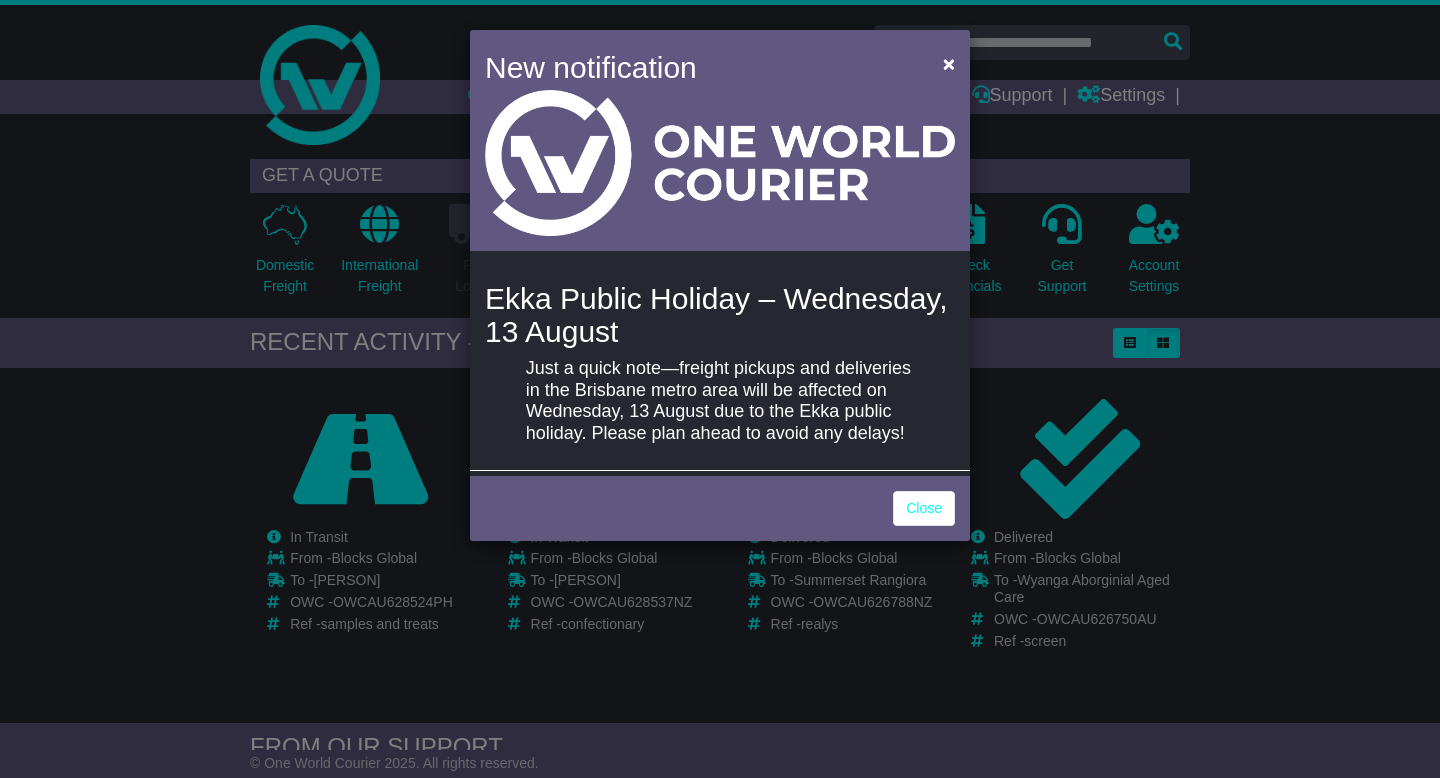 scroll, scrollTop: 0, scrollLeft: 0, axis: both 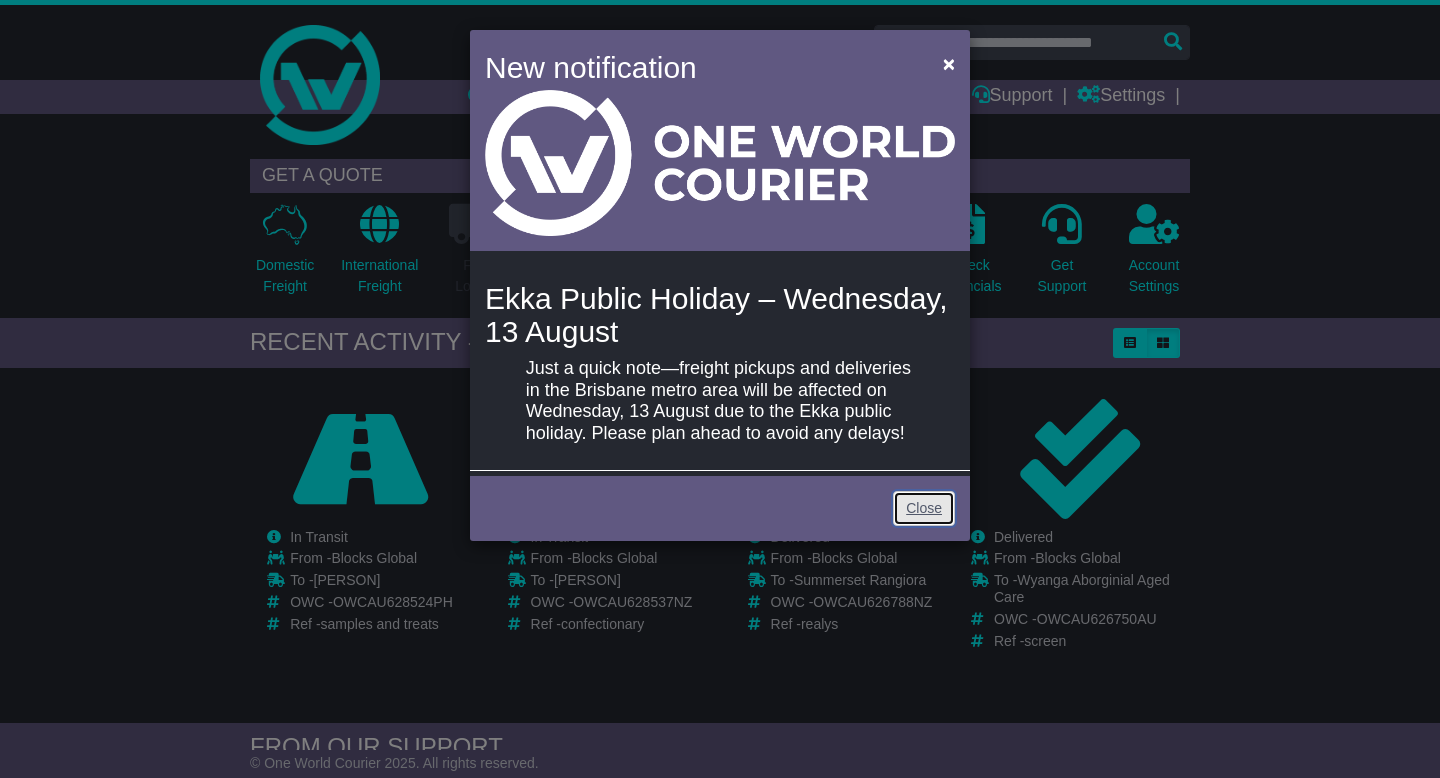 click on "Close" at bounding box center (924, 508) 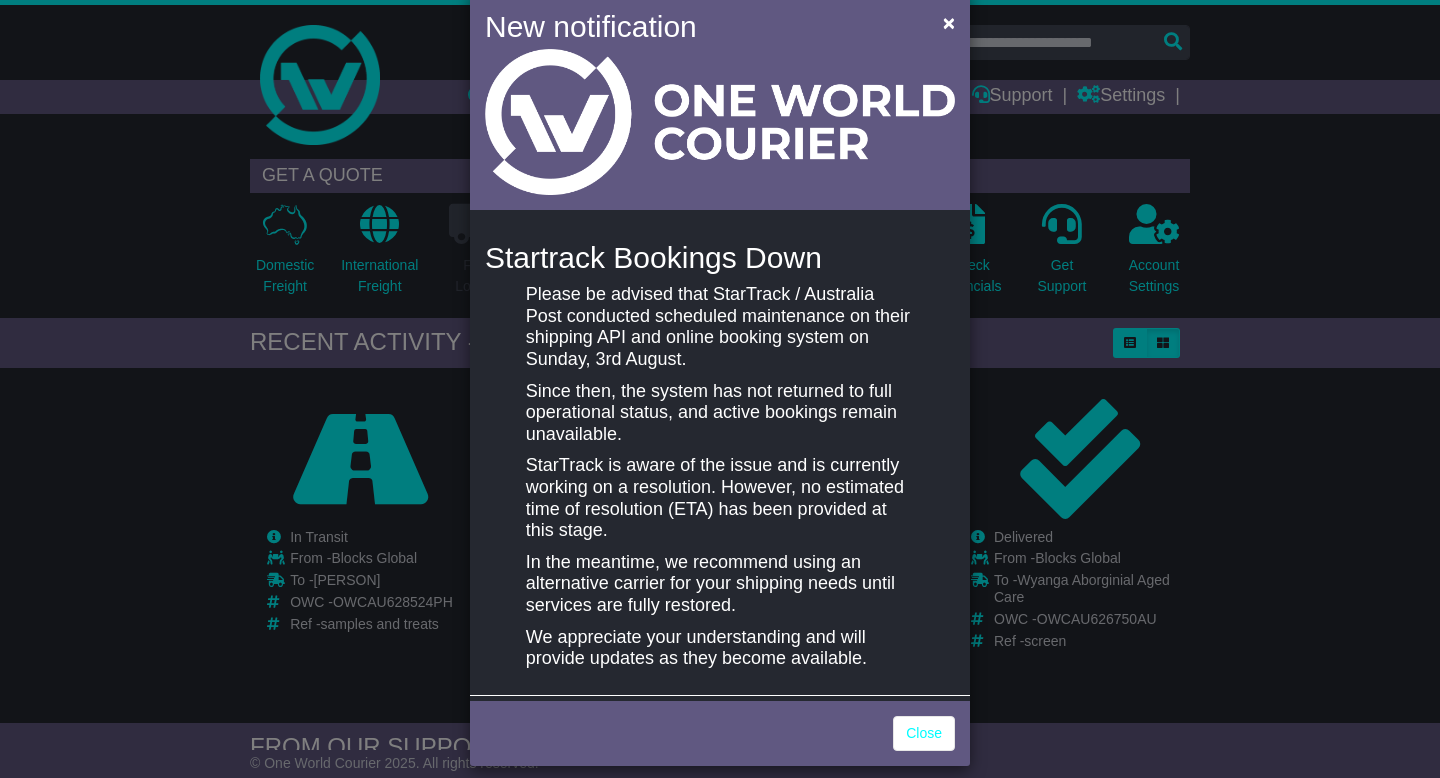 scroll, scrollTop: 58, scrollLeft: 0, axis: vertical 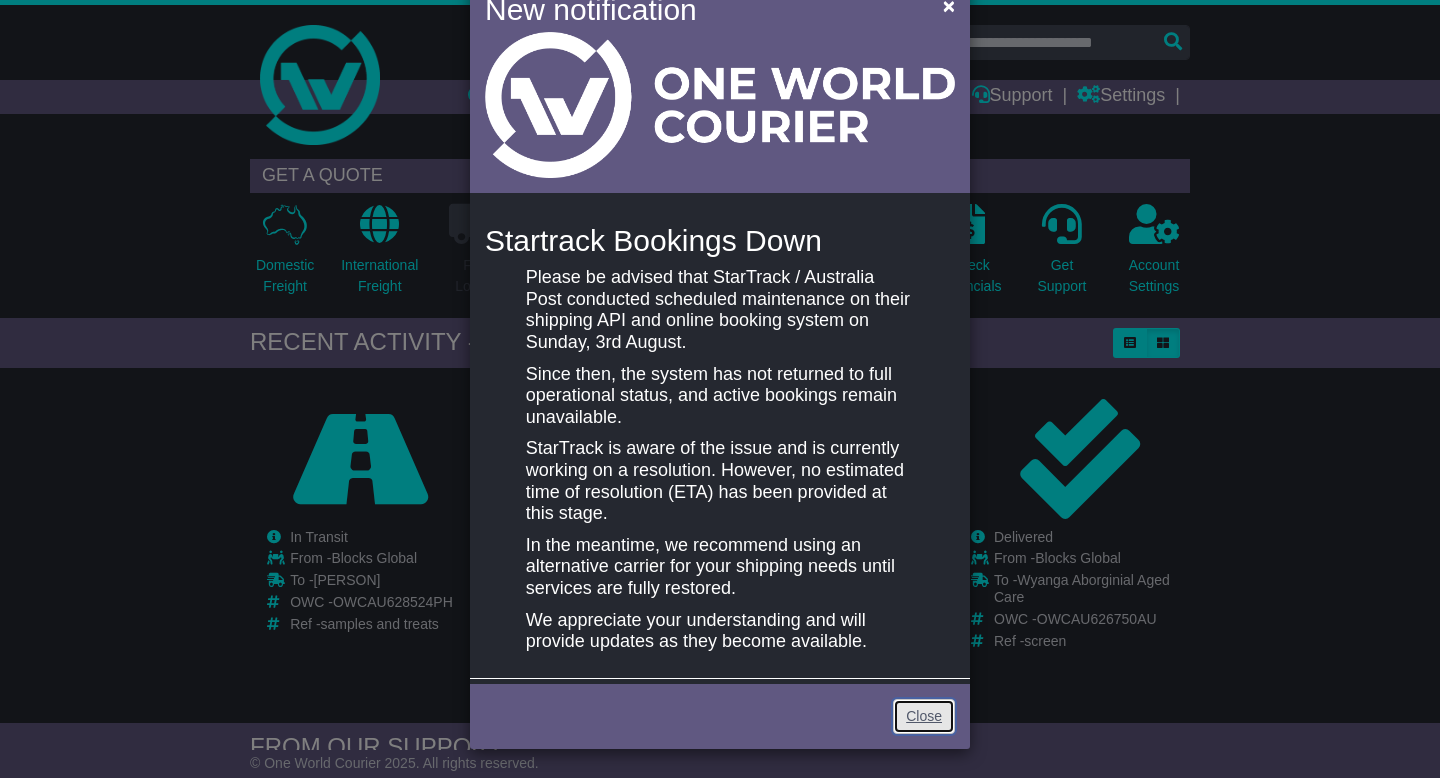 click on "Close" at bounding box center [924, 716] 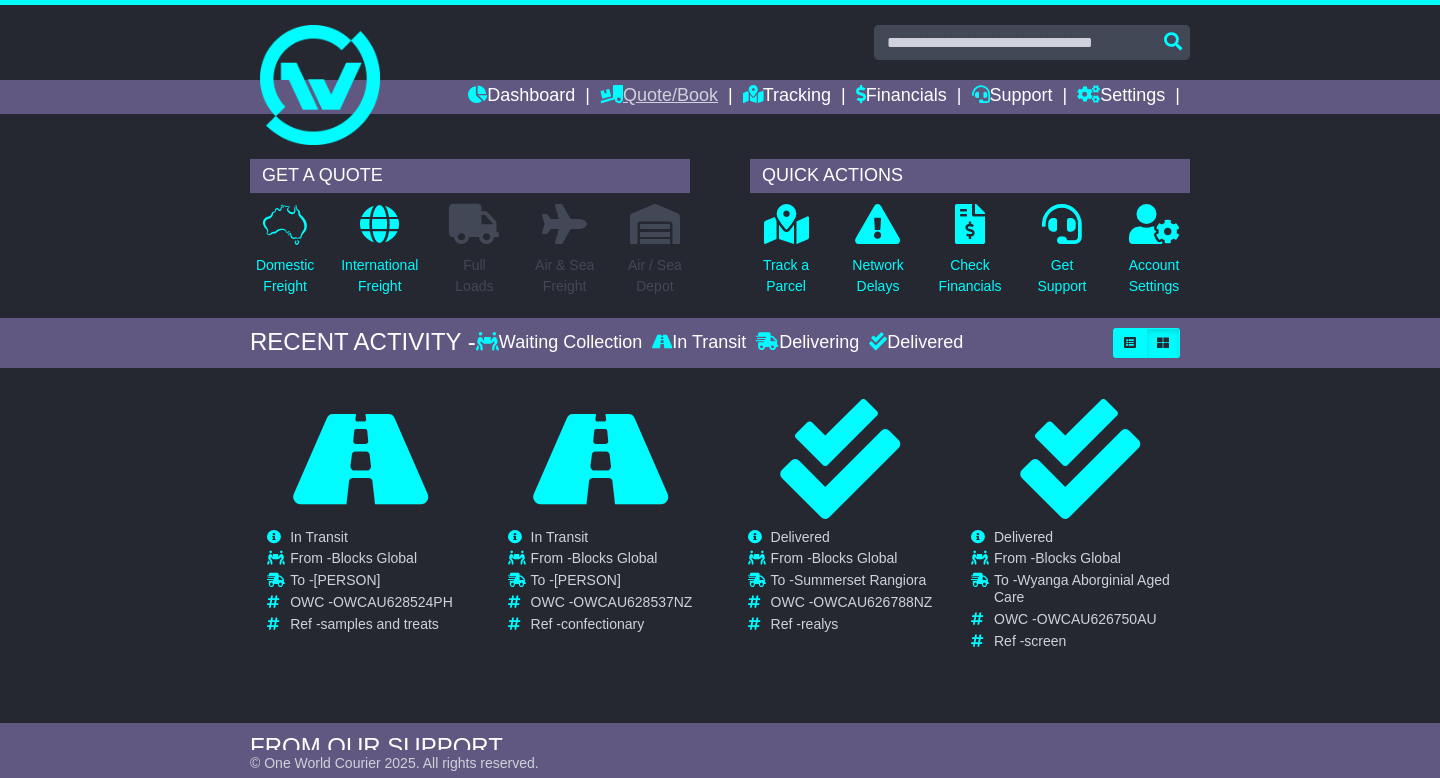 click on "Quote/Book" at bounding box center (659, 97) 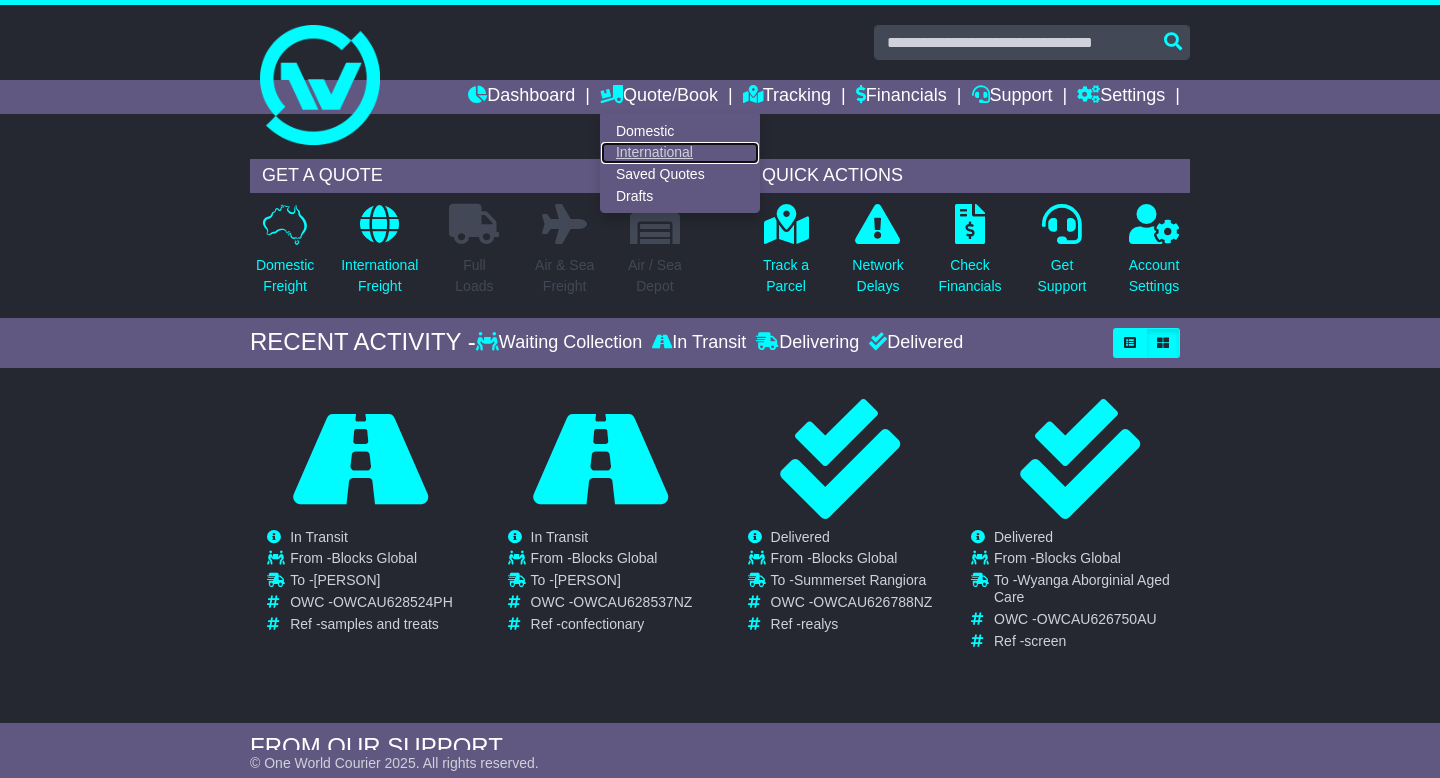 click on "International" at bounding box center [680, 153] 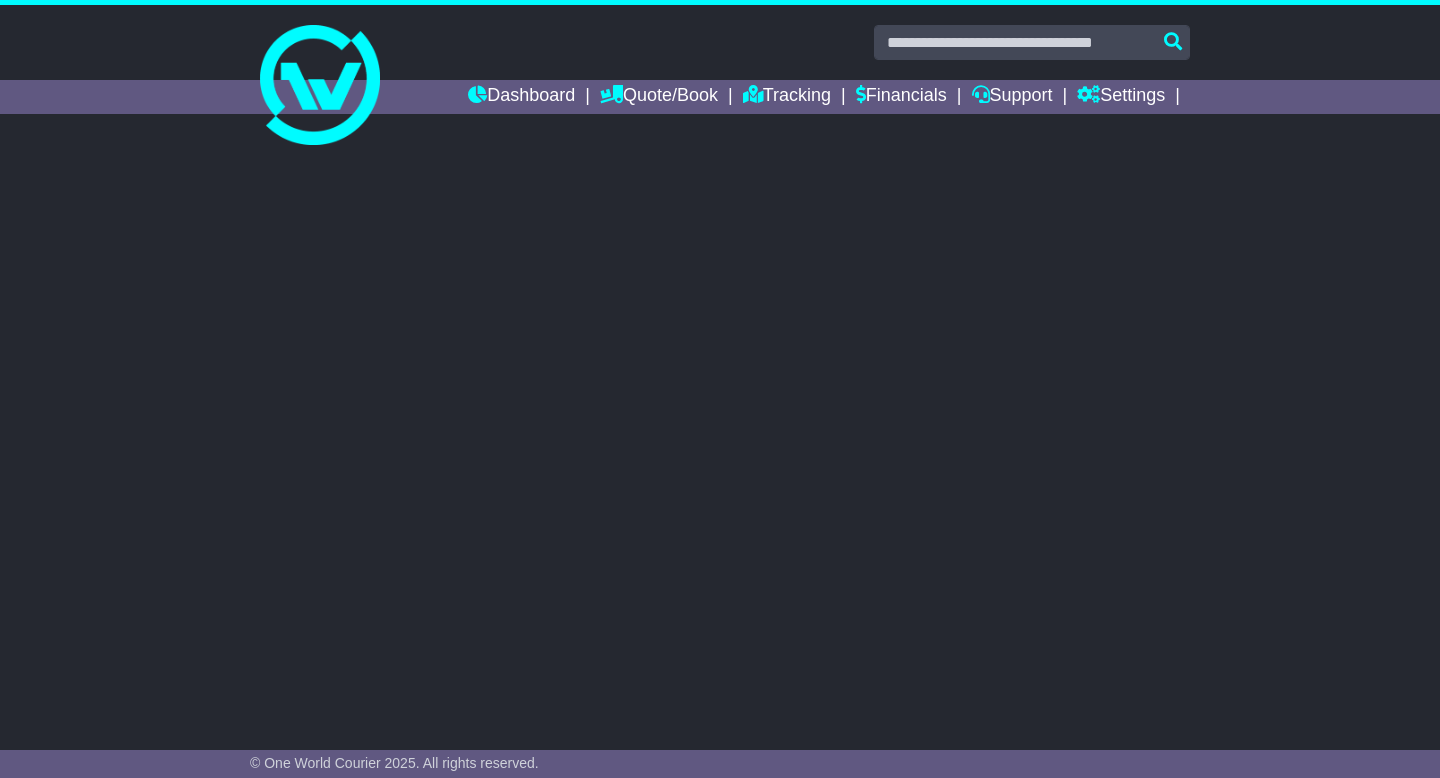 scroll, scrollTop: 0, scrollLeft: 0, axis: both 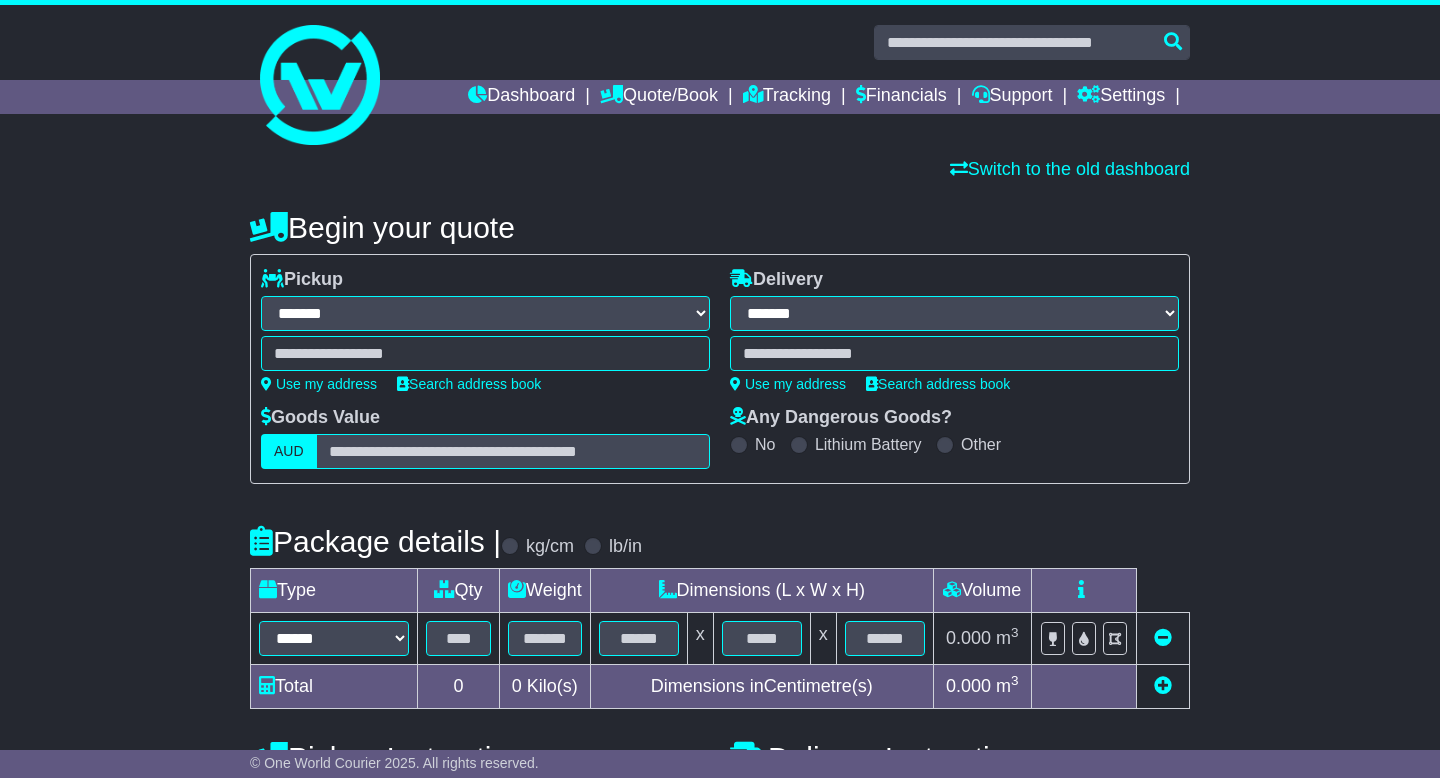 select 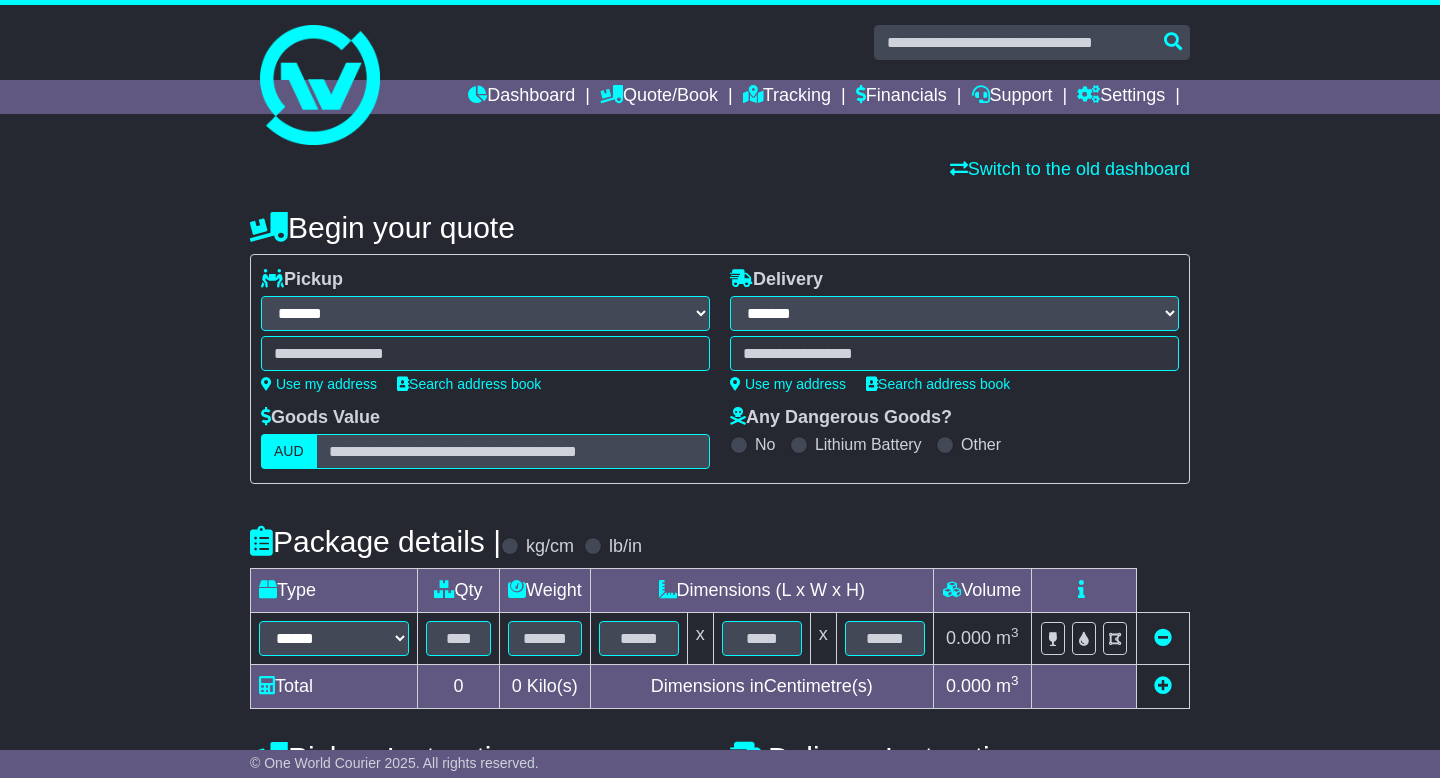 click at bounding box center [485, 353] 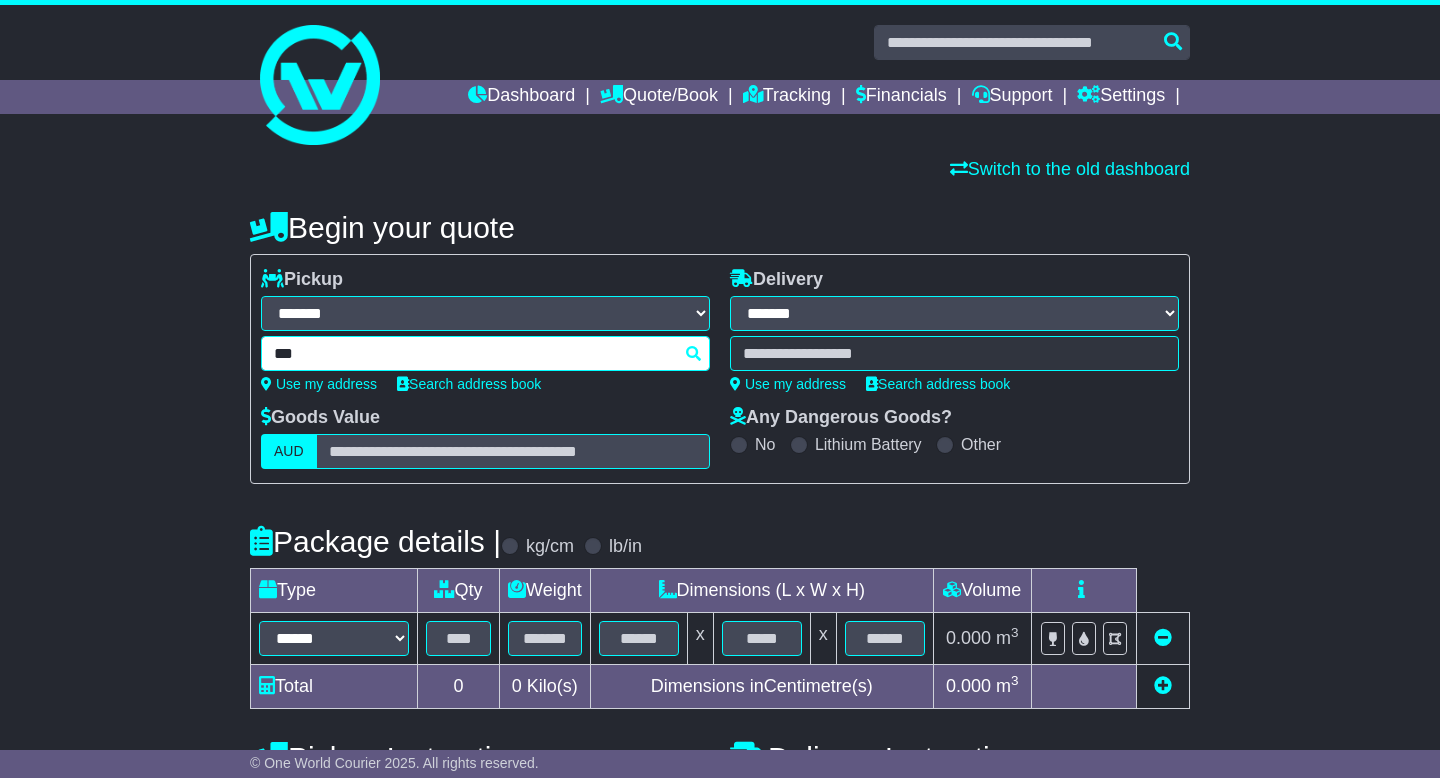 type on "****" 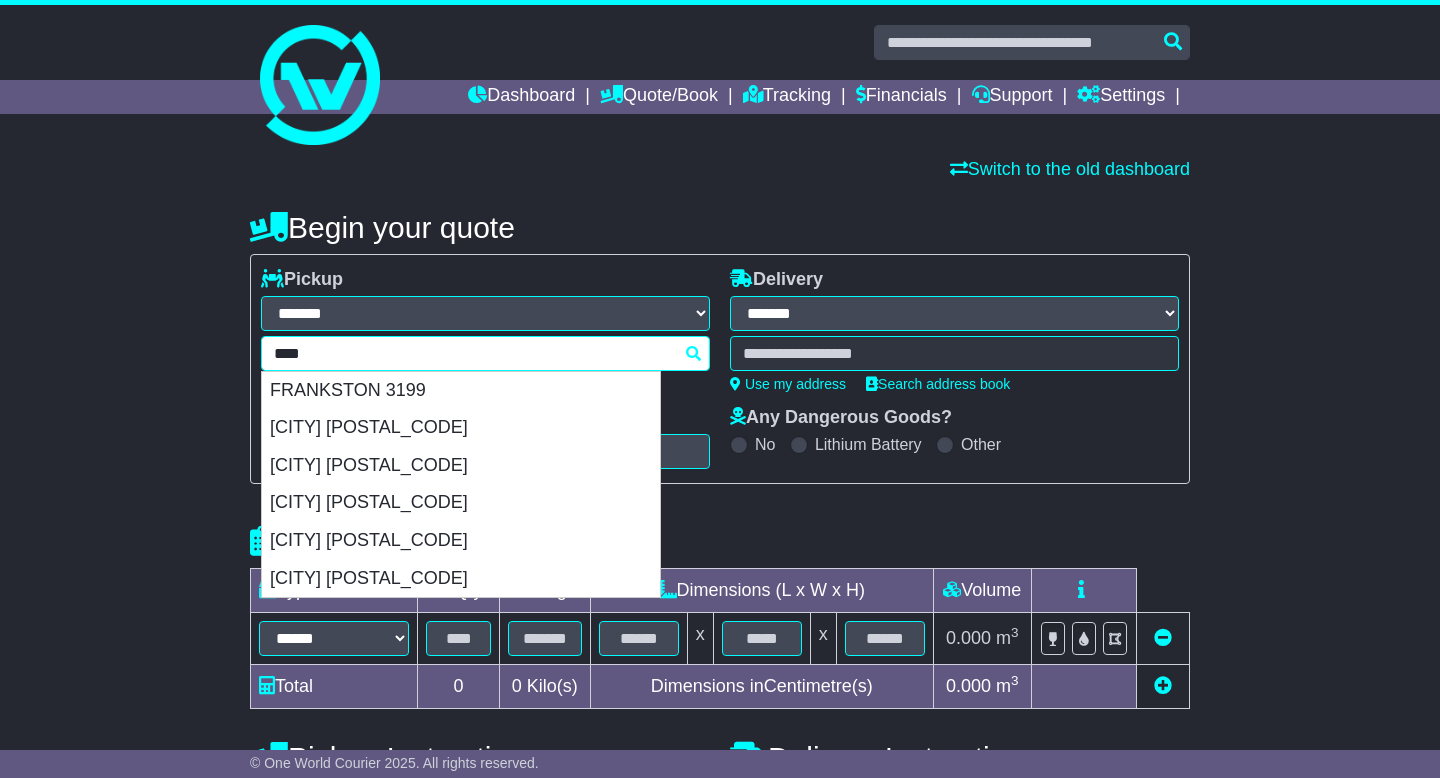 click on "****" at bounding box center [485, 353] 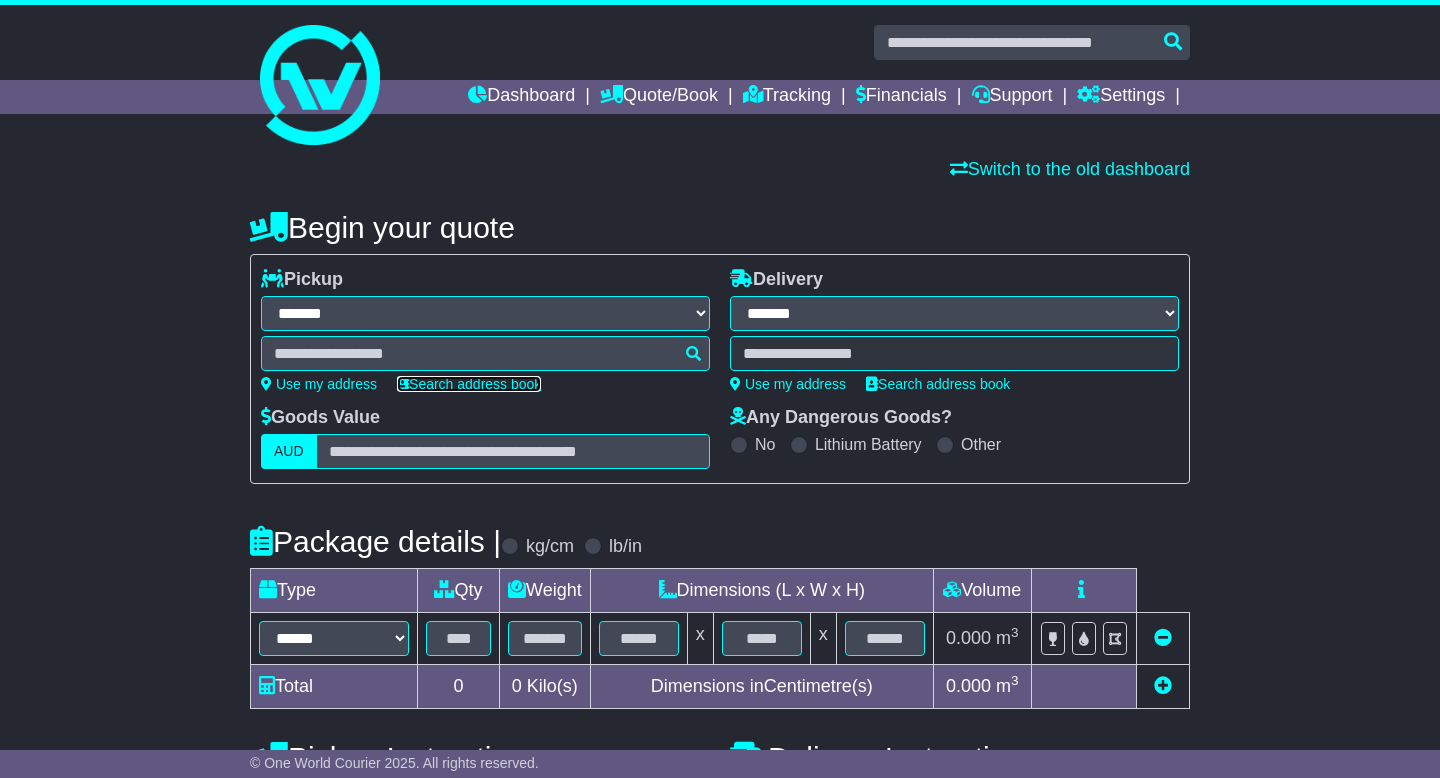 click on "Search address book" at bounding box center [469, 384] 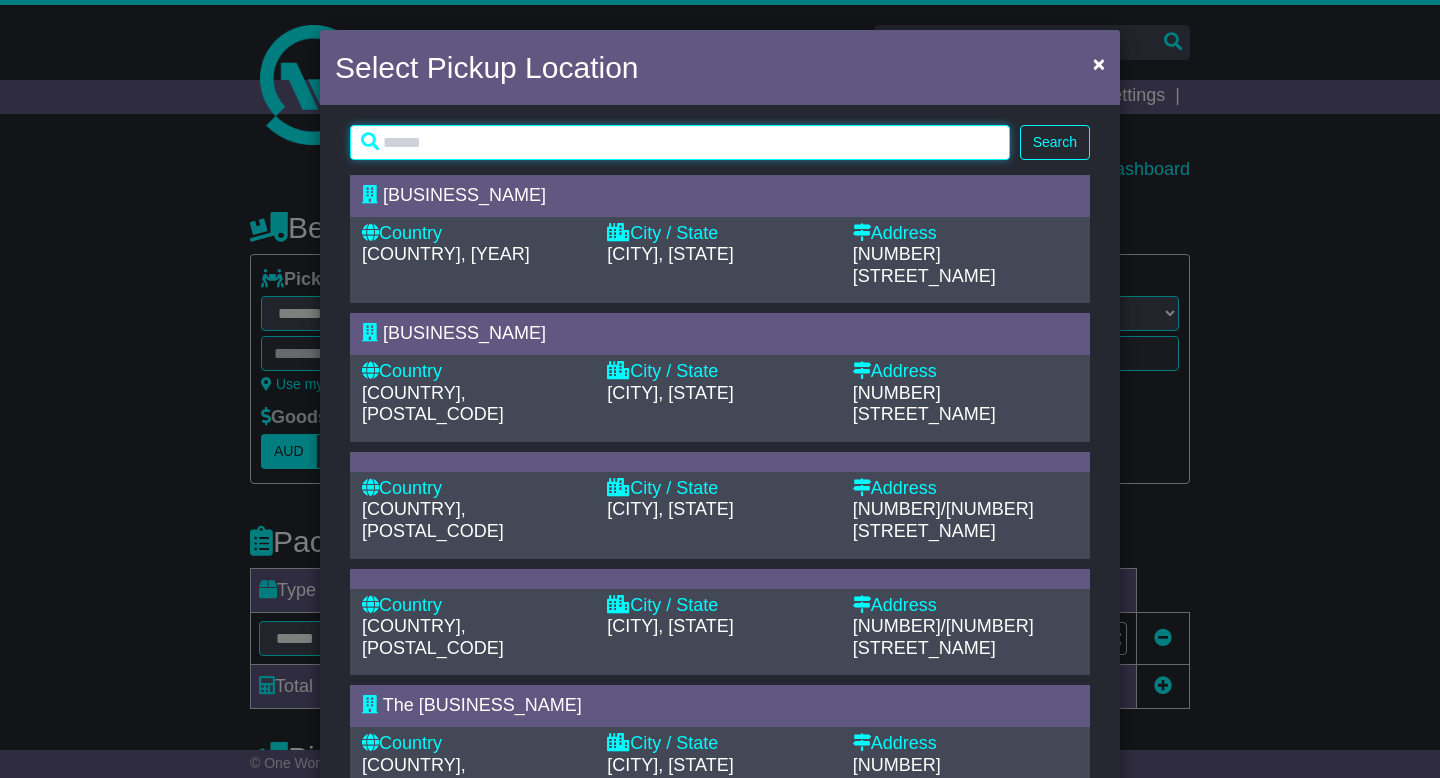 click at bounding box center [680, 142] 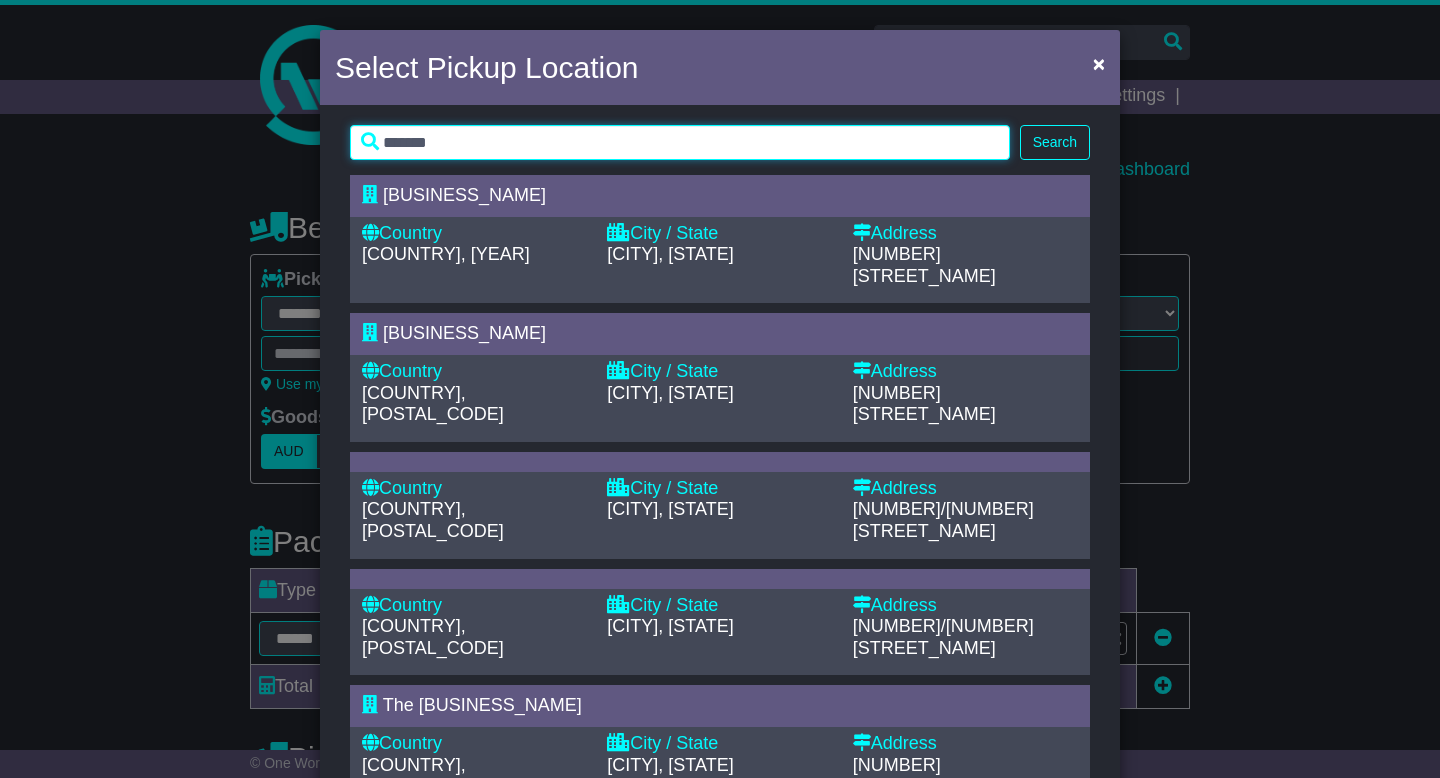 type on "*******" 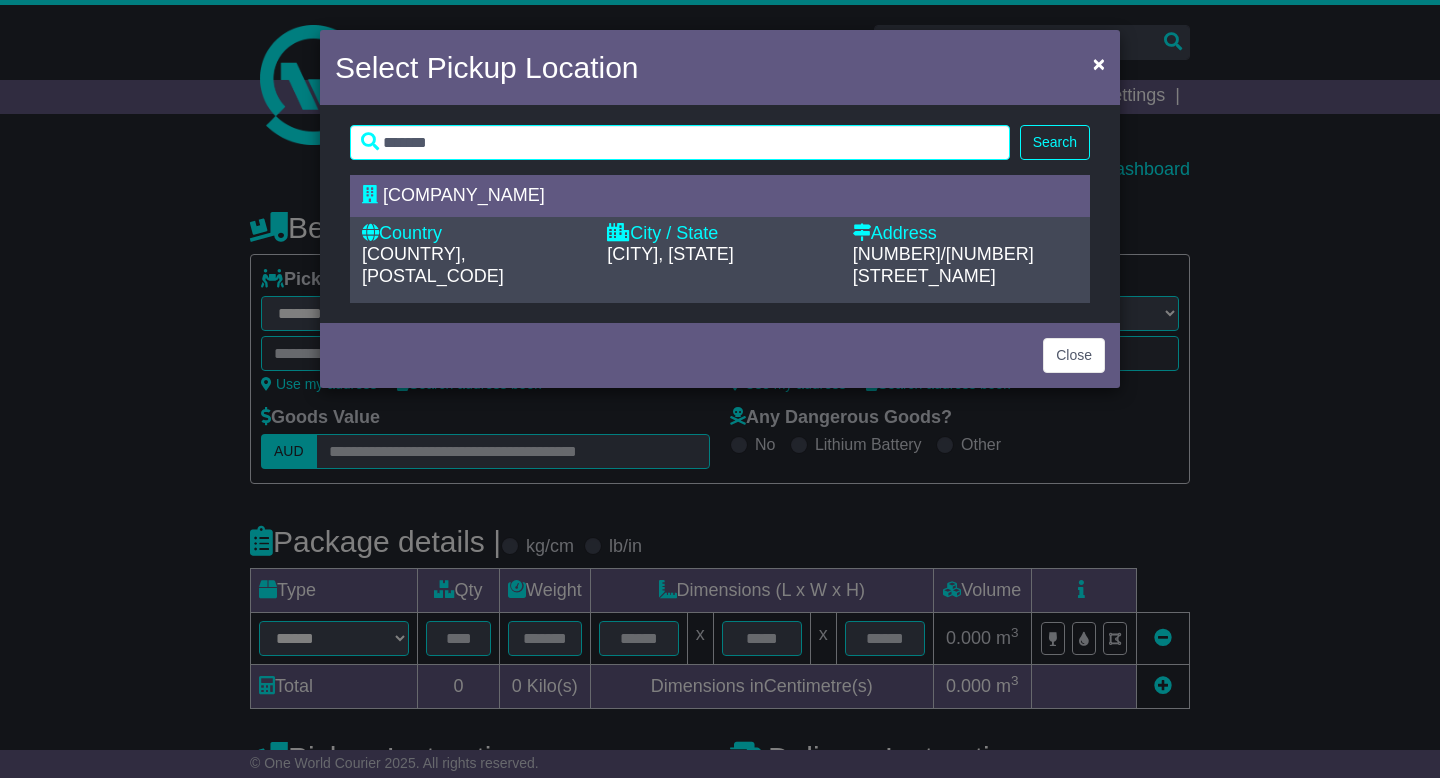 click on "SEAFORD, VIC" at bounding box center [719, 255] 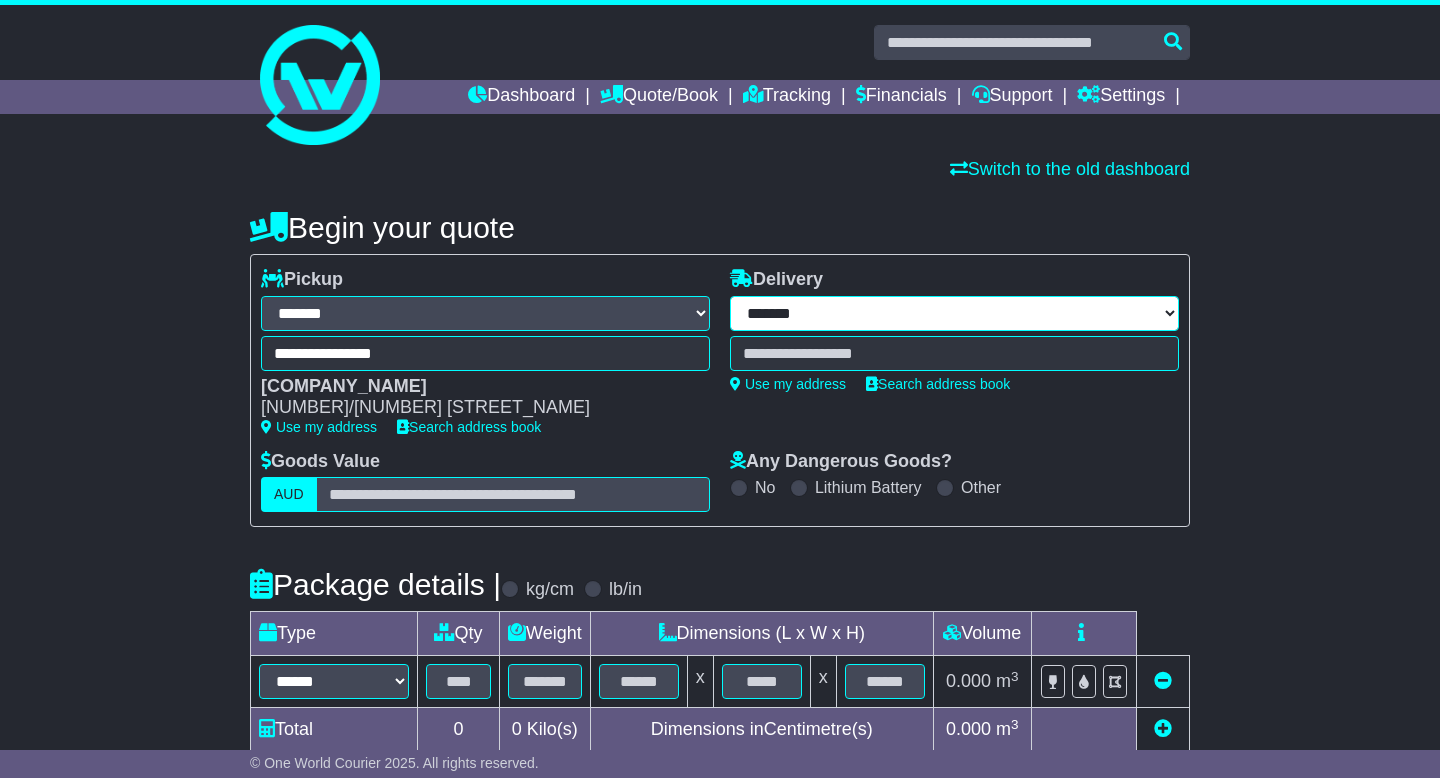 click on "**********" at bounding box center (954, 313) 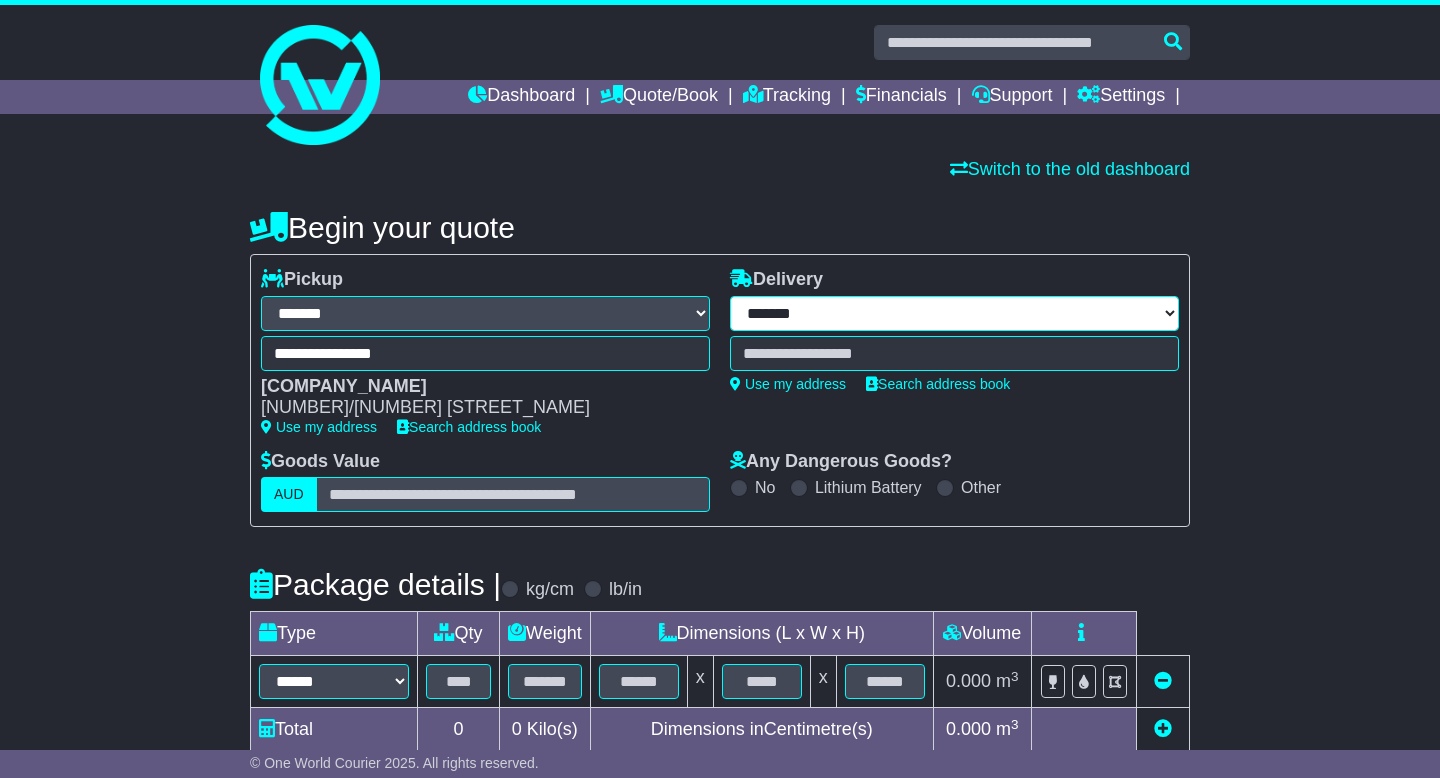 select on "***" 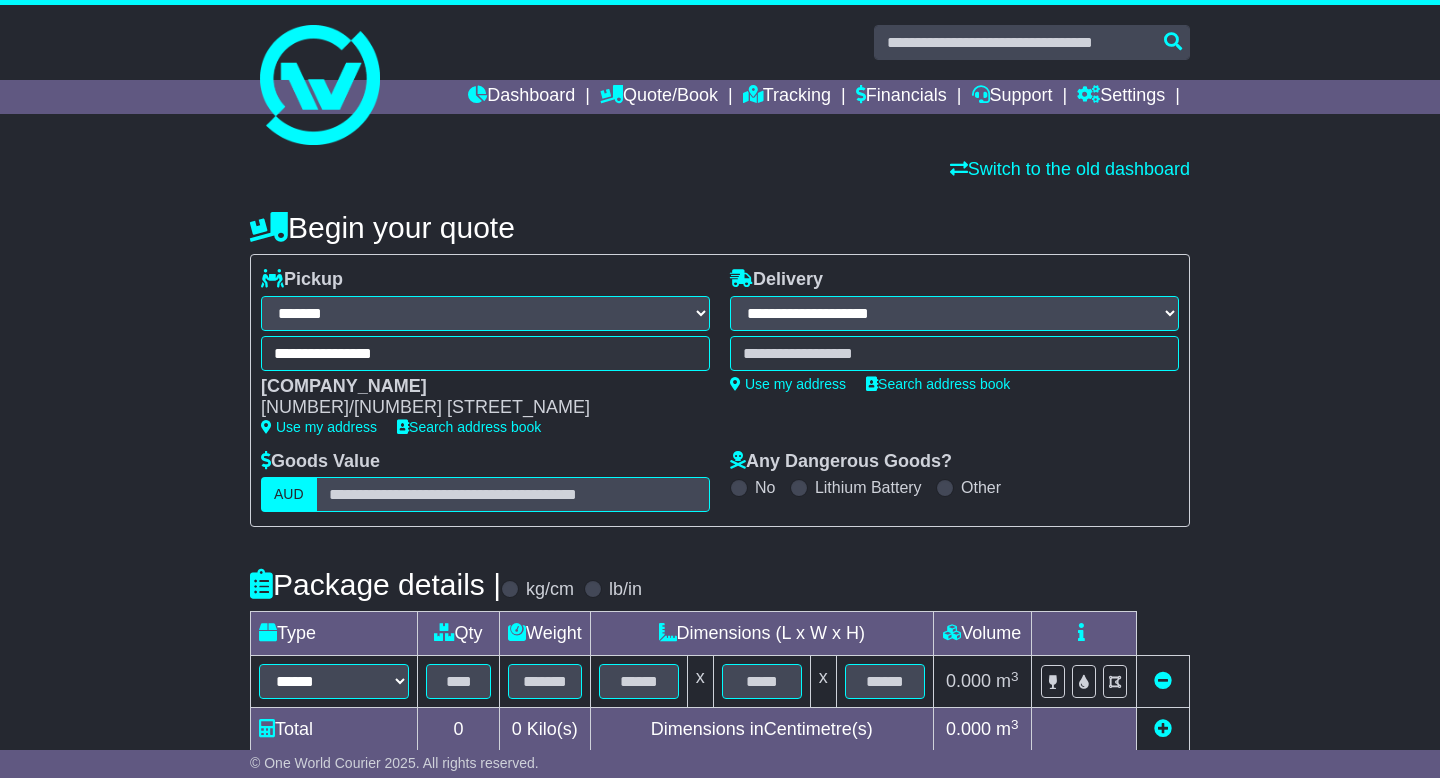 click at bounding box center [954, 353] 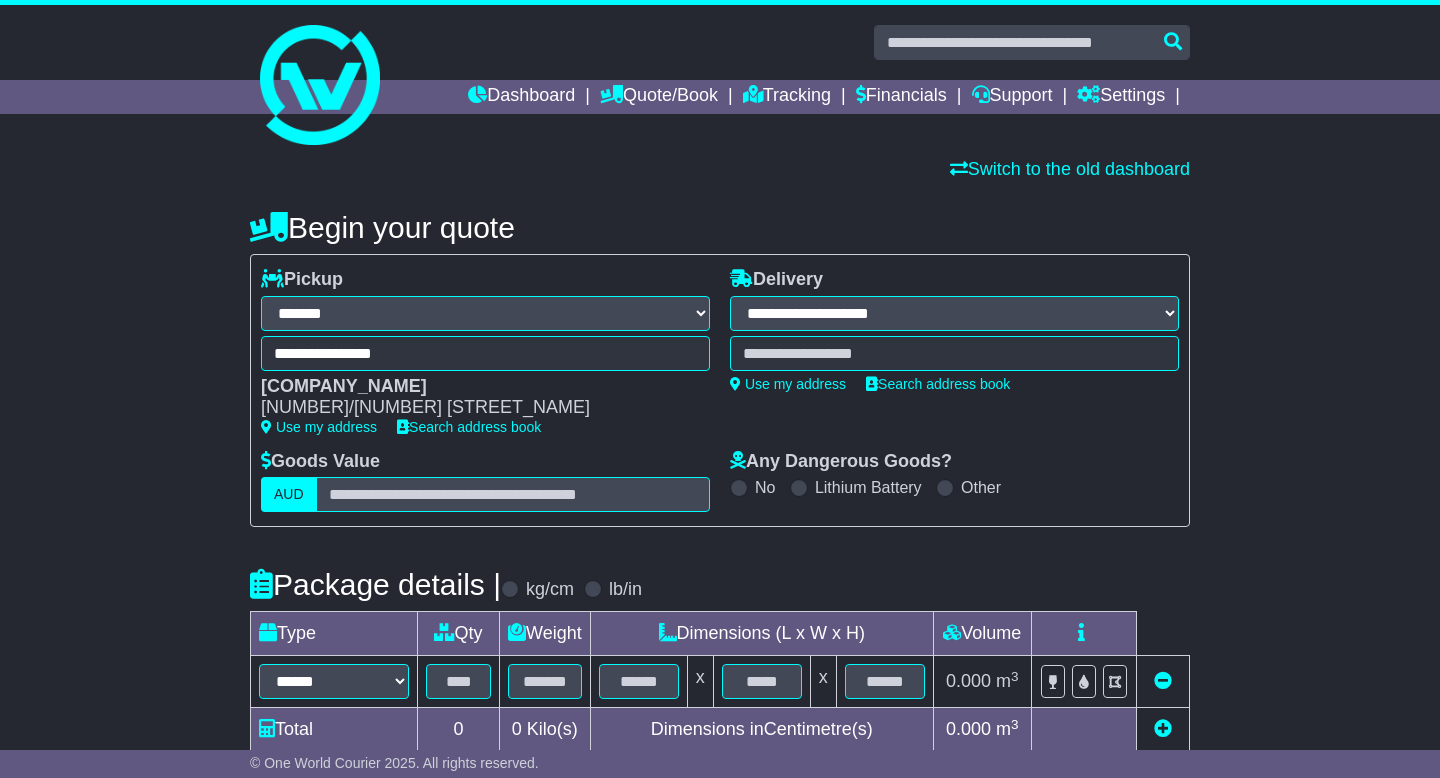 click at bounding box center [954, 353] 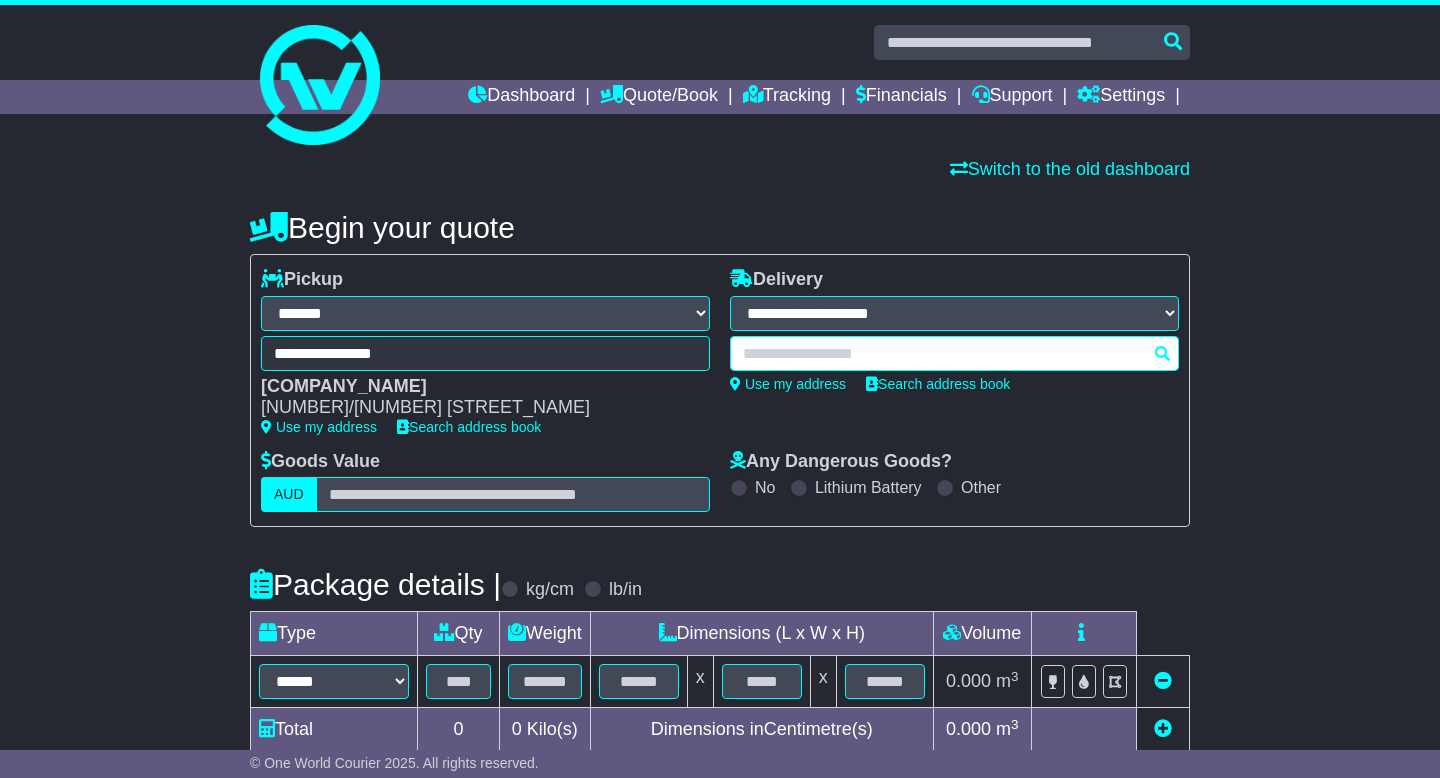 paste on "****" 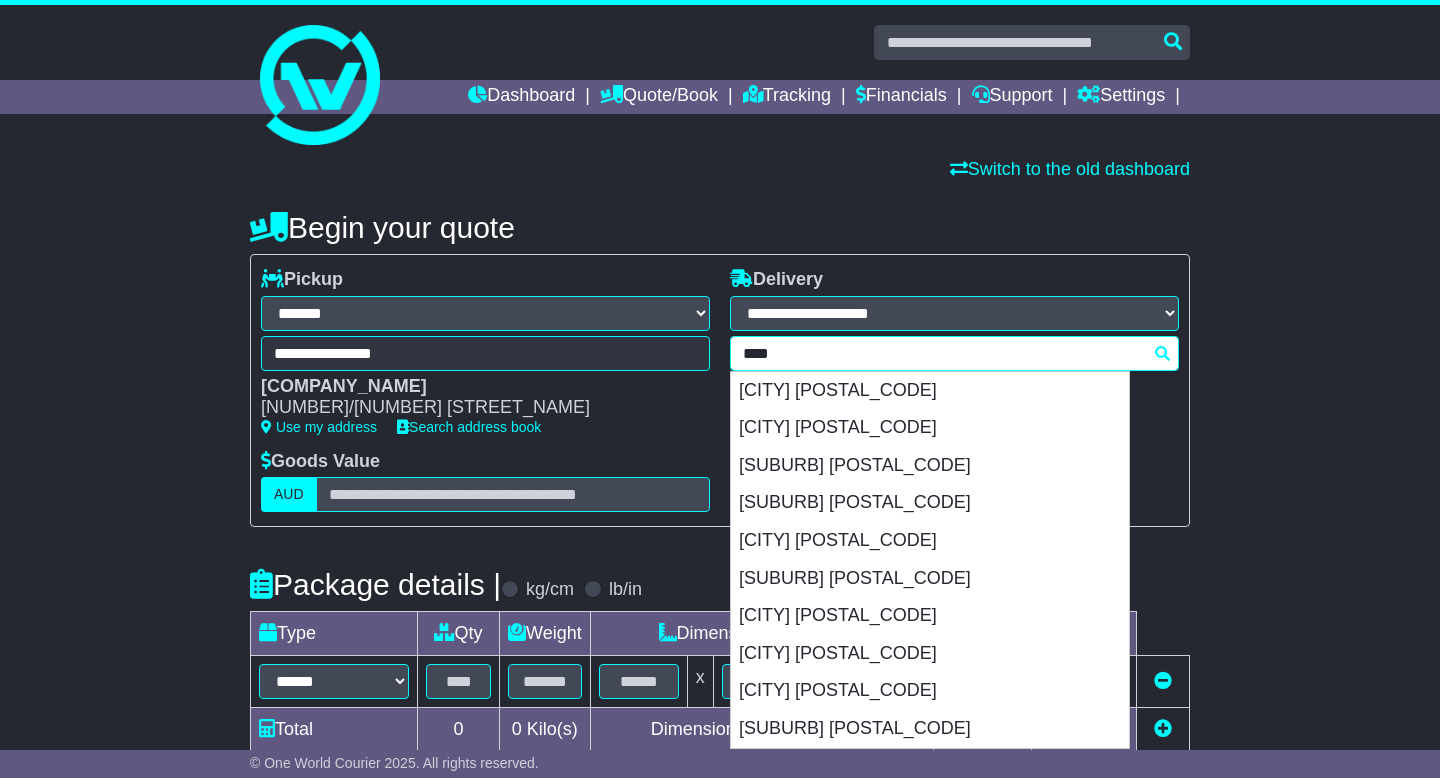 click on "**** 3112 GATE PA 3112 GREERTON 3112 HAIRINI 3112 MAUNGATAPU 3112 PARKVALE 3112 POIKE 3112 PYES PA 3112 TAURANGA 3112 TAURANGA SOUTH 3112 WELCOME BAY 3112" at bounding box center [954, 353] 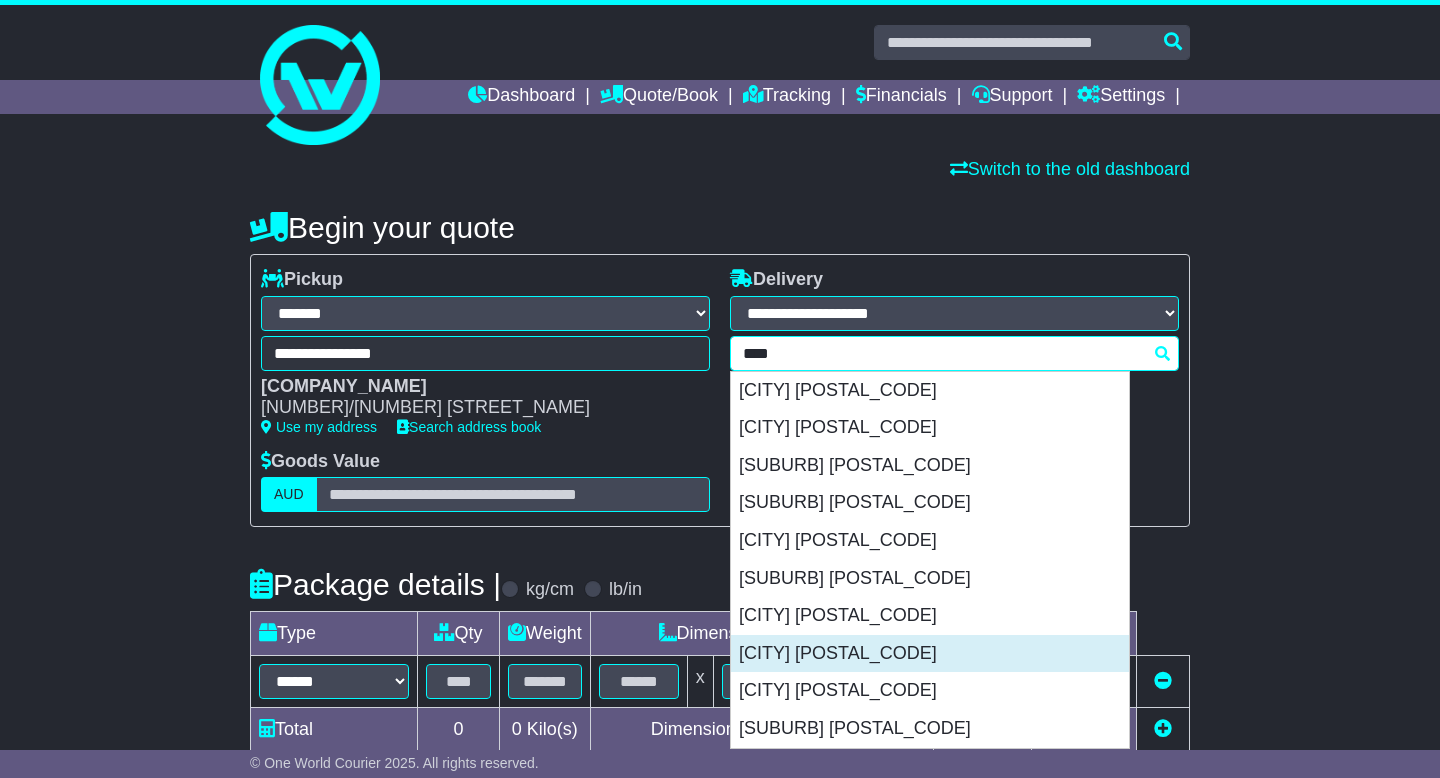 click on "TAURANGA 3112" at bounding box center (930, 654) 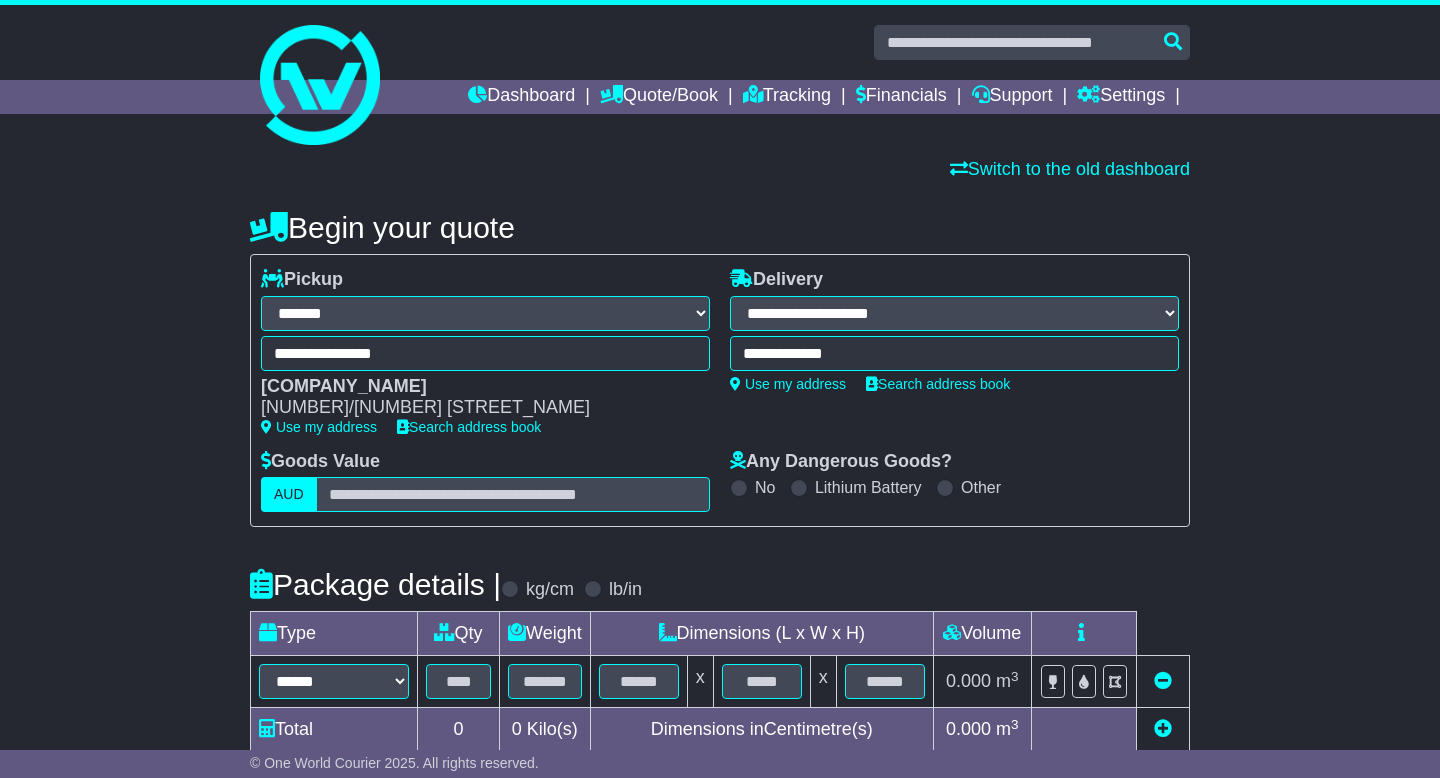 type on "**********" 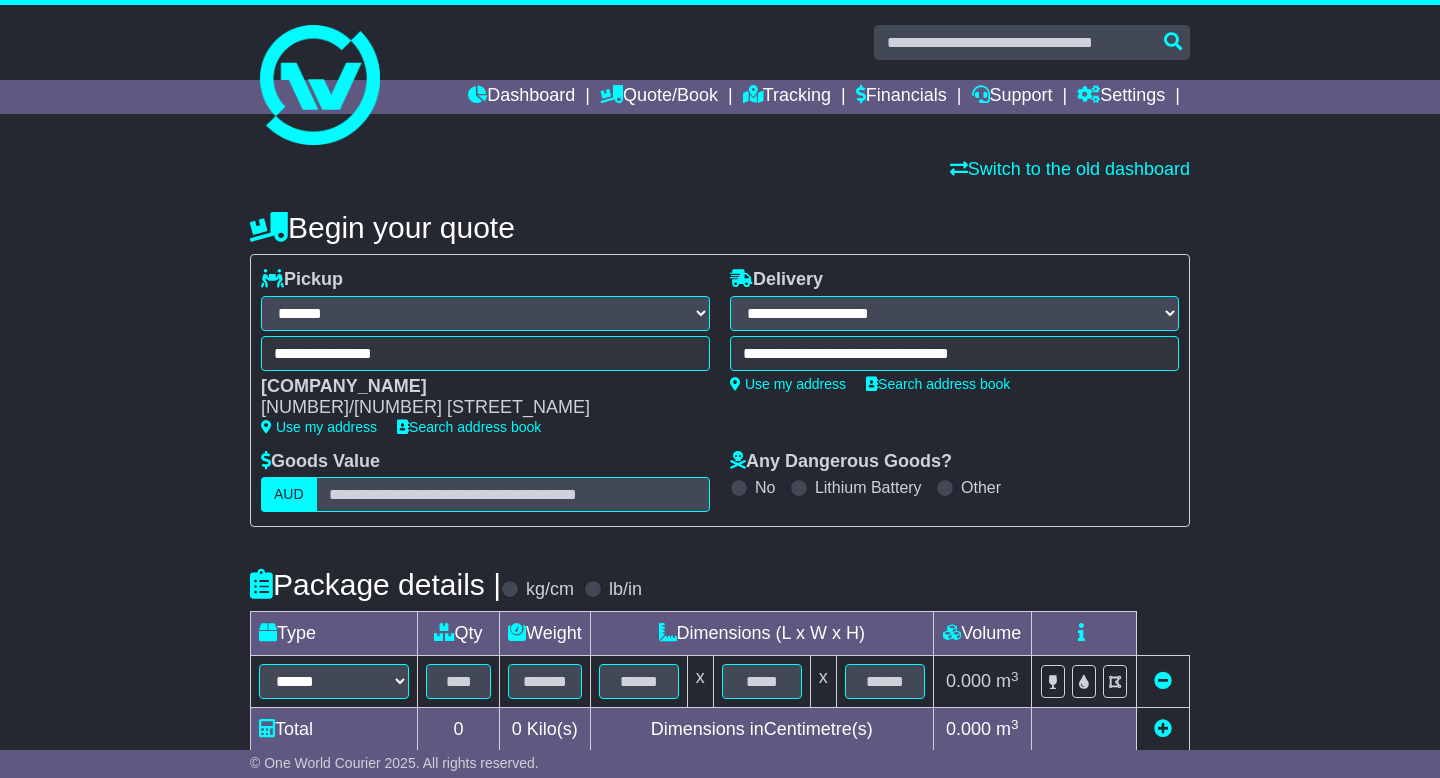 click on "Lithium Battery" at bounding box center [868, 487] 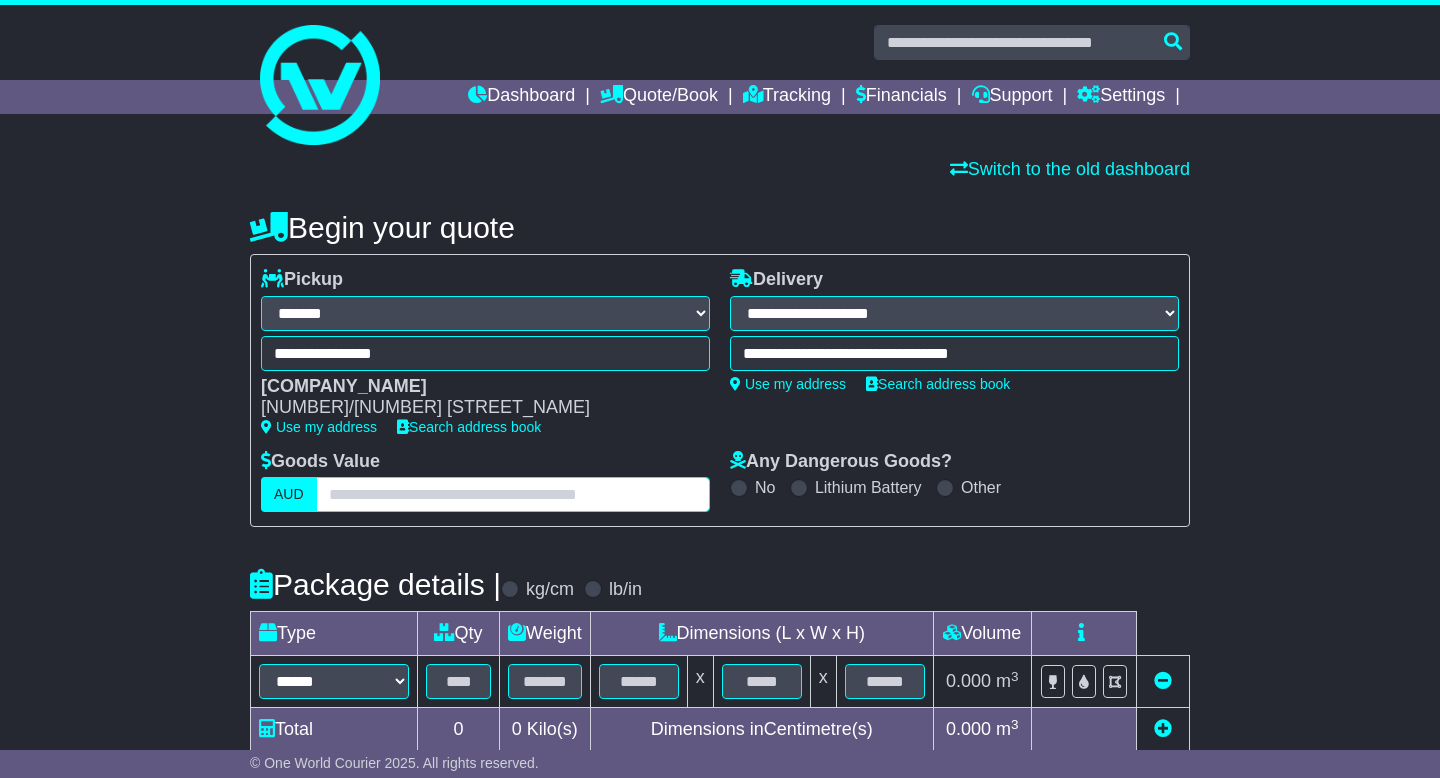 click at bounding box center [513, 494] 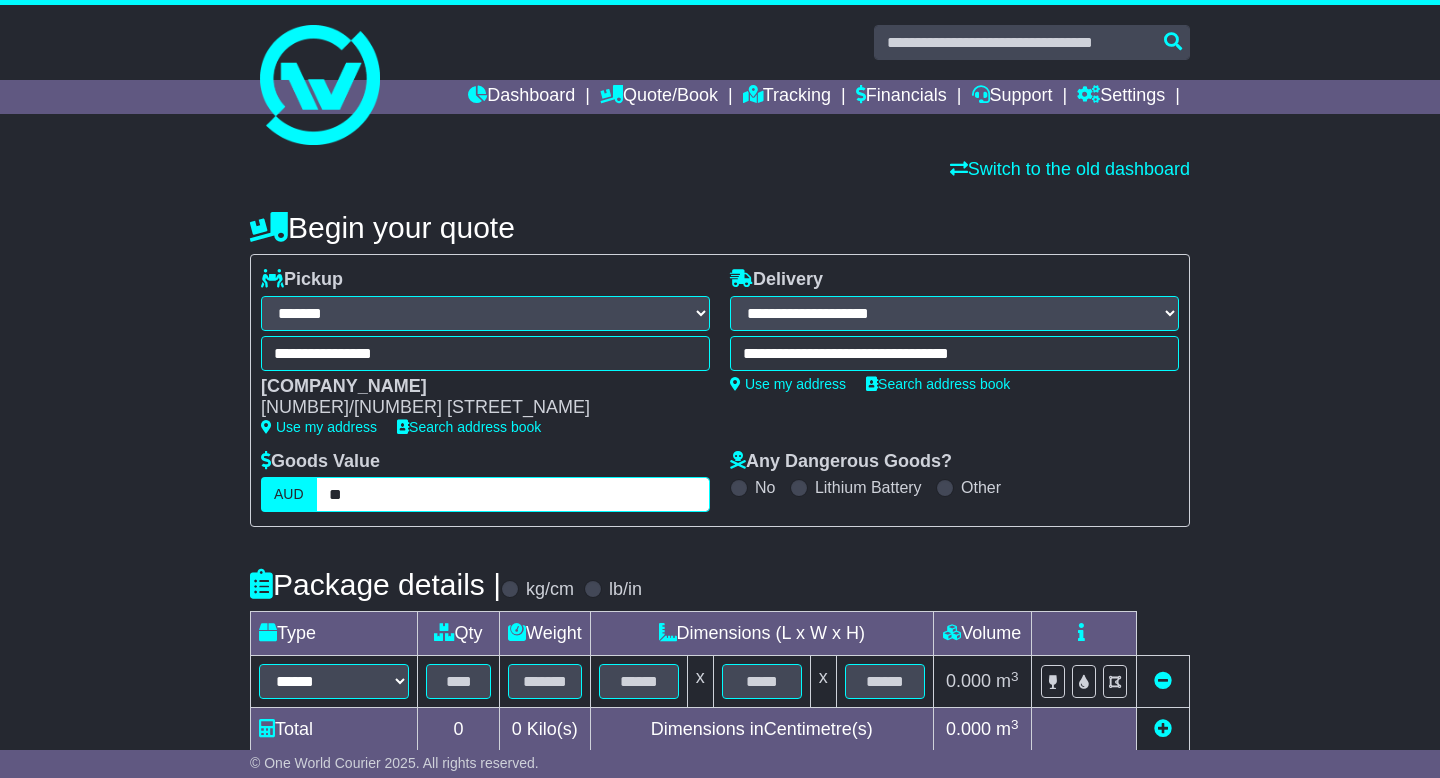 type on "*" 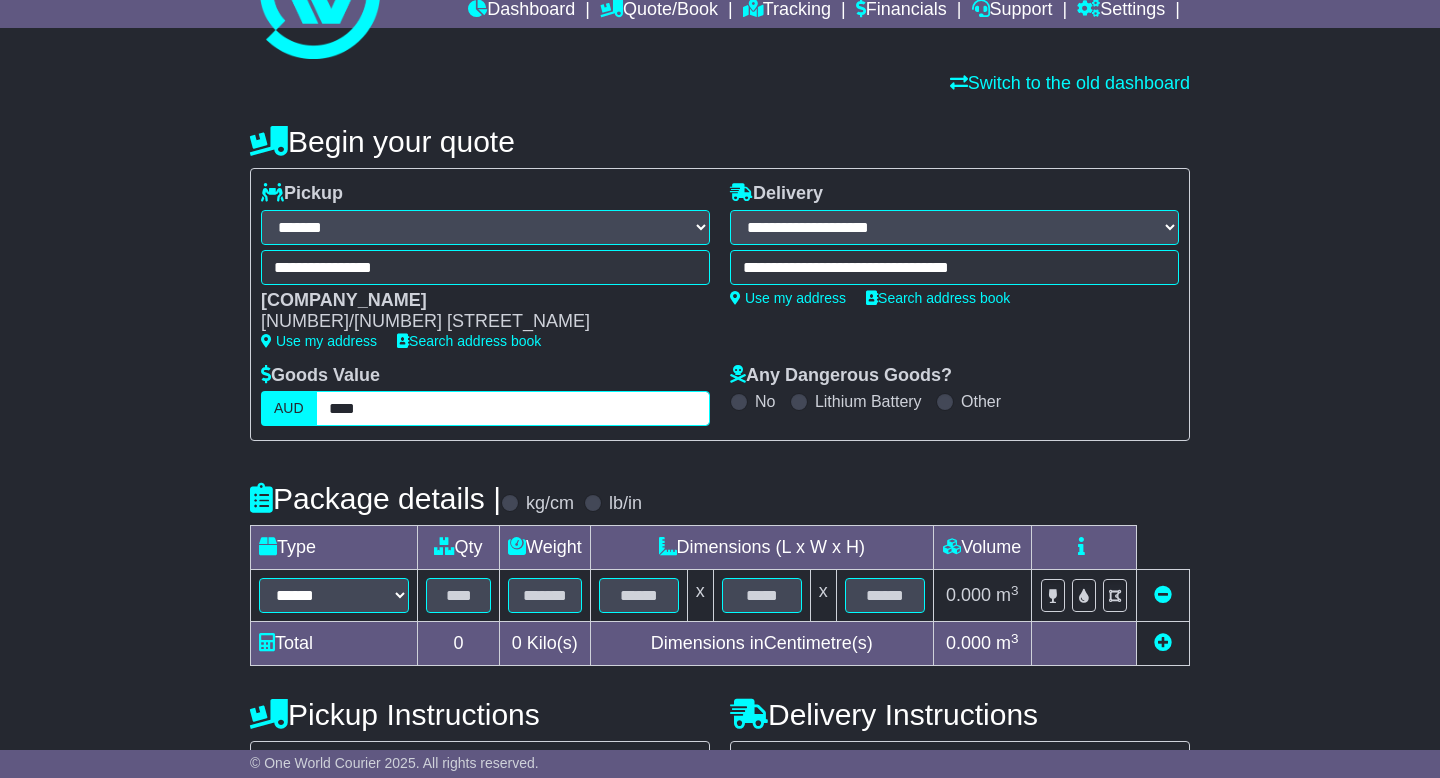 scroll, scrollTop: 125, scrollLeft: 0, axis: vertical 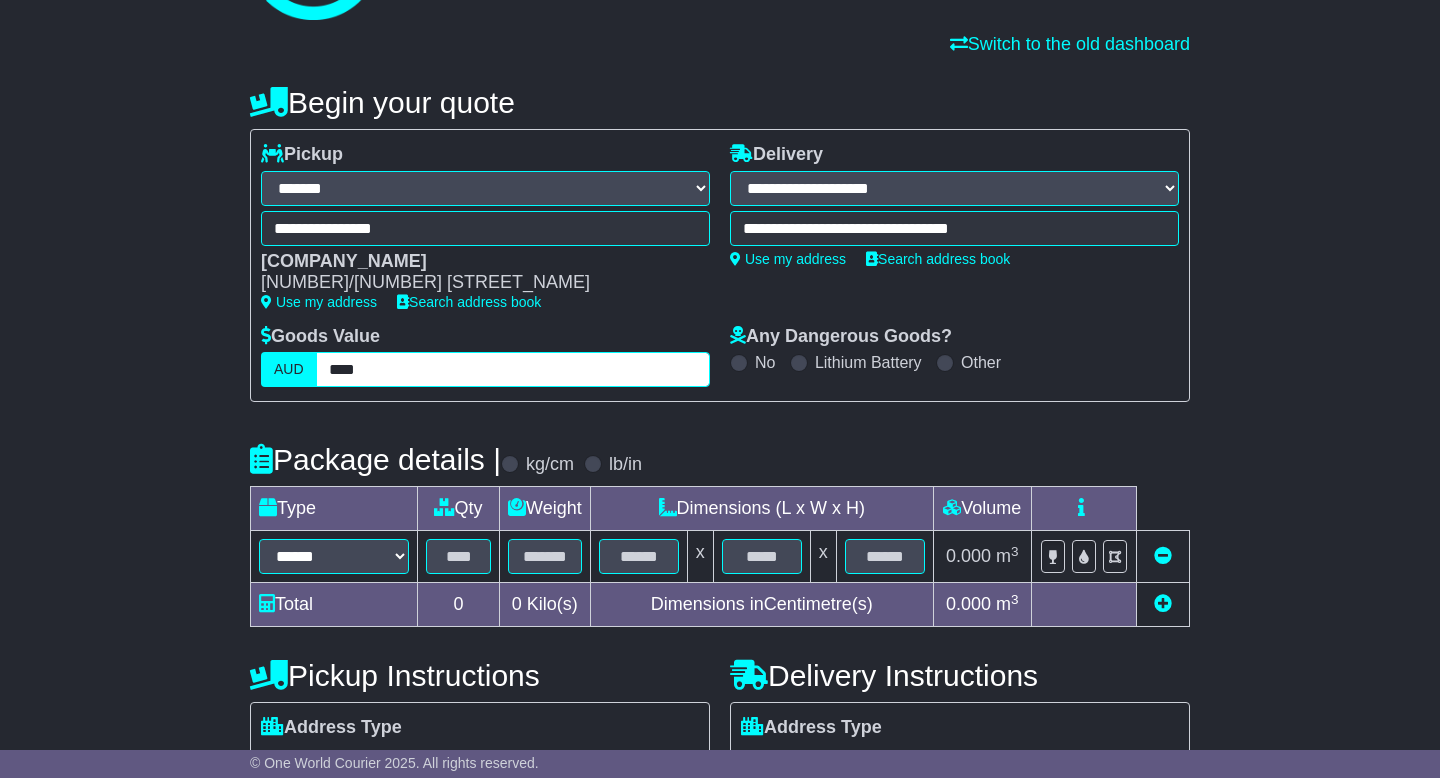 type on "****" 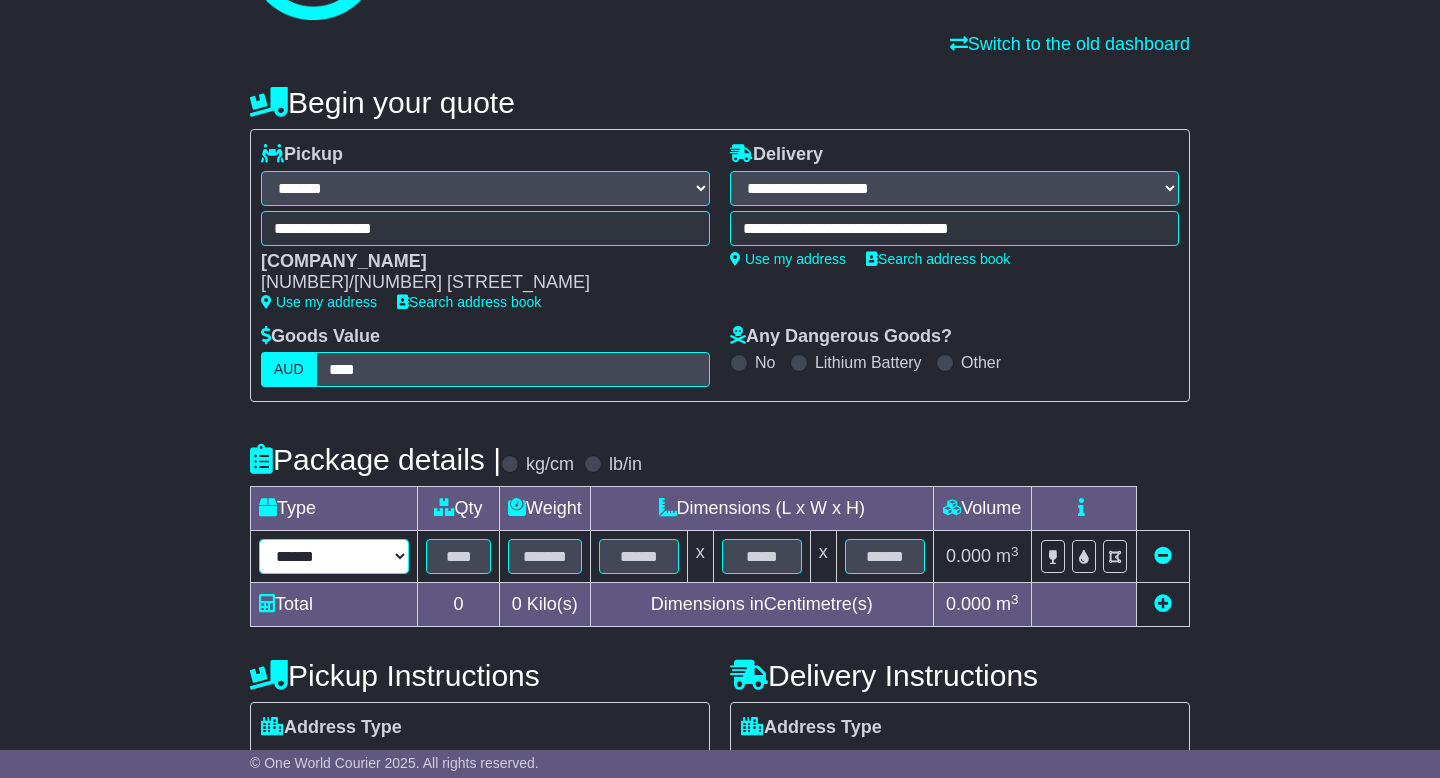 click on "****** ****** *** ******** ***** **** **** ****** *** *******" at bounding box center (334, 556) 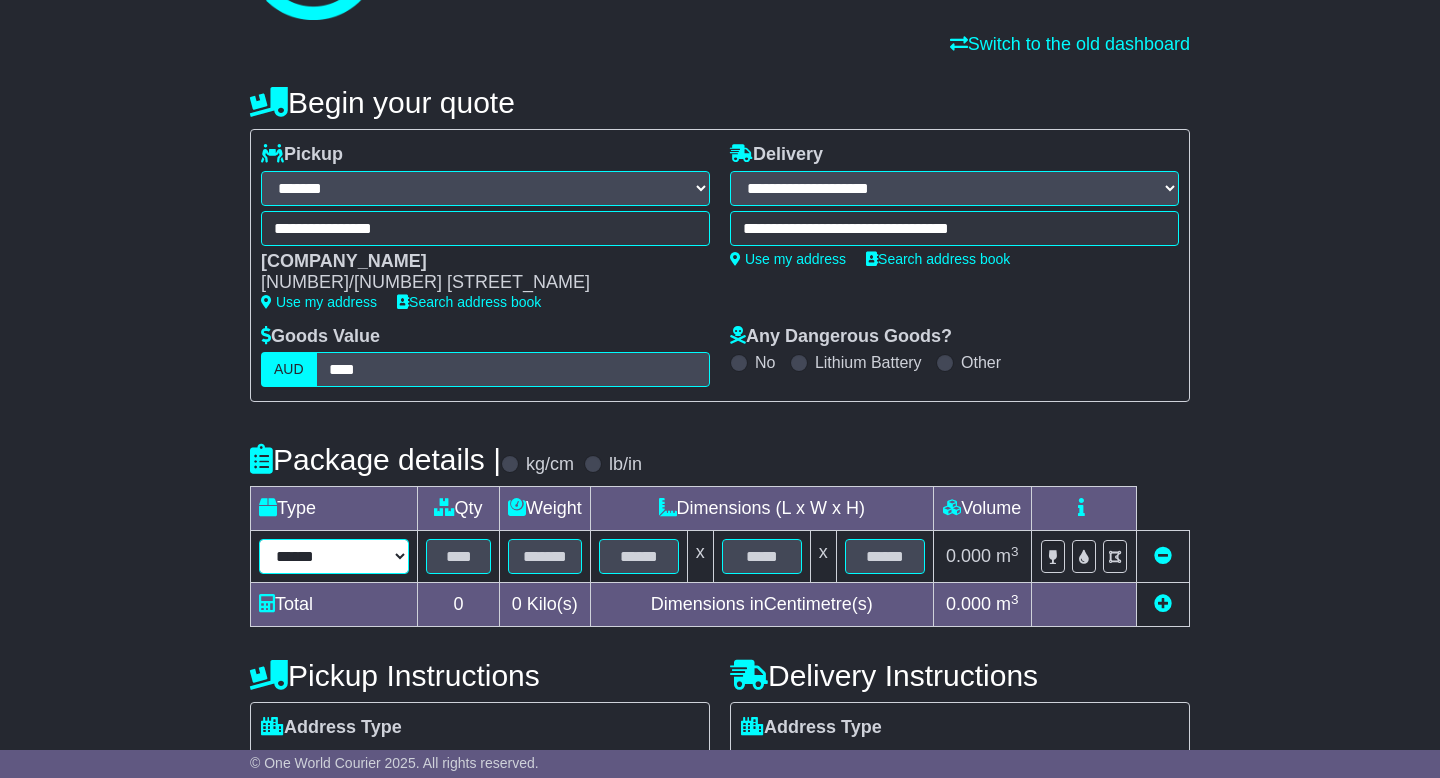 select on "*****" 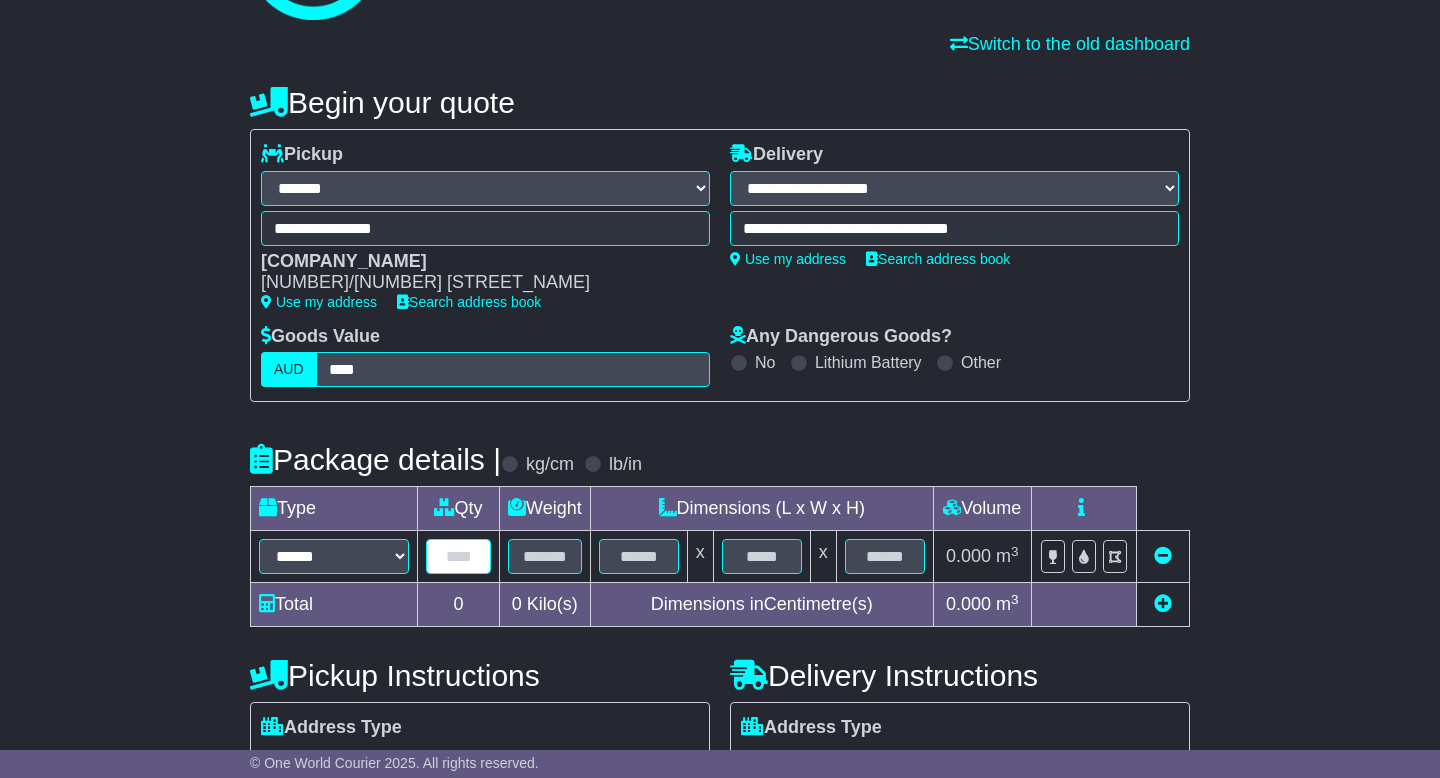click at bounding box center (458, 556) 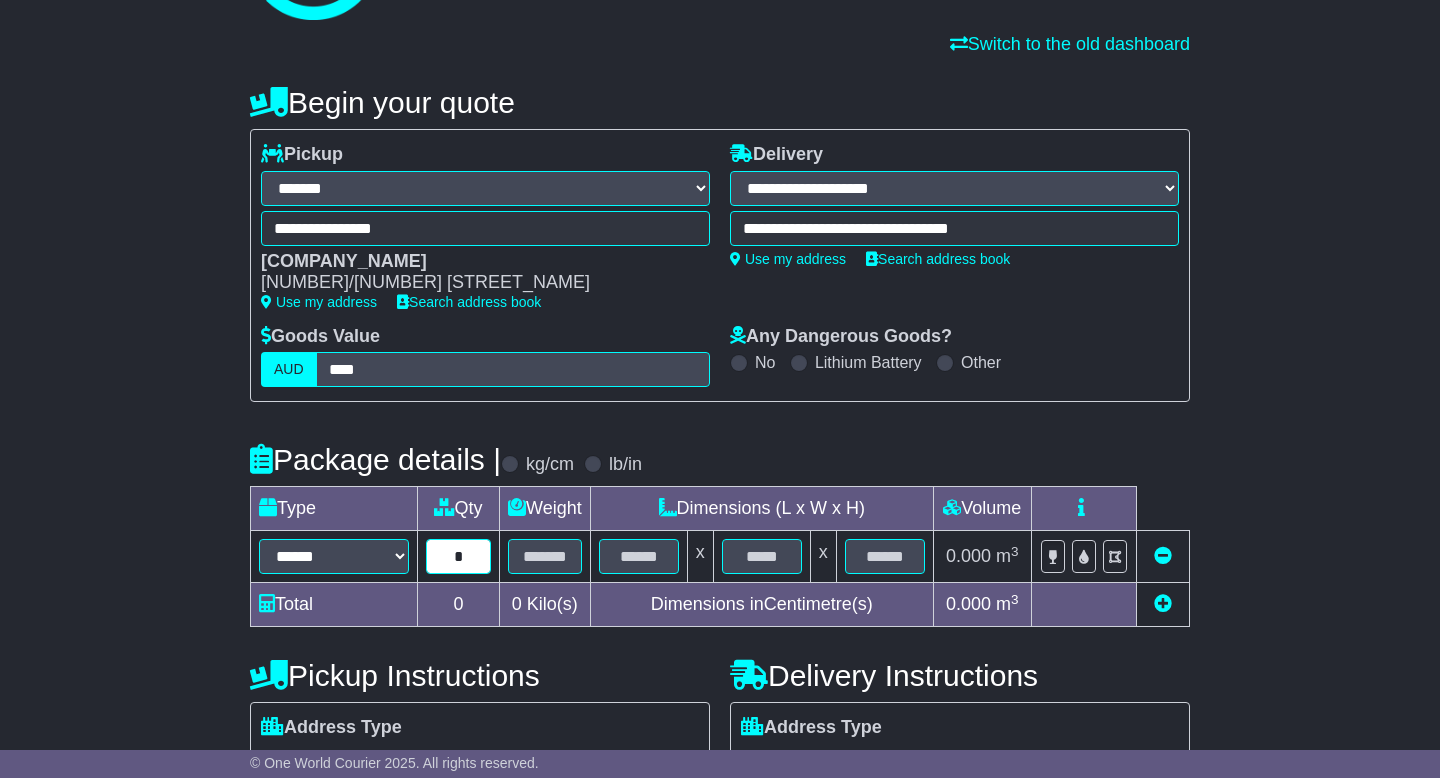type on "*" 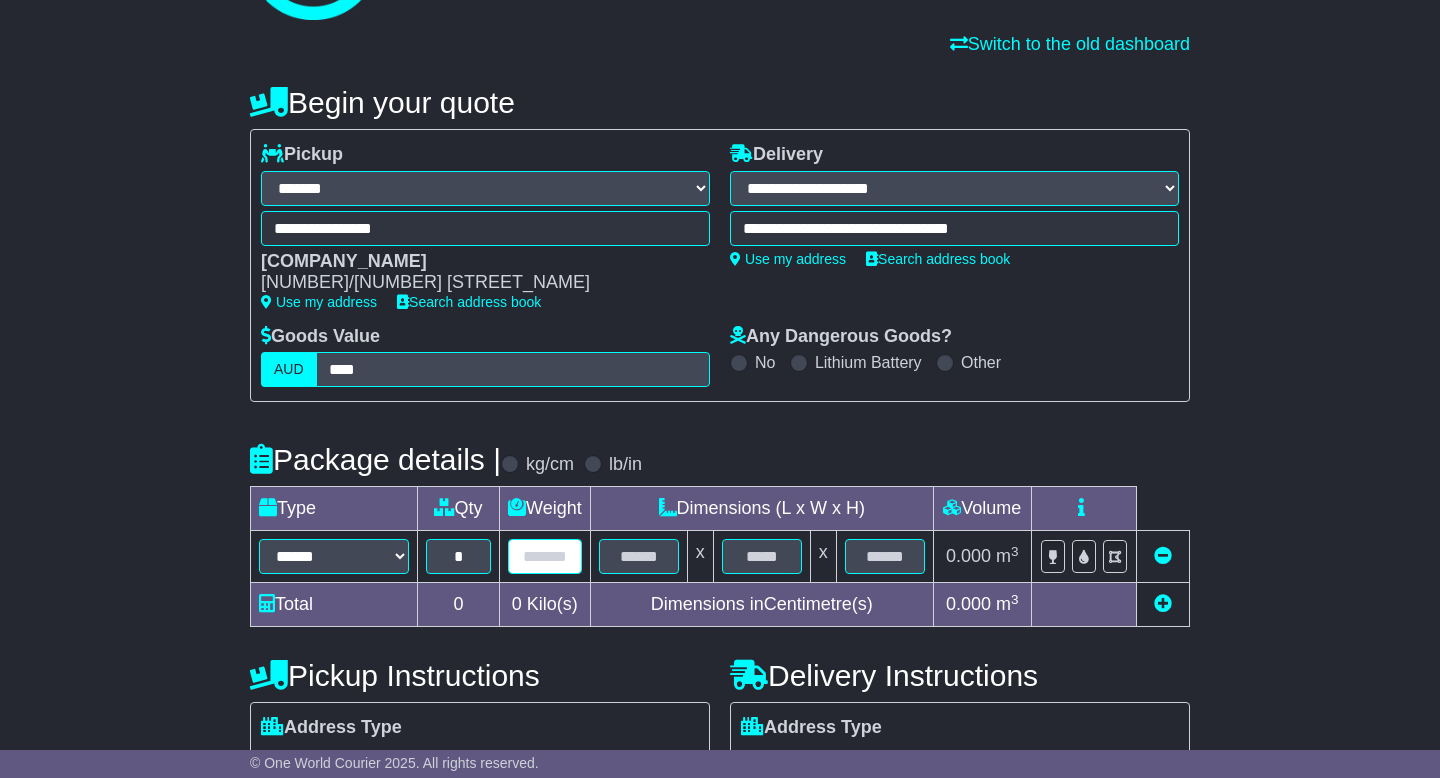 click at bounding box center (545, 556) 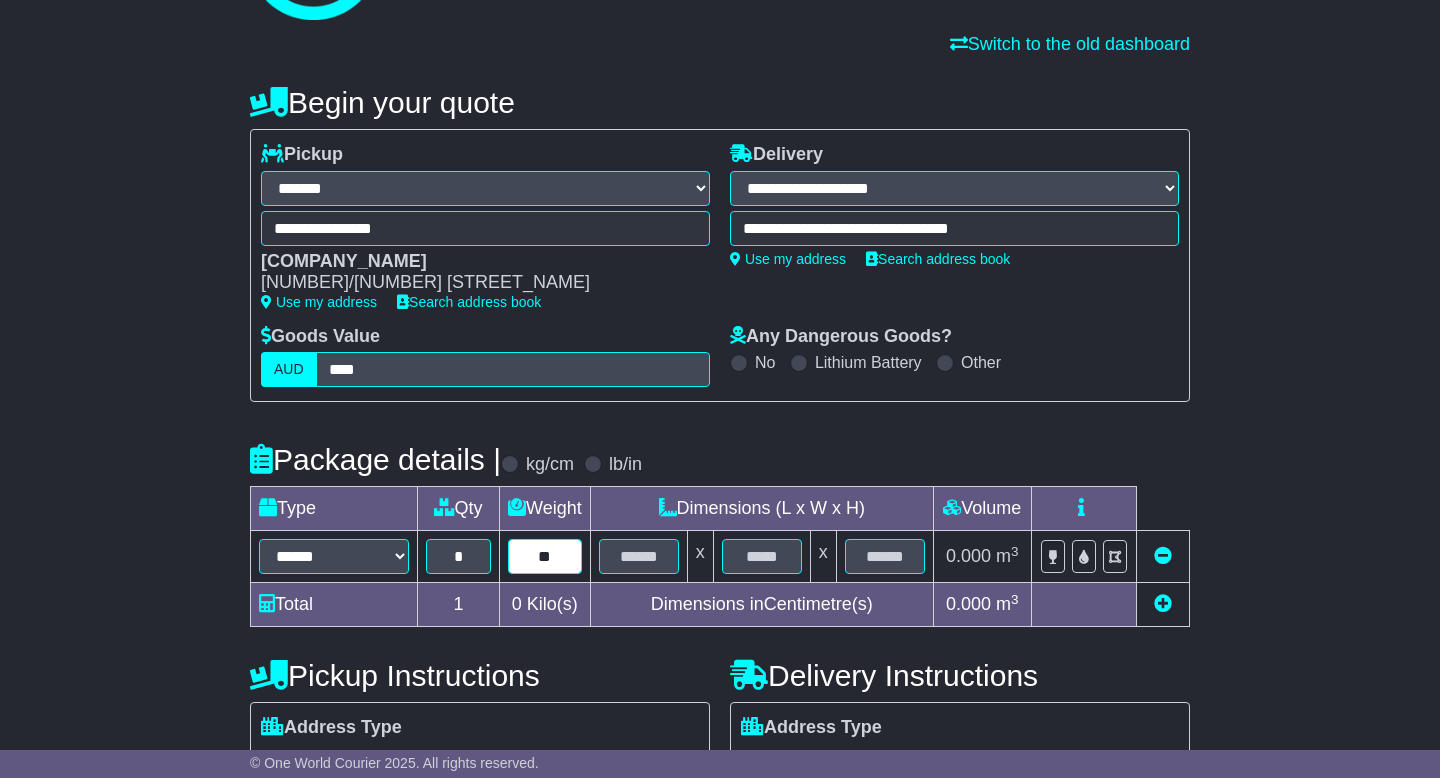 type on "**" 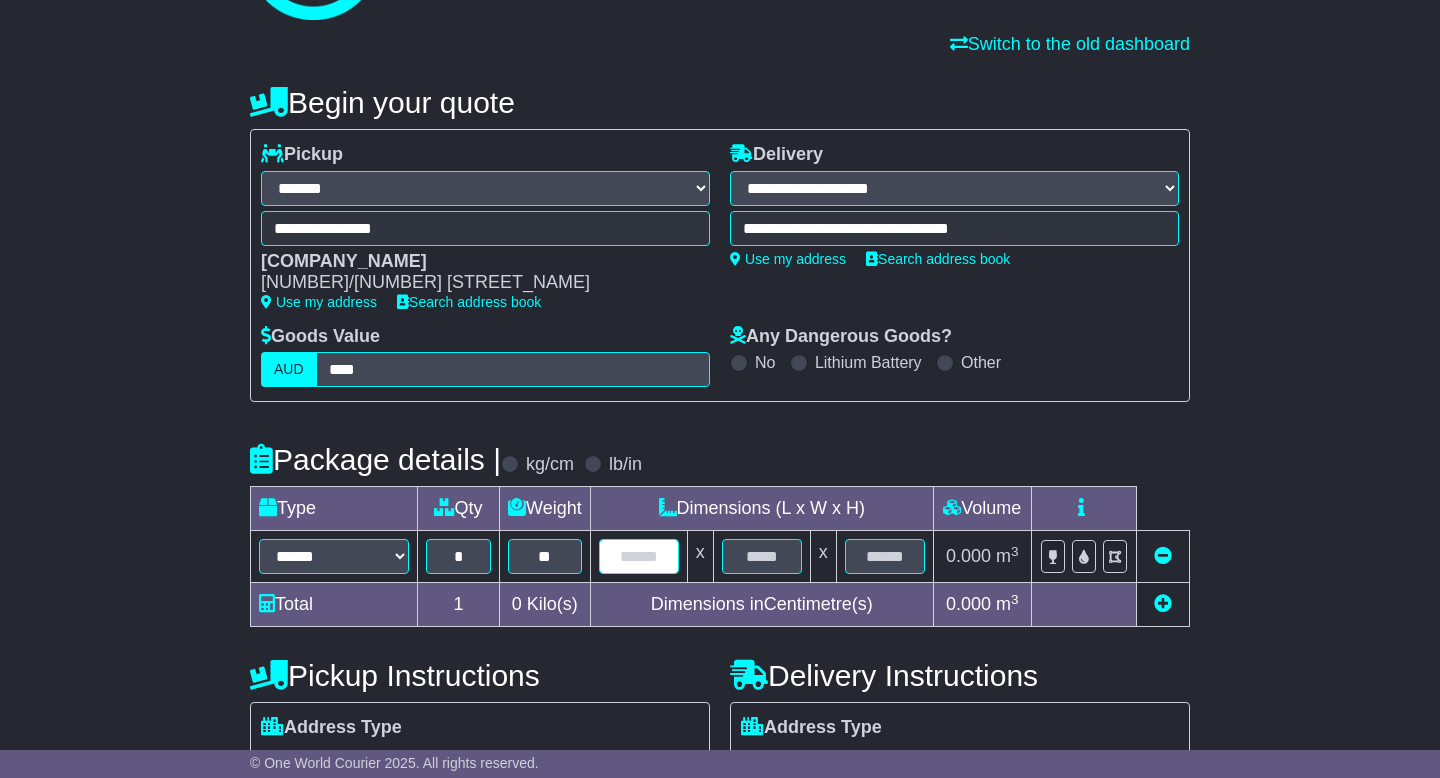 click at bounding box center [639, 556] 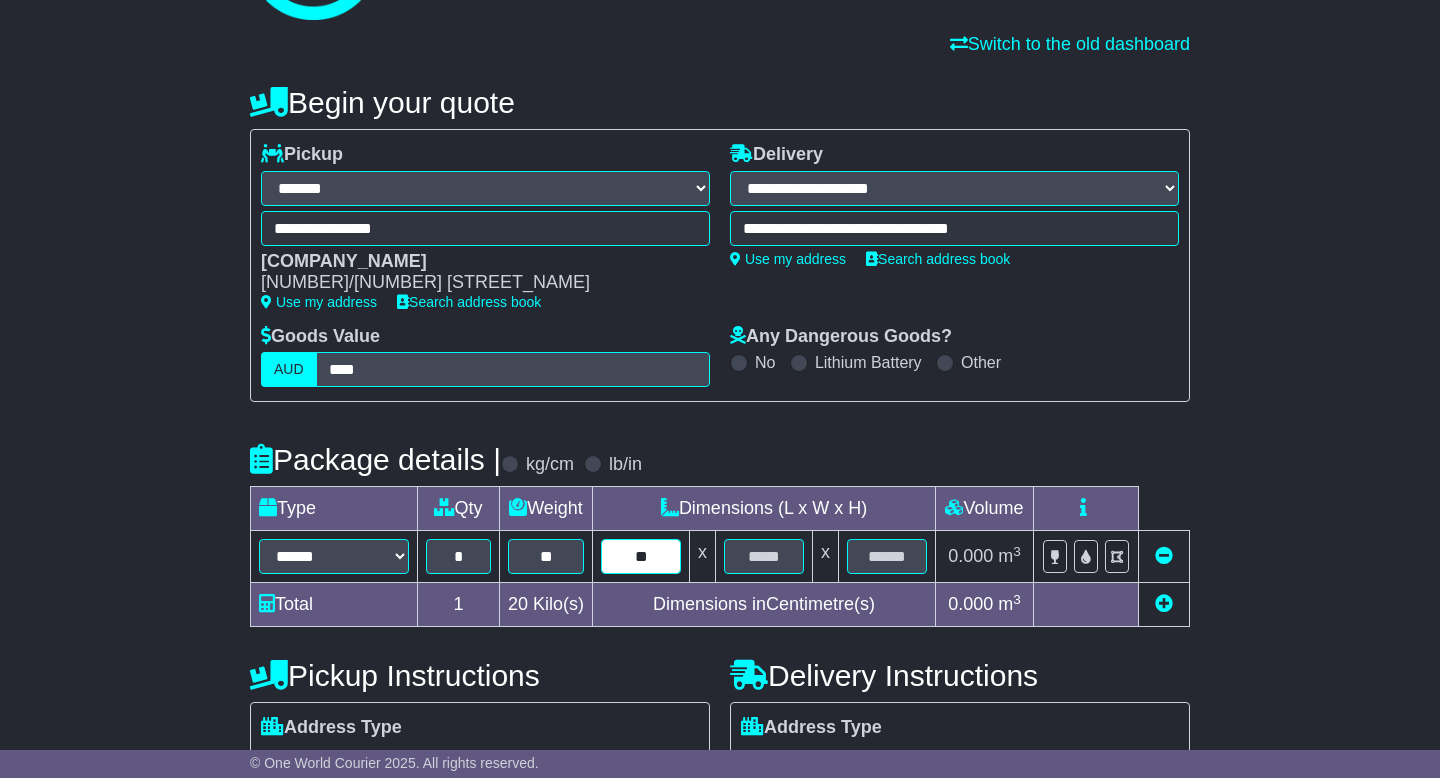type on "**" 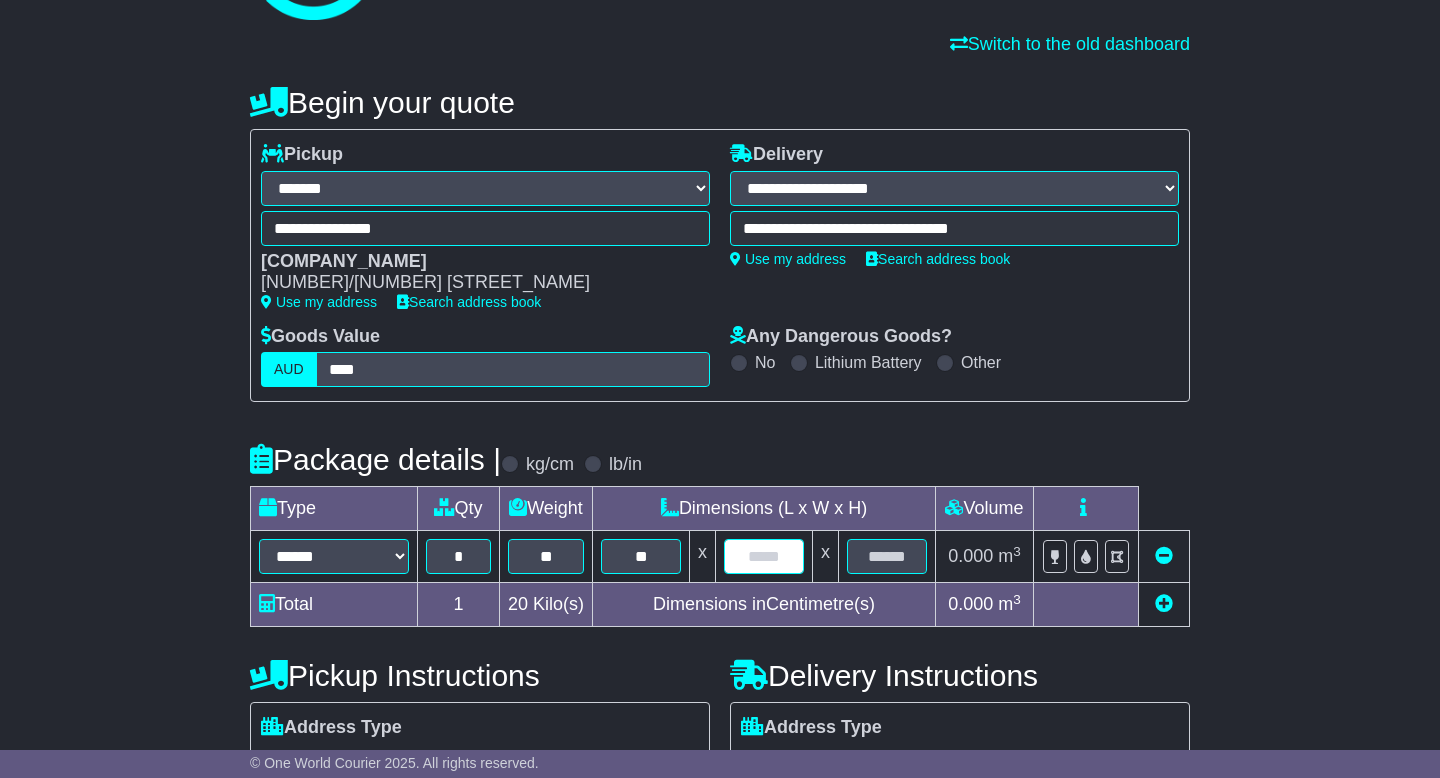 click at bounding box center [764, 556] 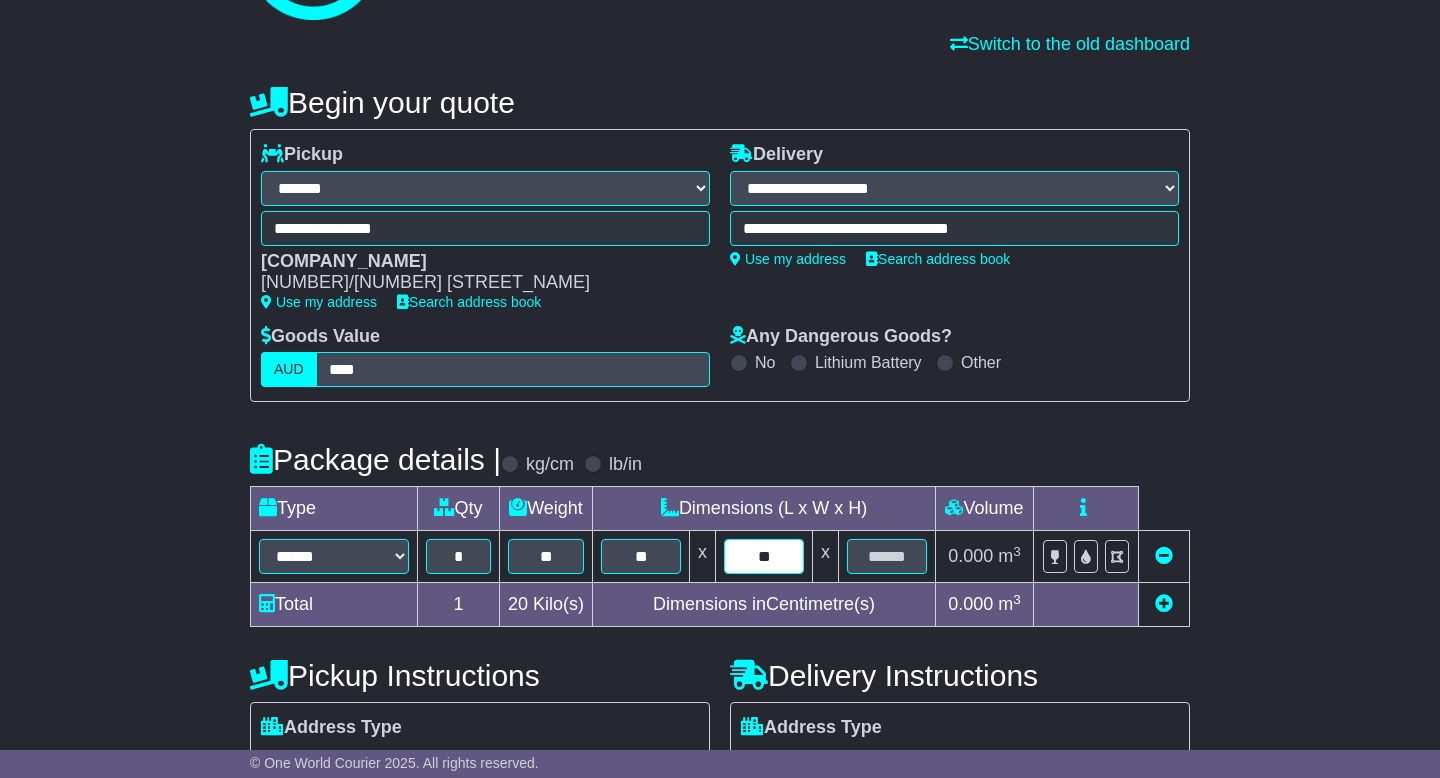 type on "**" 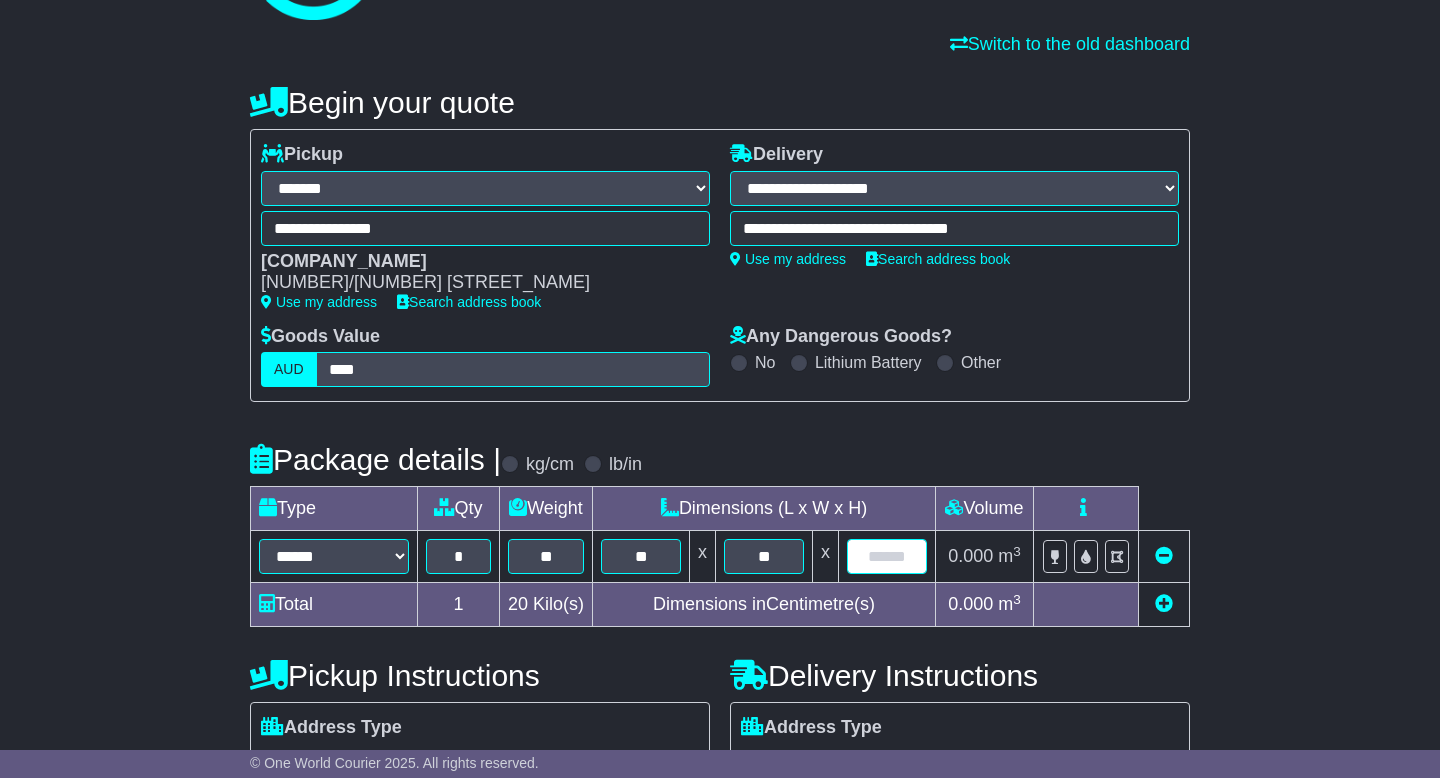 click at bounding box center (887, 556) 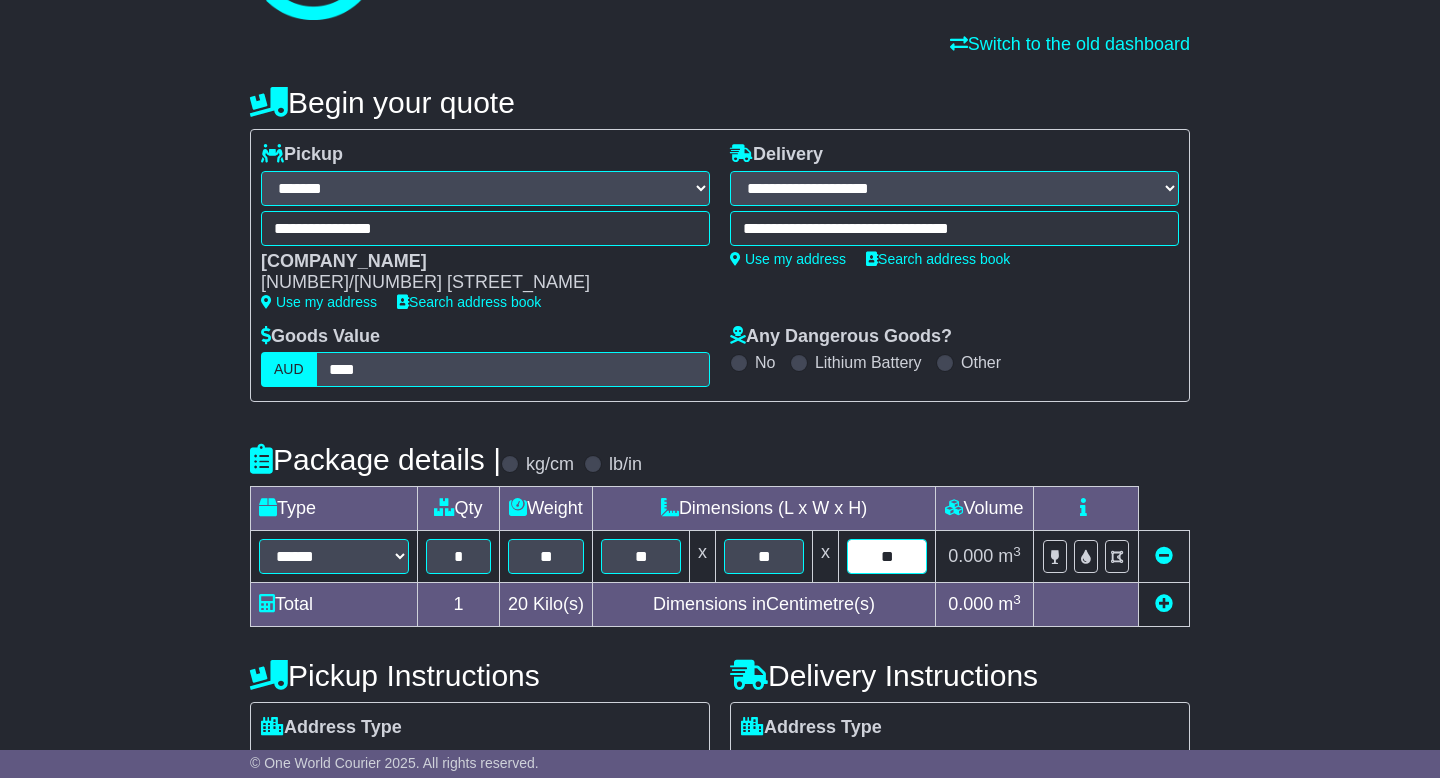 type on "**" 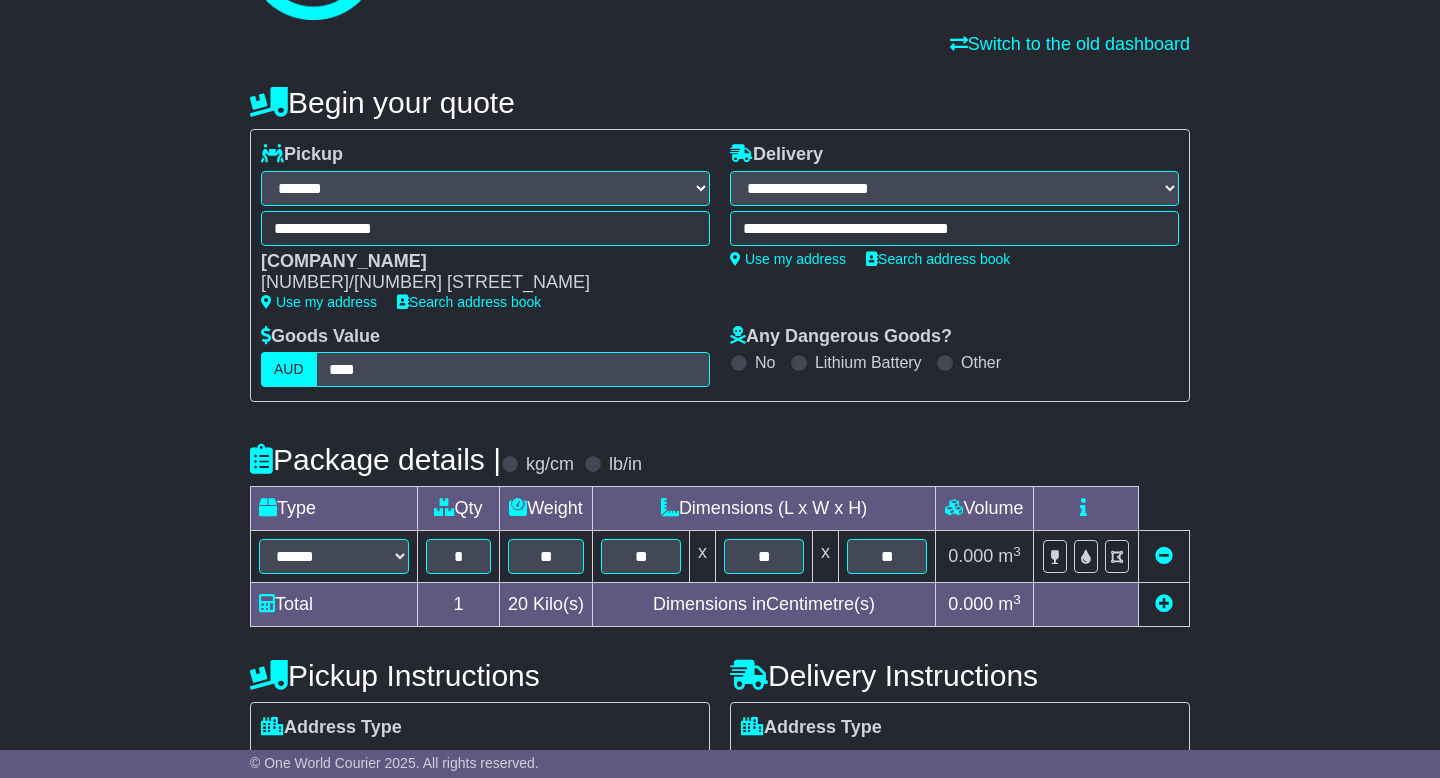 click at bounding box center [1164, 603] 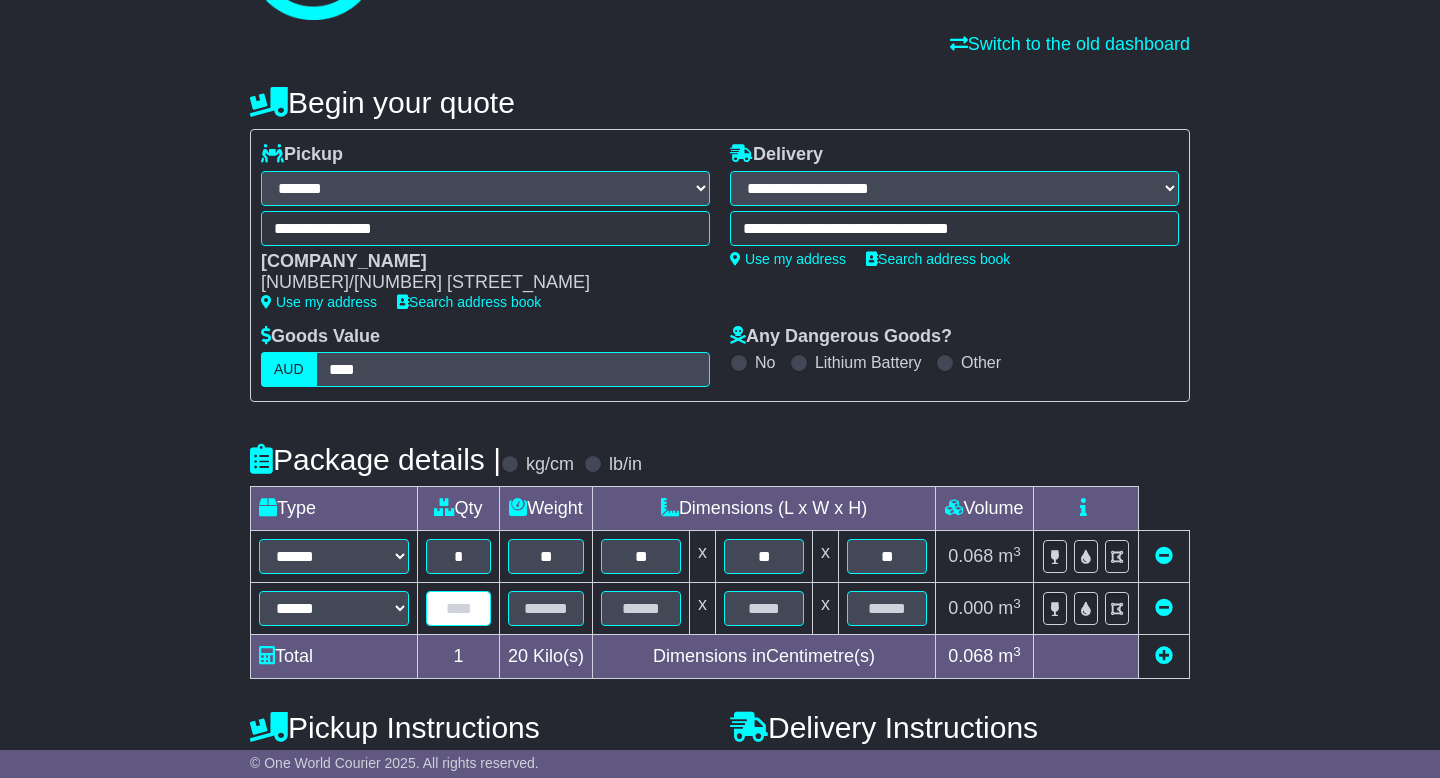 click at bounding box center (458, 608) 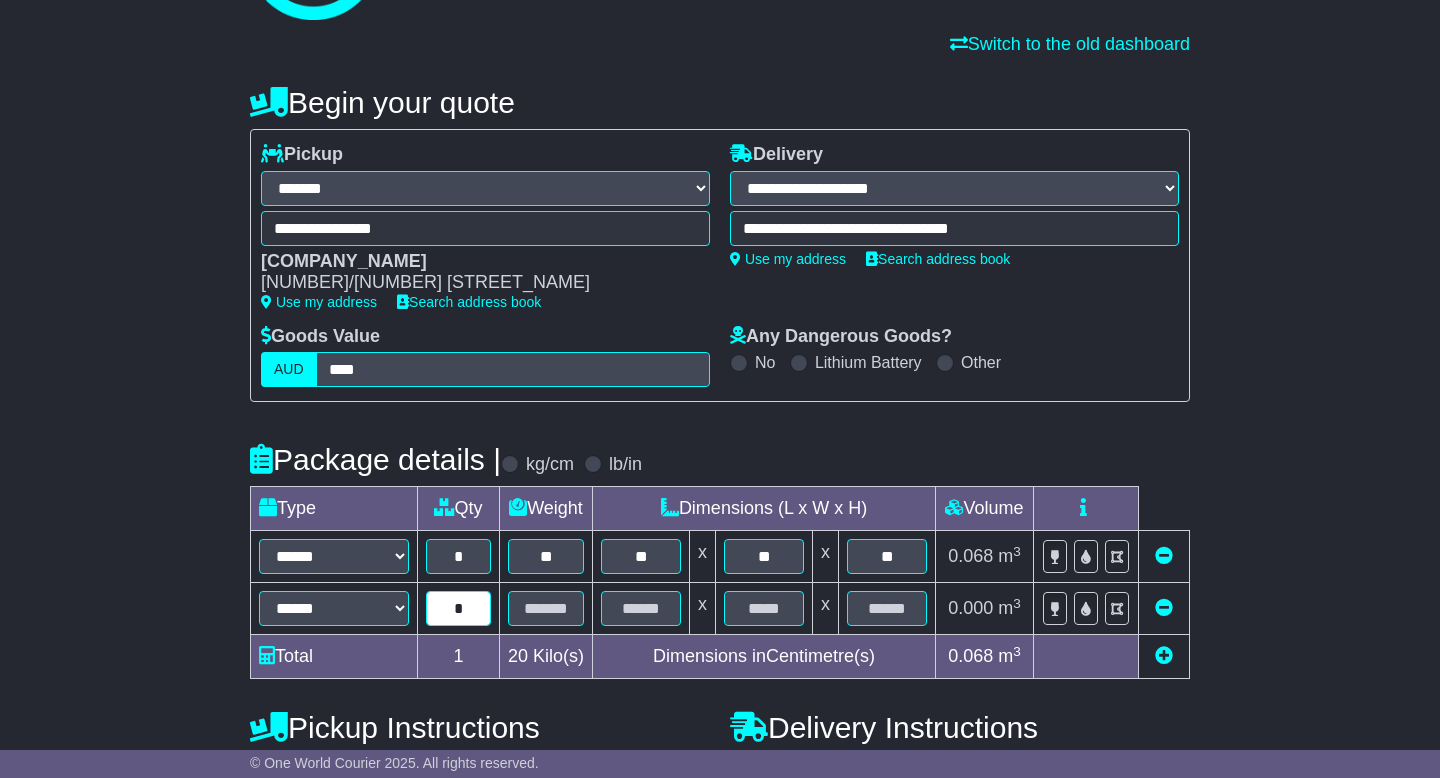 type on "*" 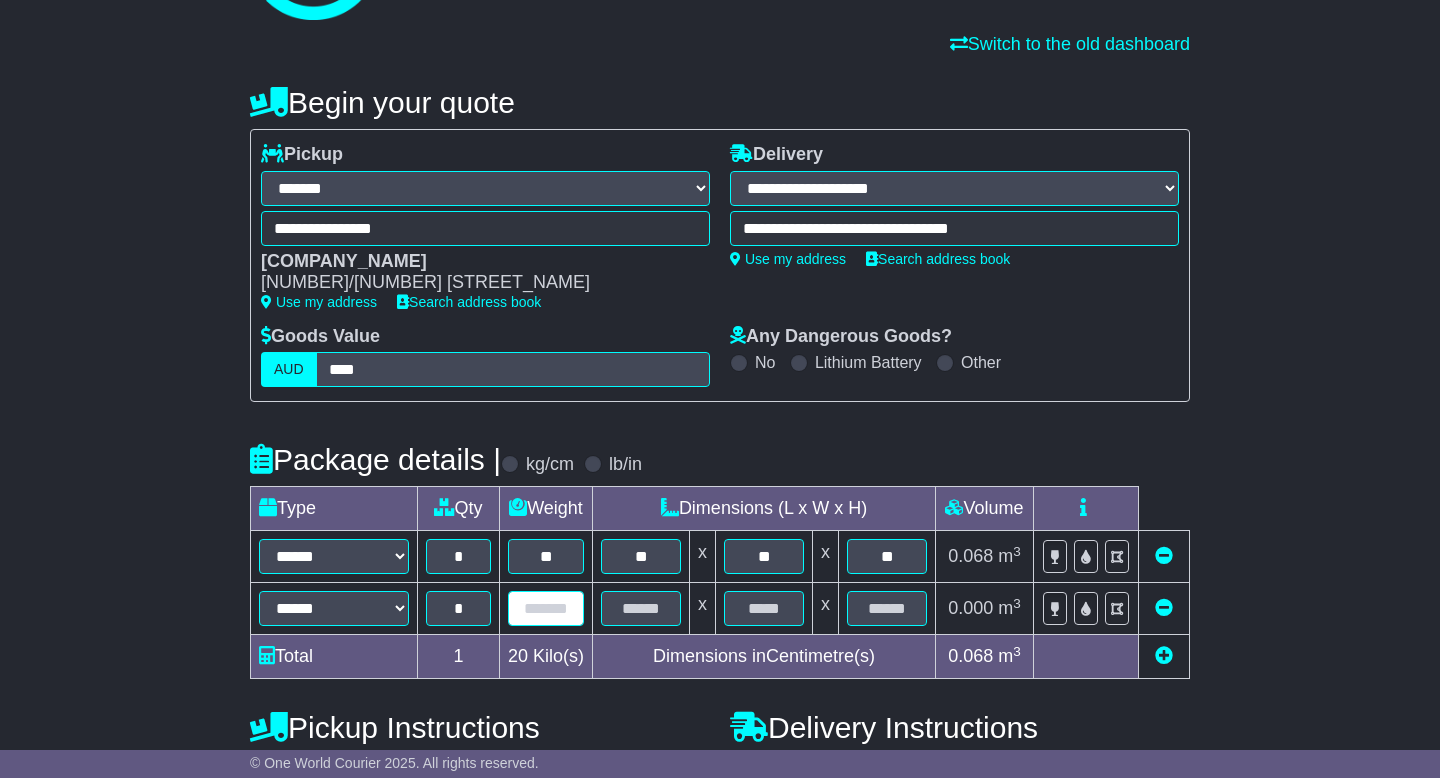 click at bounding box center (546, 608) 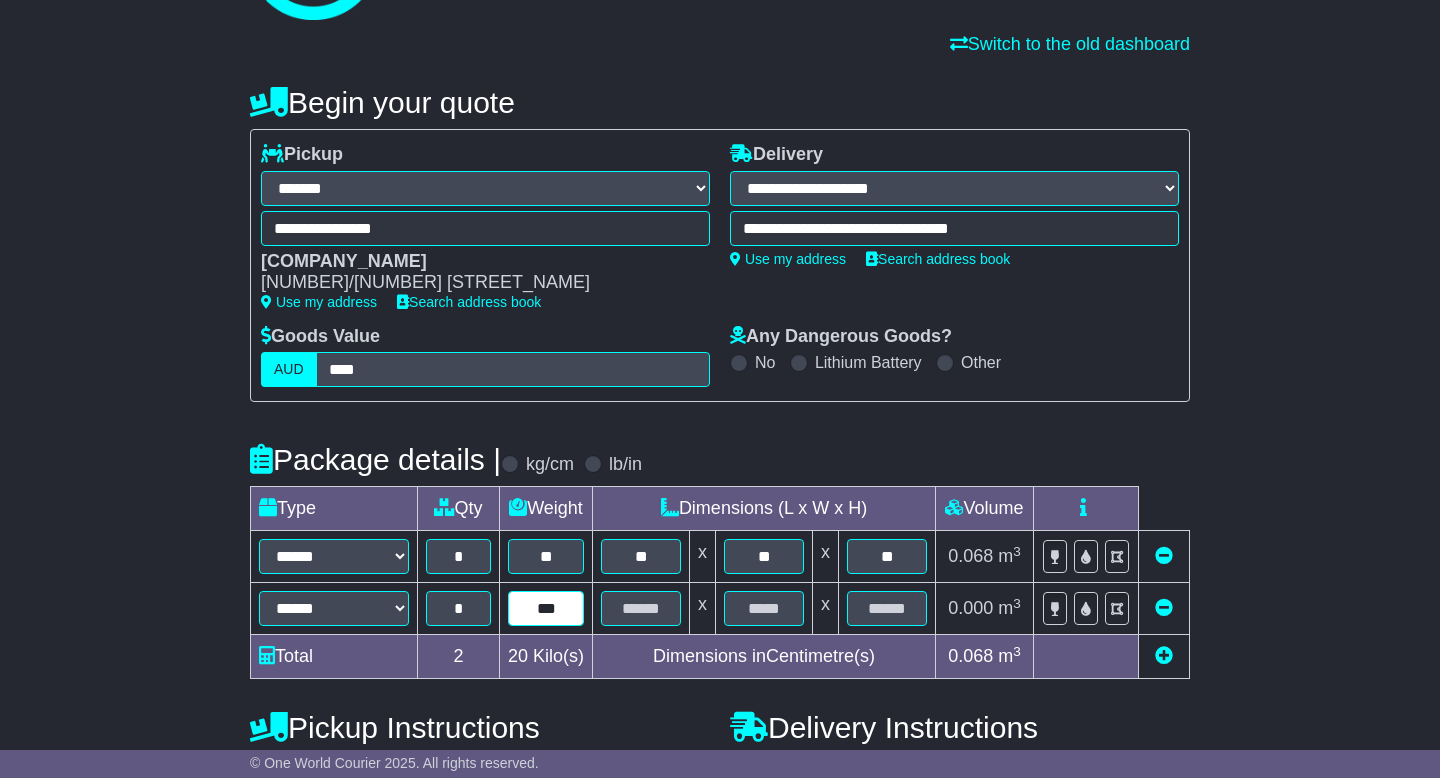 type on "***" 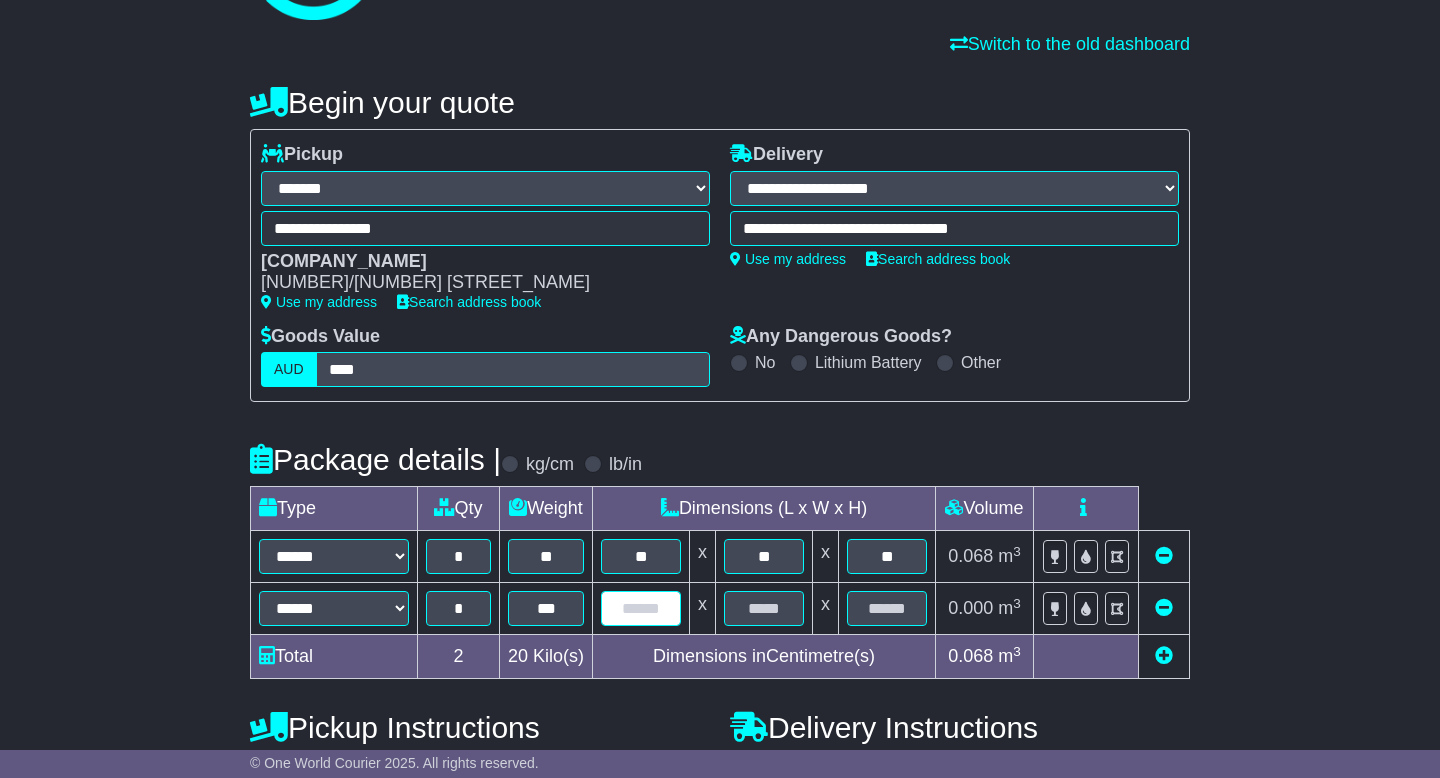 click at bounding box center (641, 608) 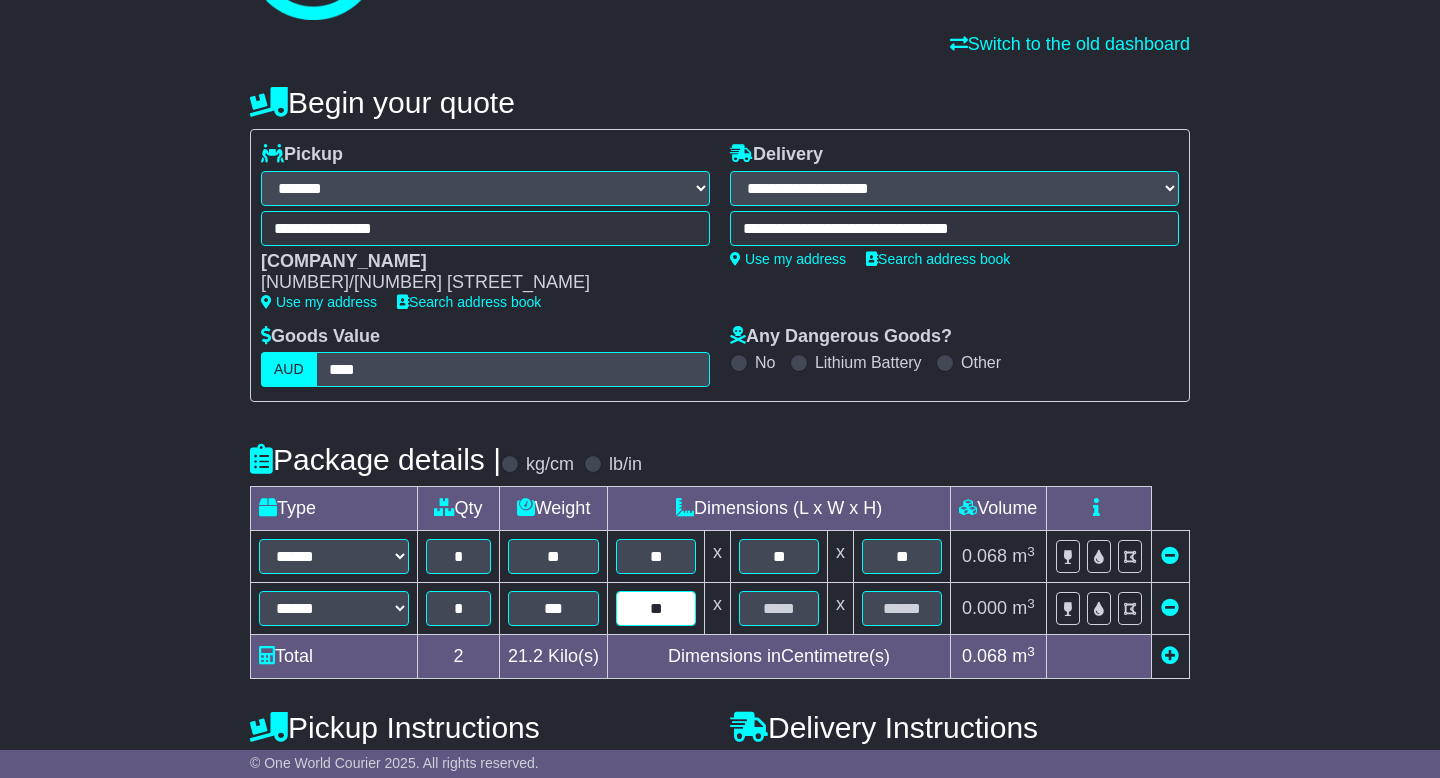type on "**" 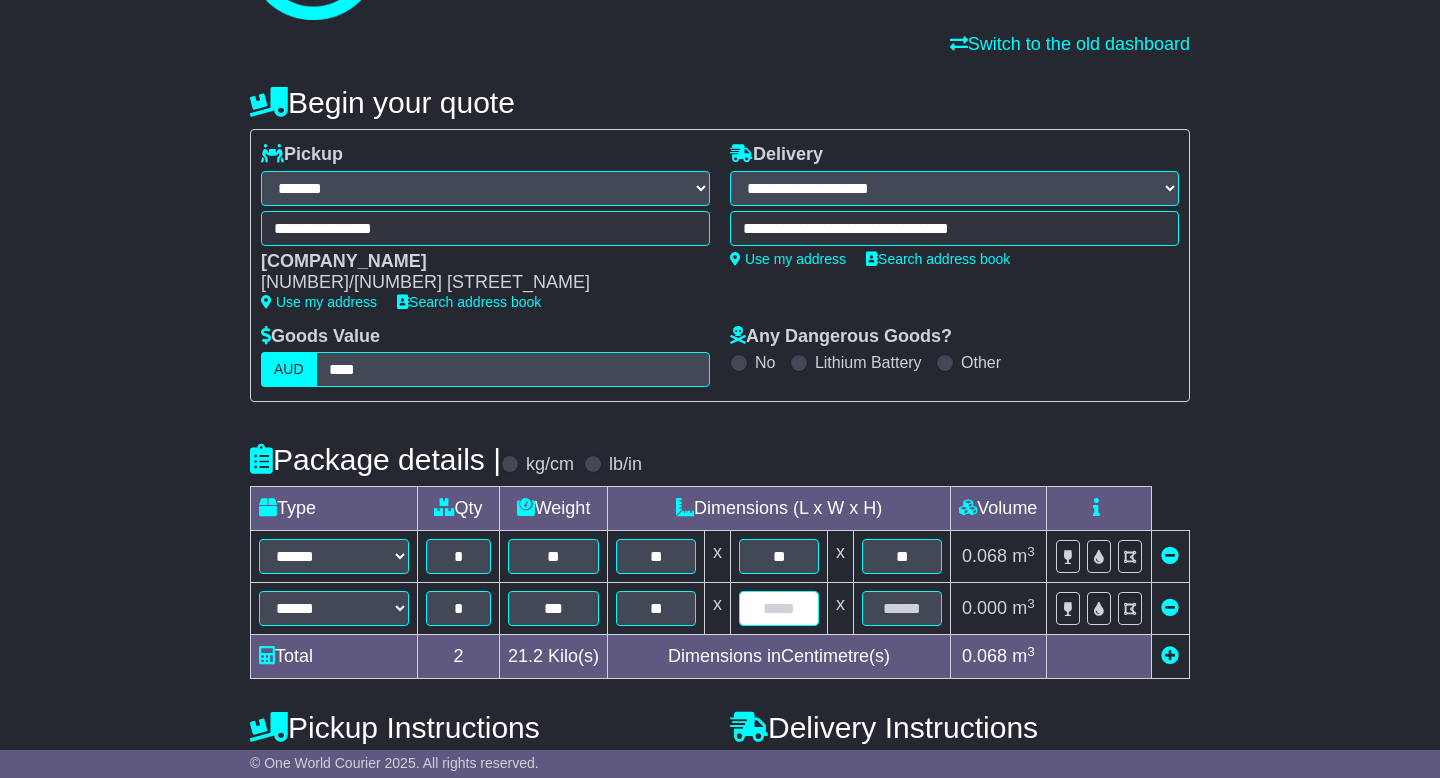 click at bounding box center [779, 608] 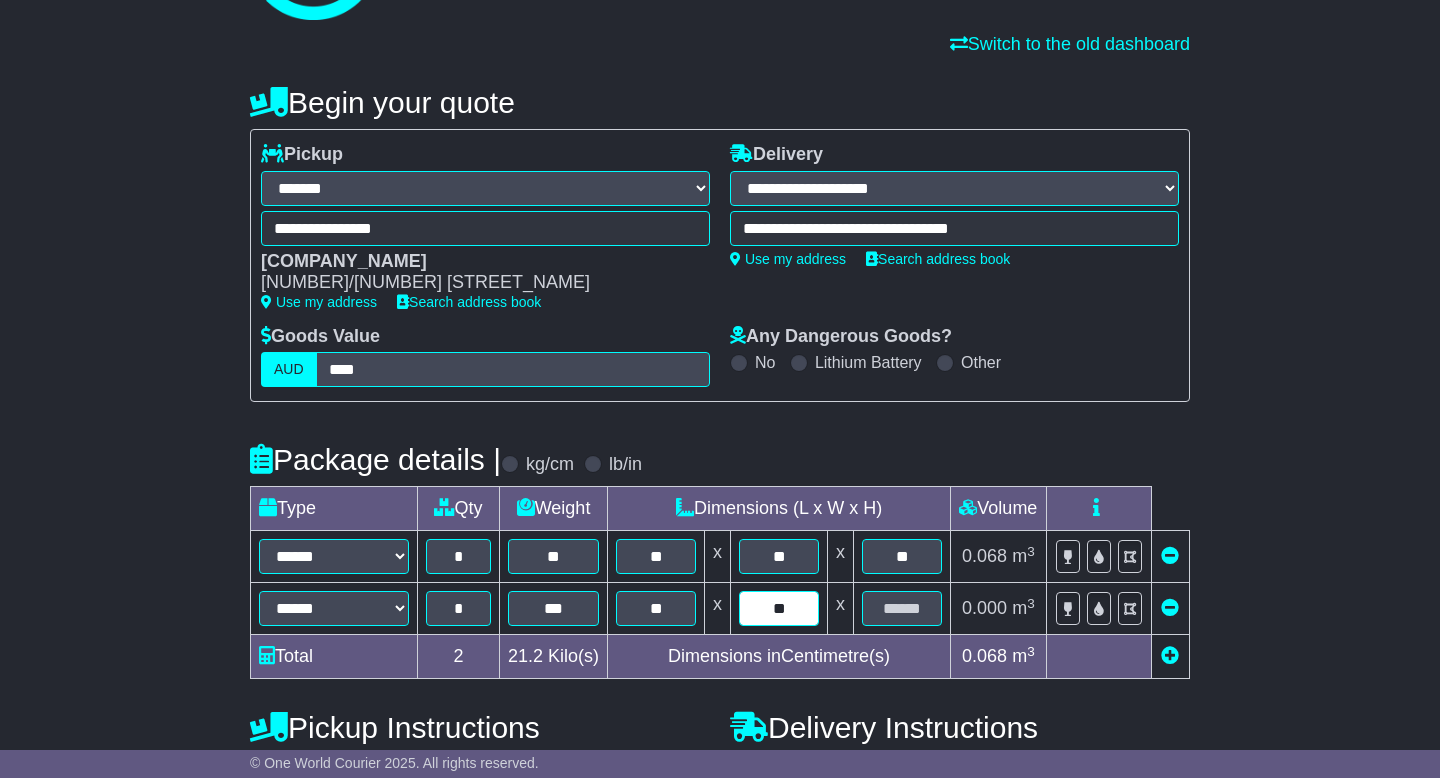 type on "**" 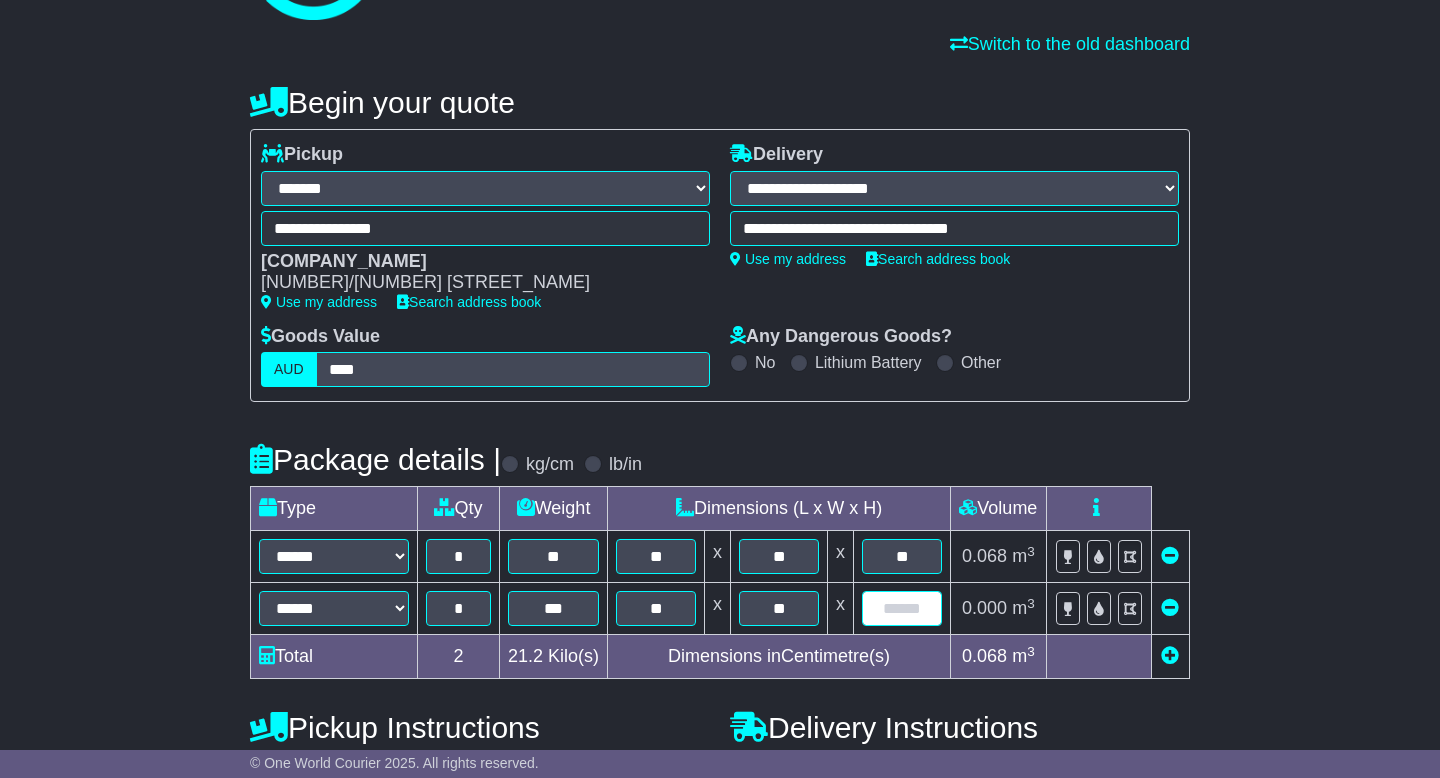 click at bounding box center [902, 608] 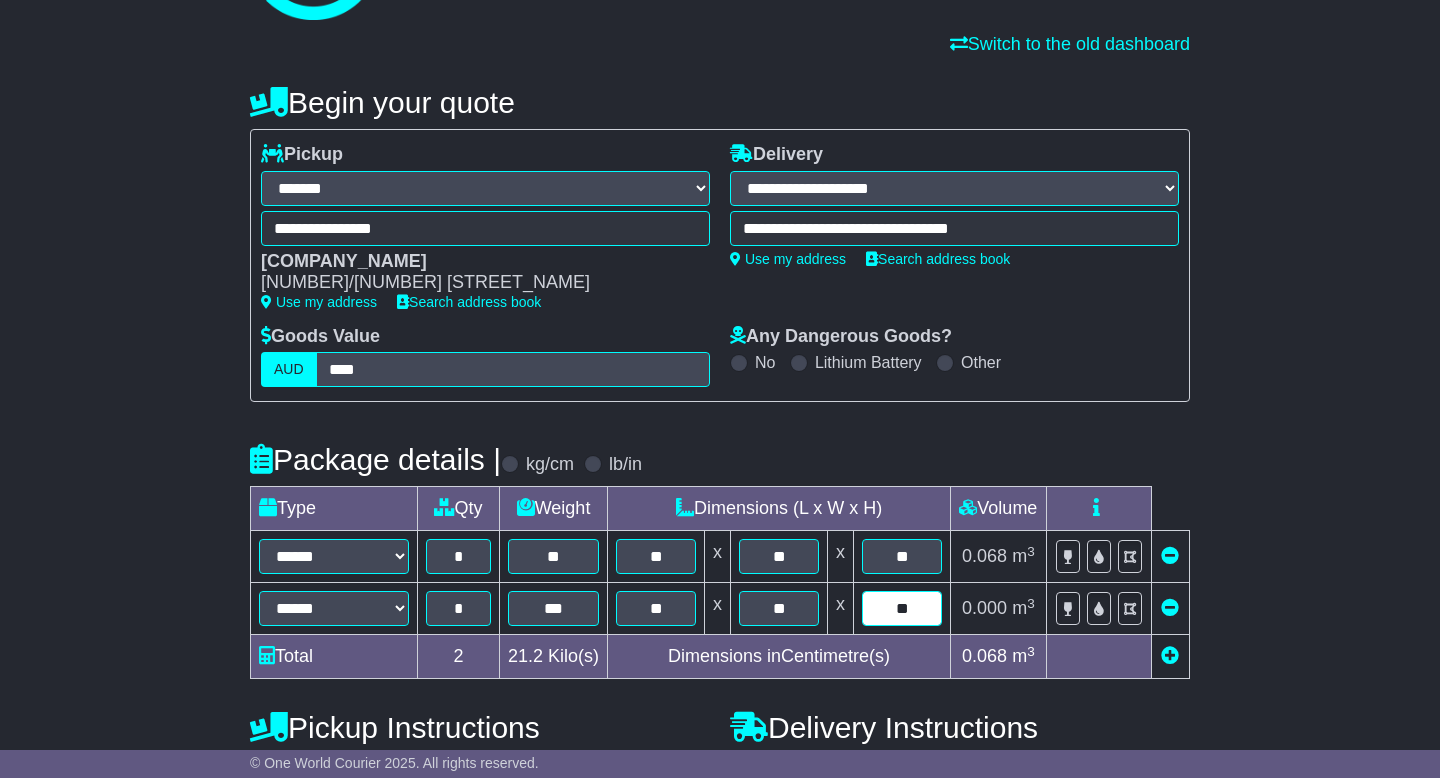 type on "**" 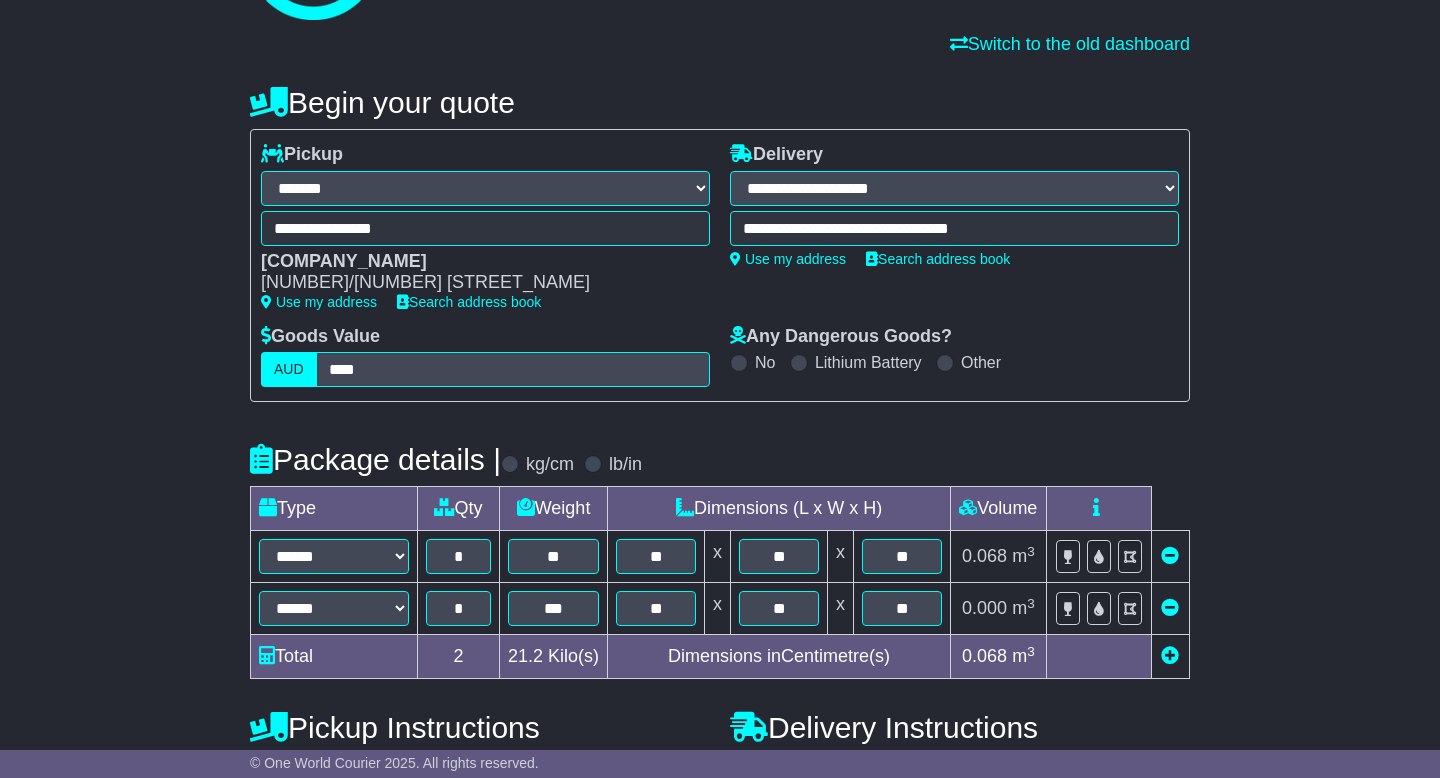 click at bounding box center (1170, 655) 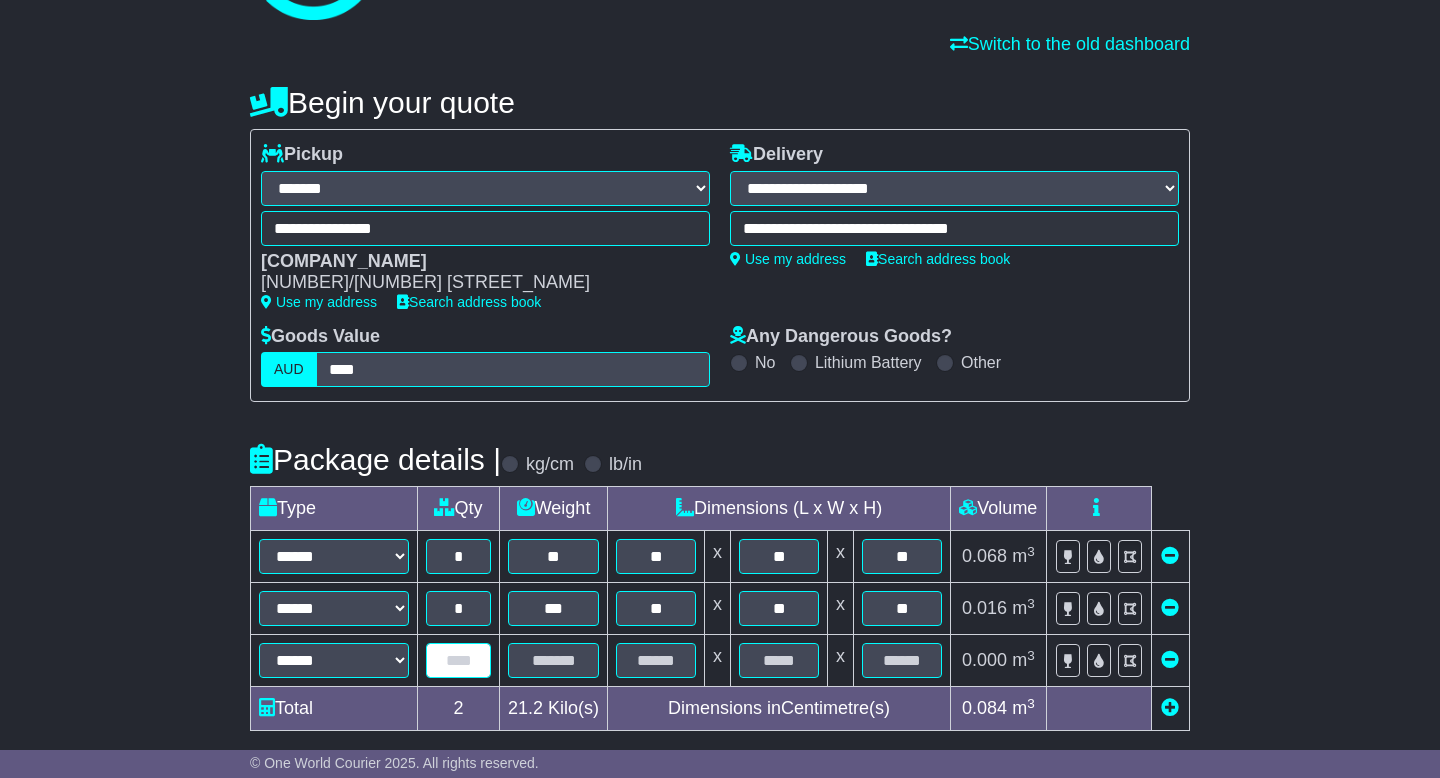 click at bounding box center [458, 660] 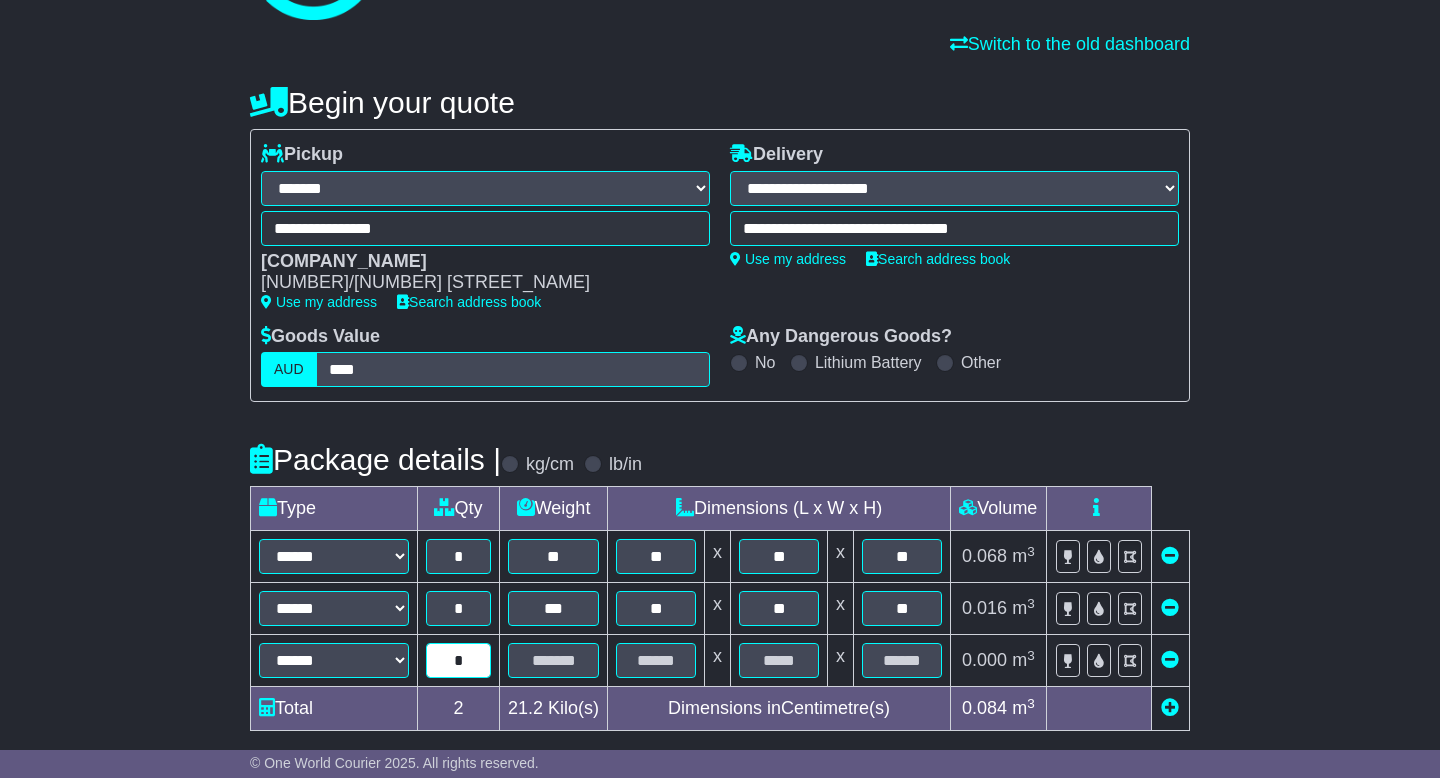 type on "*" 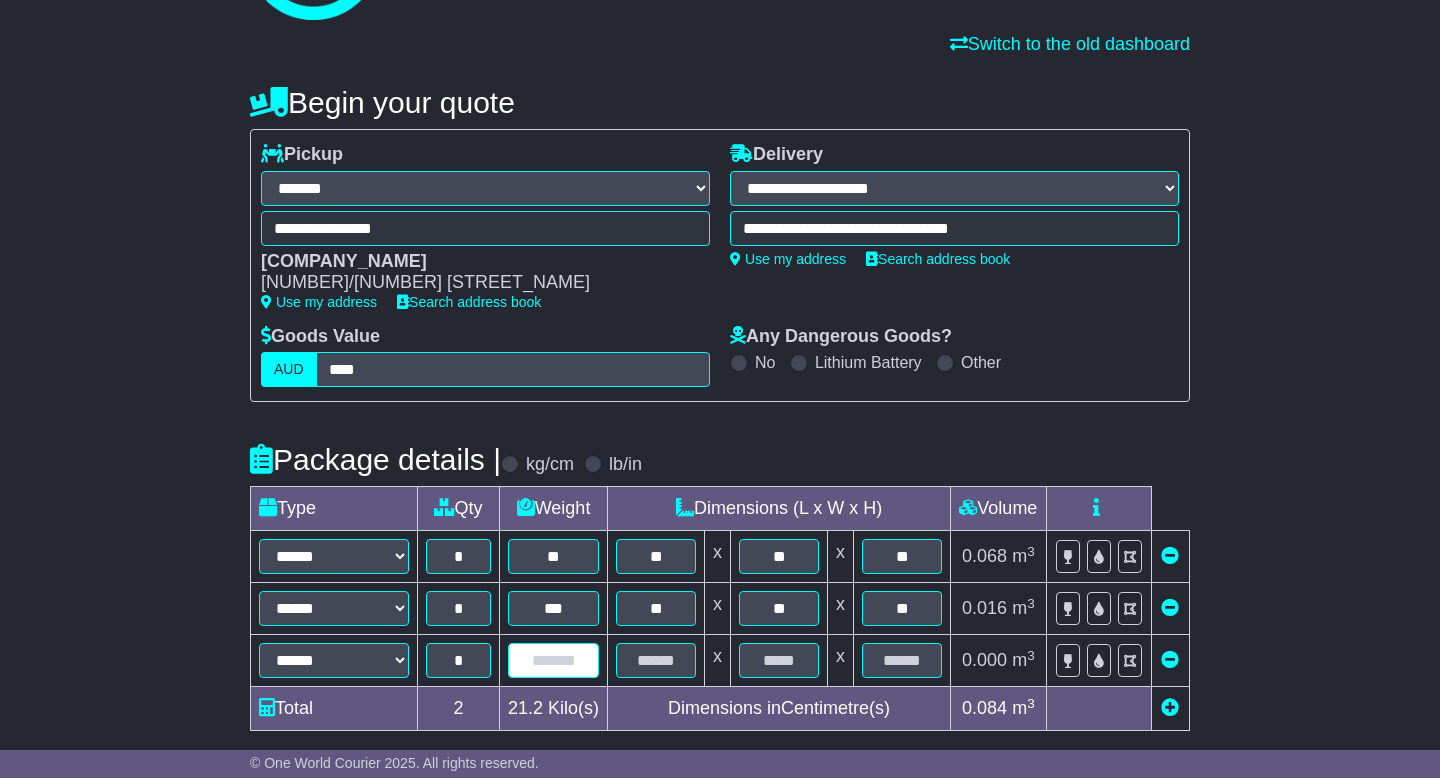 click at bounding box center [553, 660] 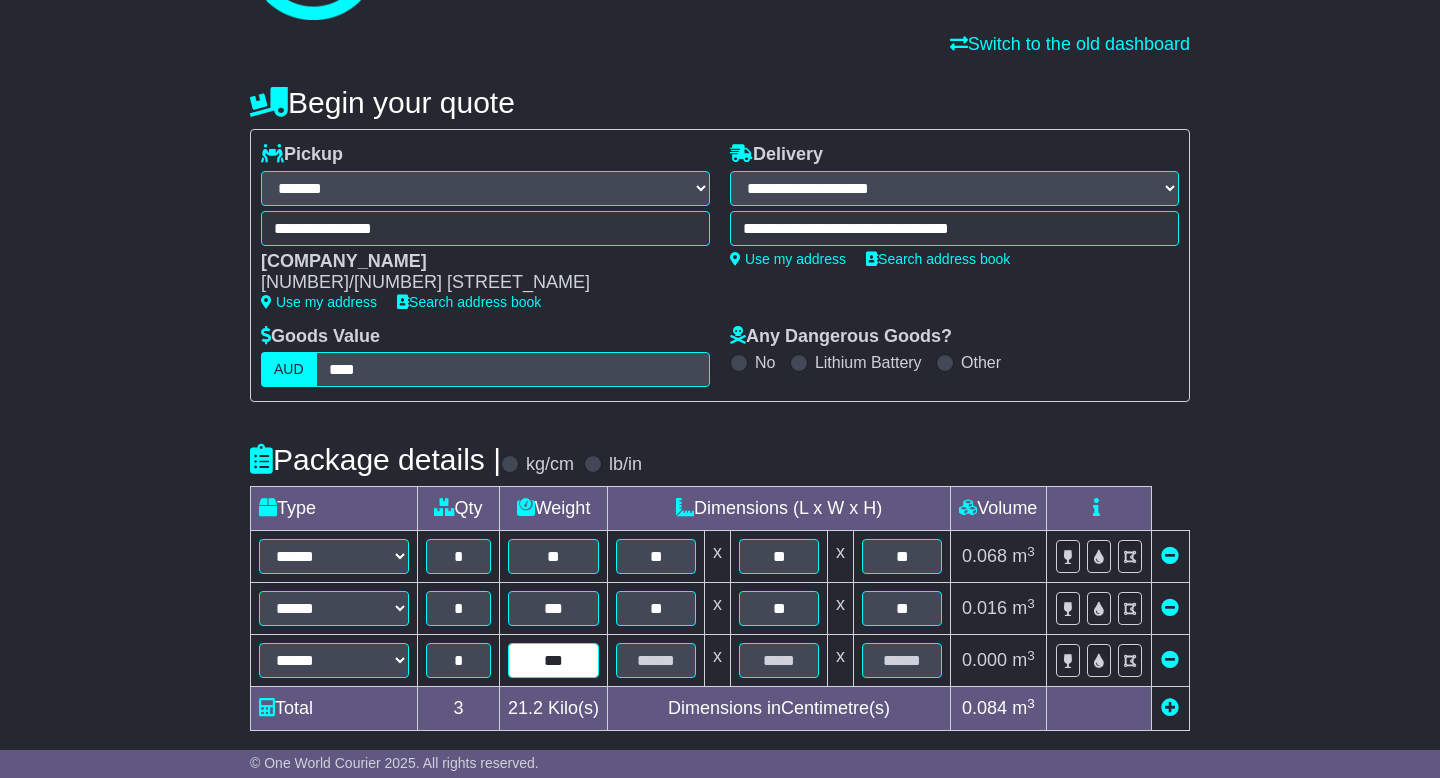 type on "***" 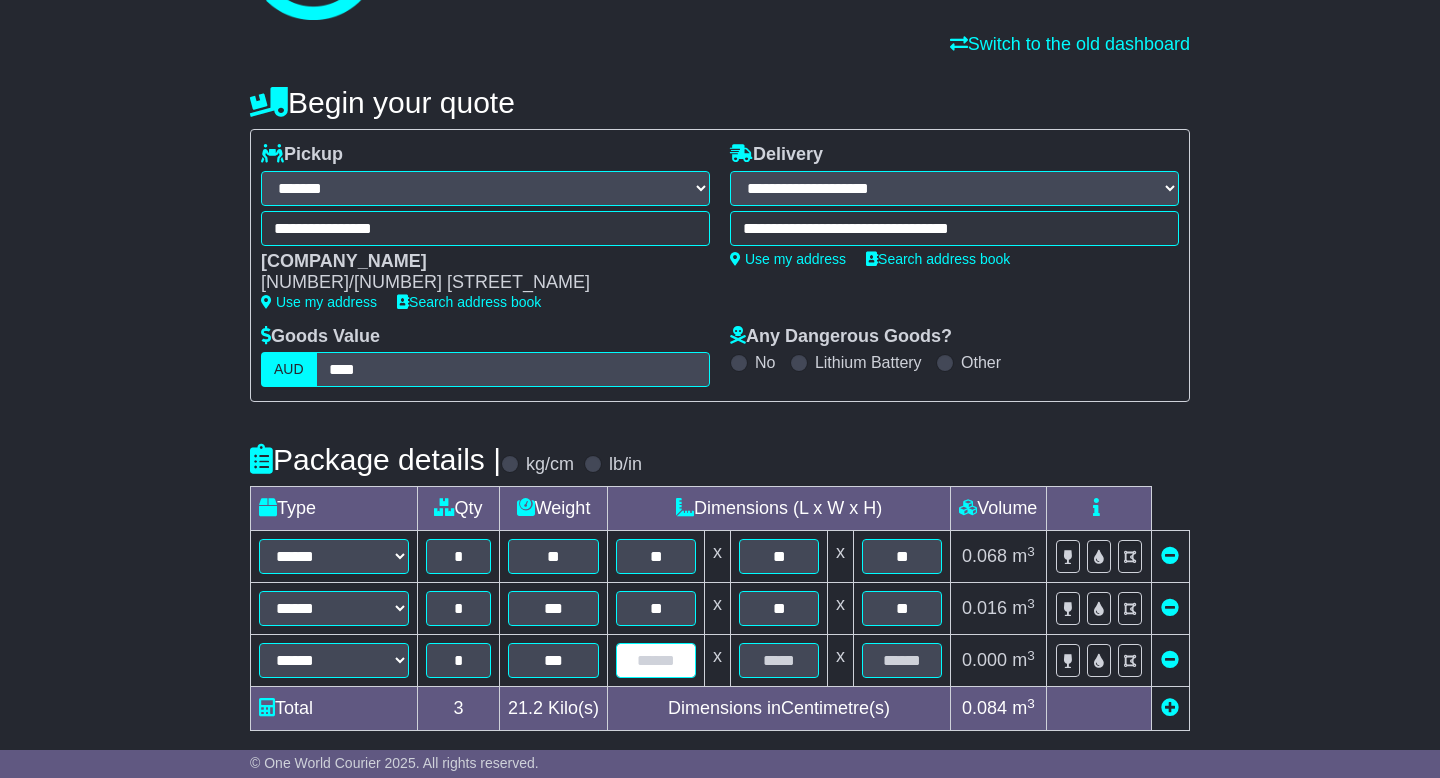 click at bounding box center (656, 660) 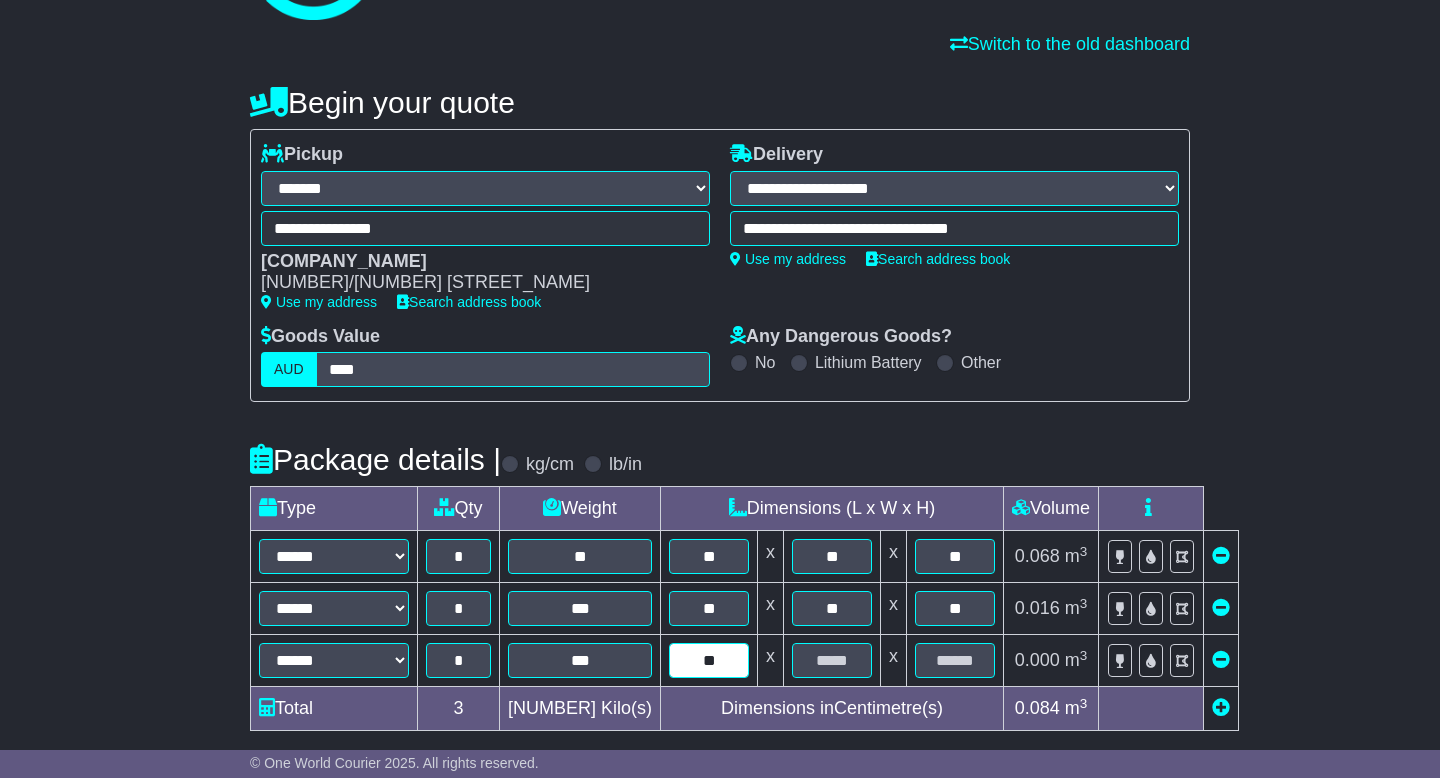 type on "**" 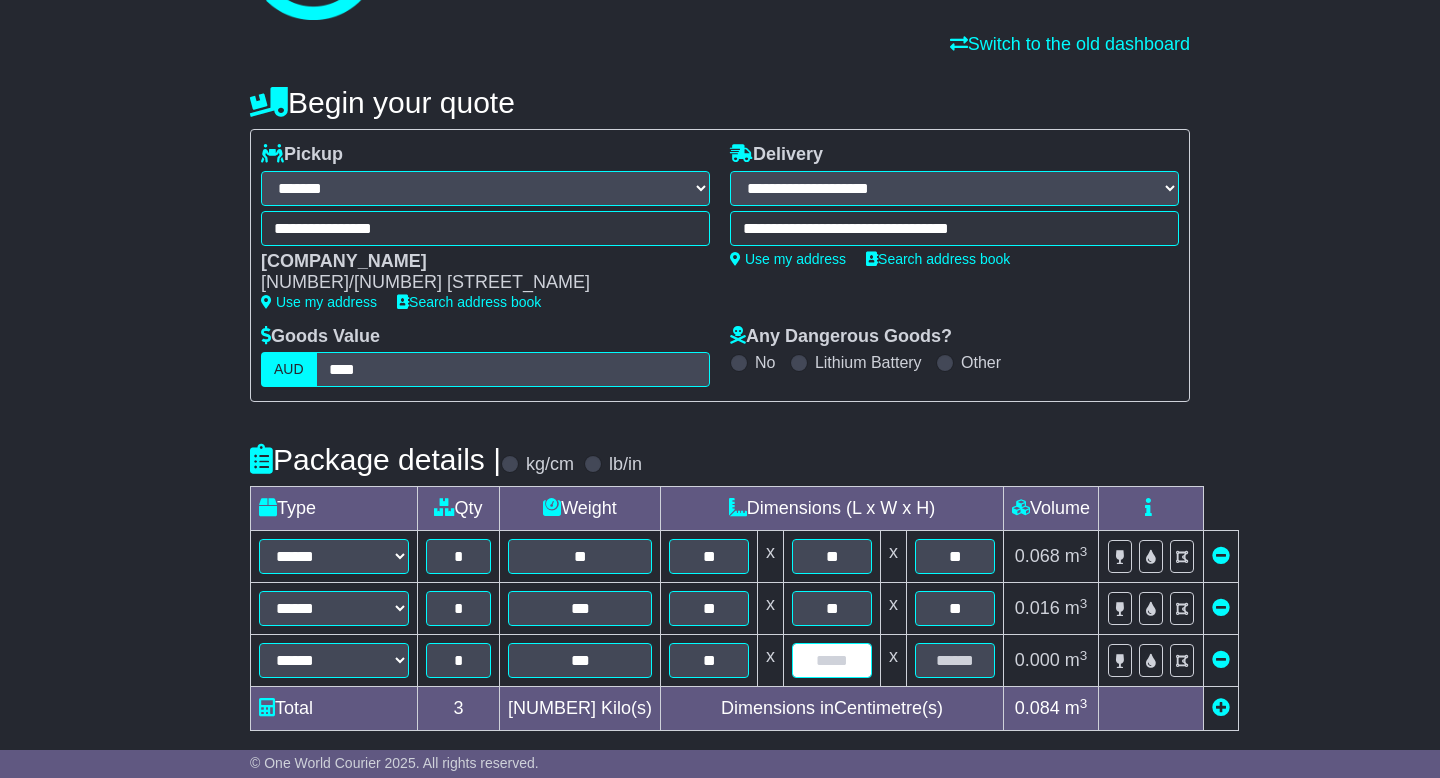 click at bounding box center (832, 660) 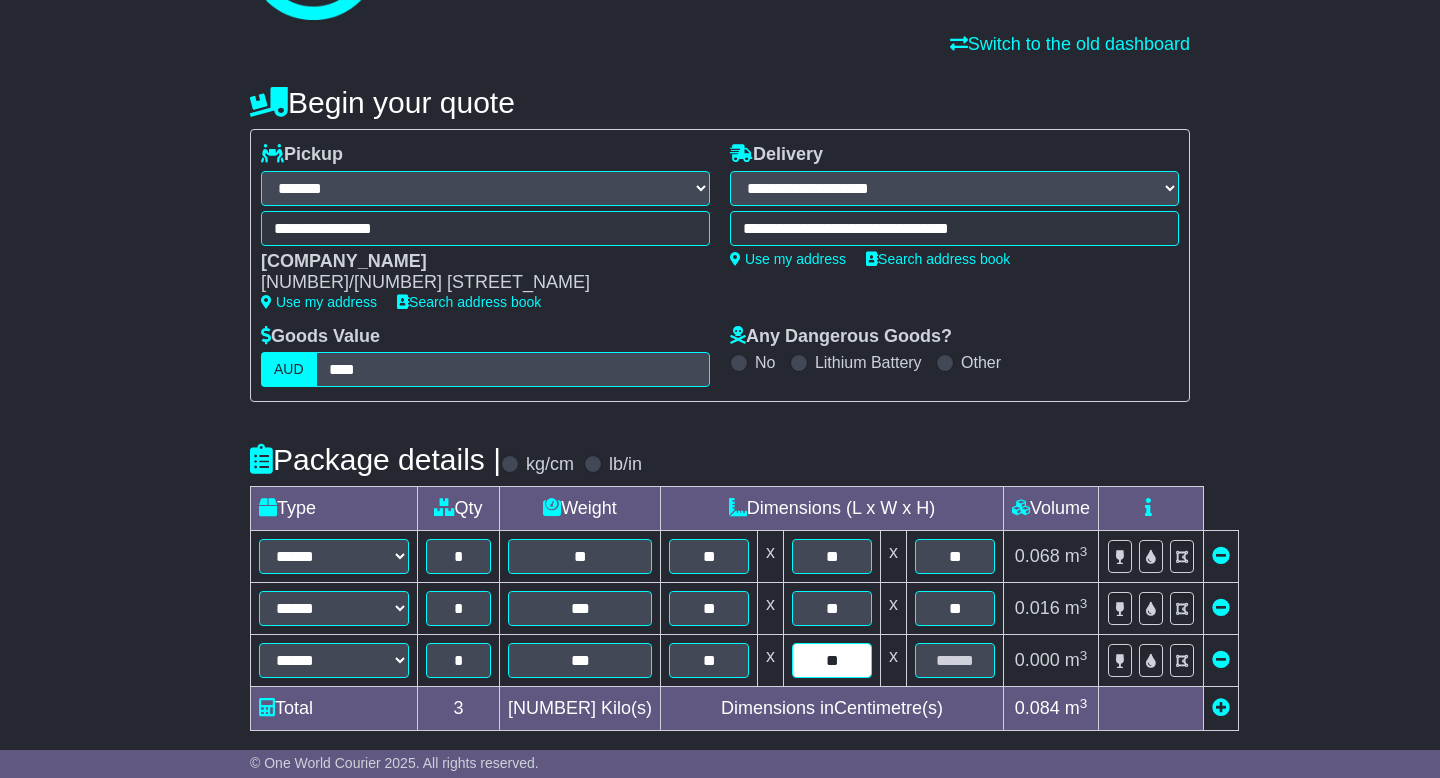 type on "**" 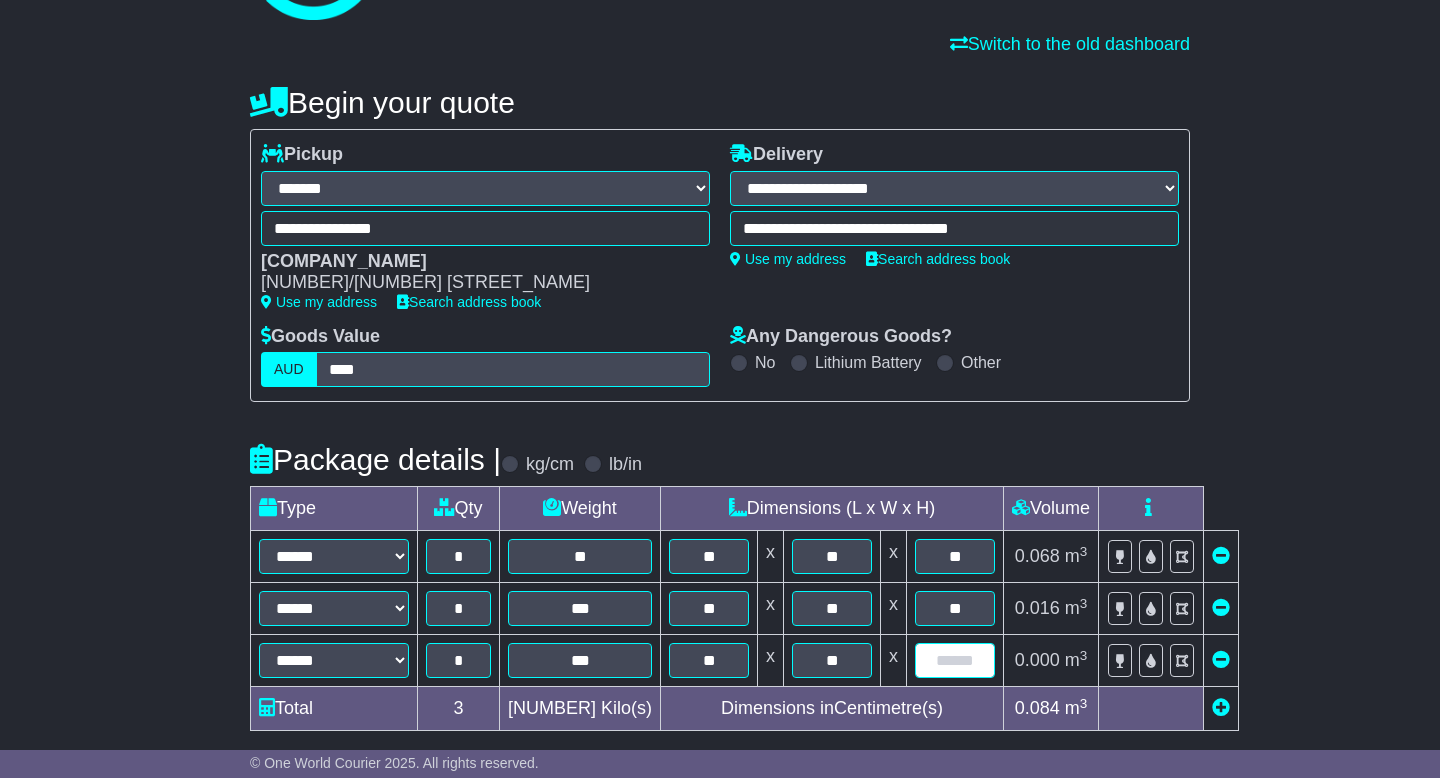 click at bounding box center (955, 660) 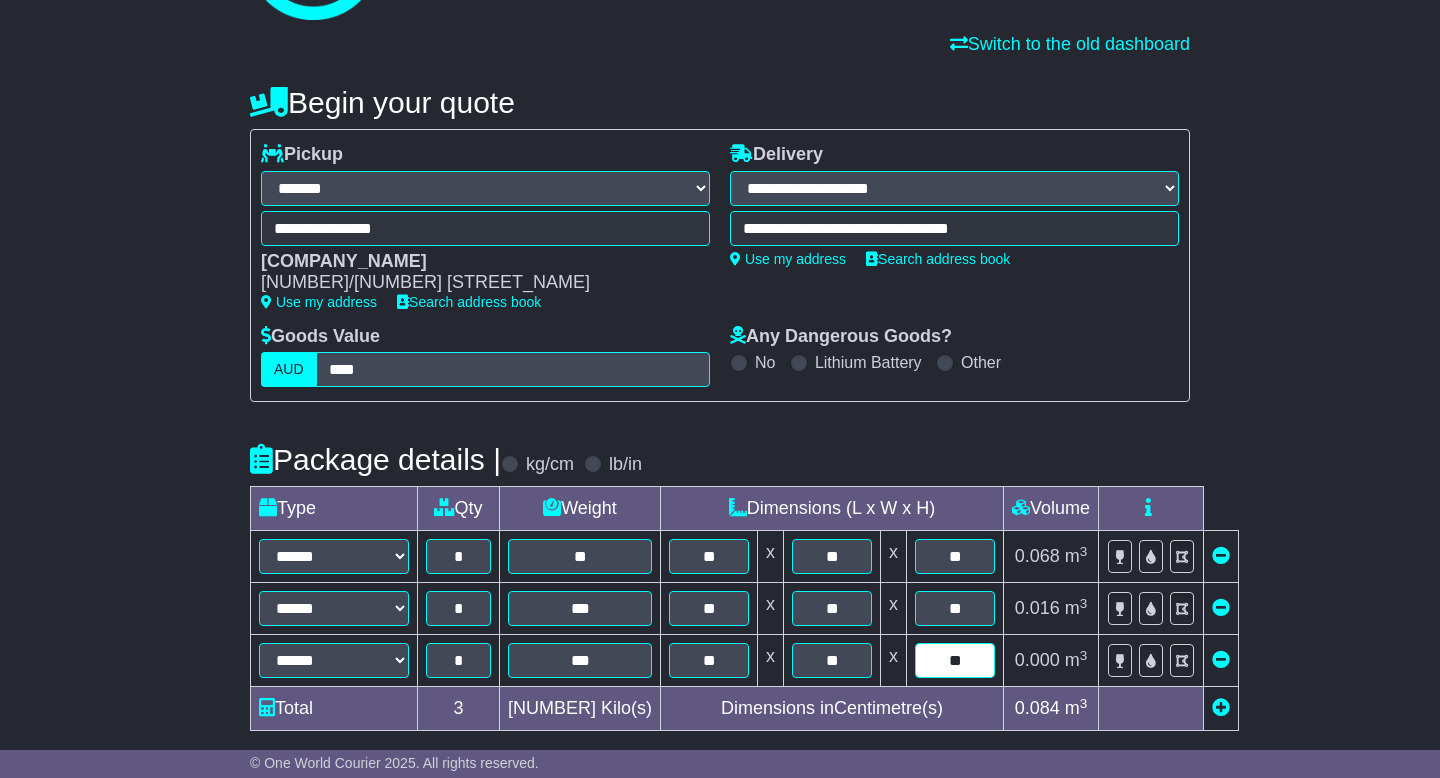 type on "**" 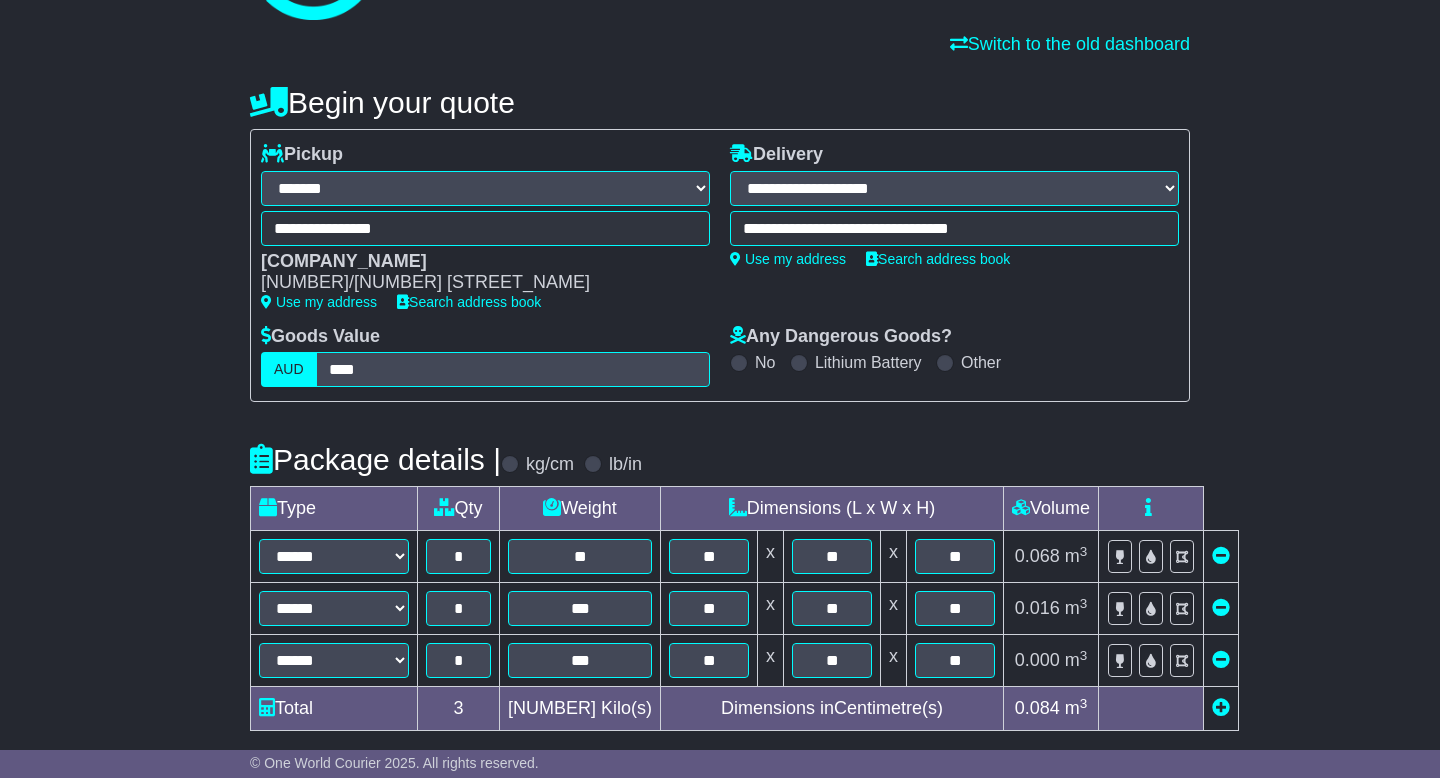click on "**********" at bounding box center [720, 681] 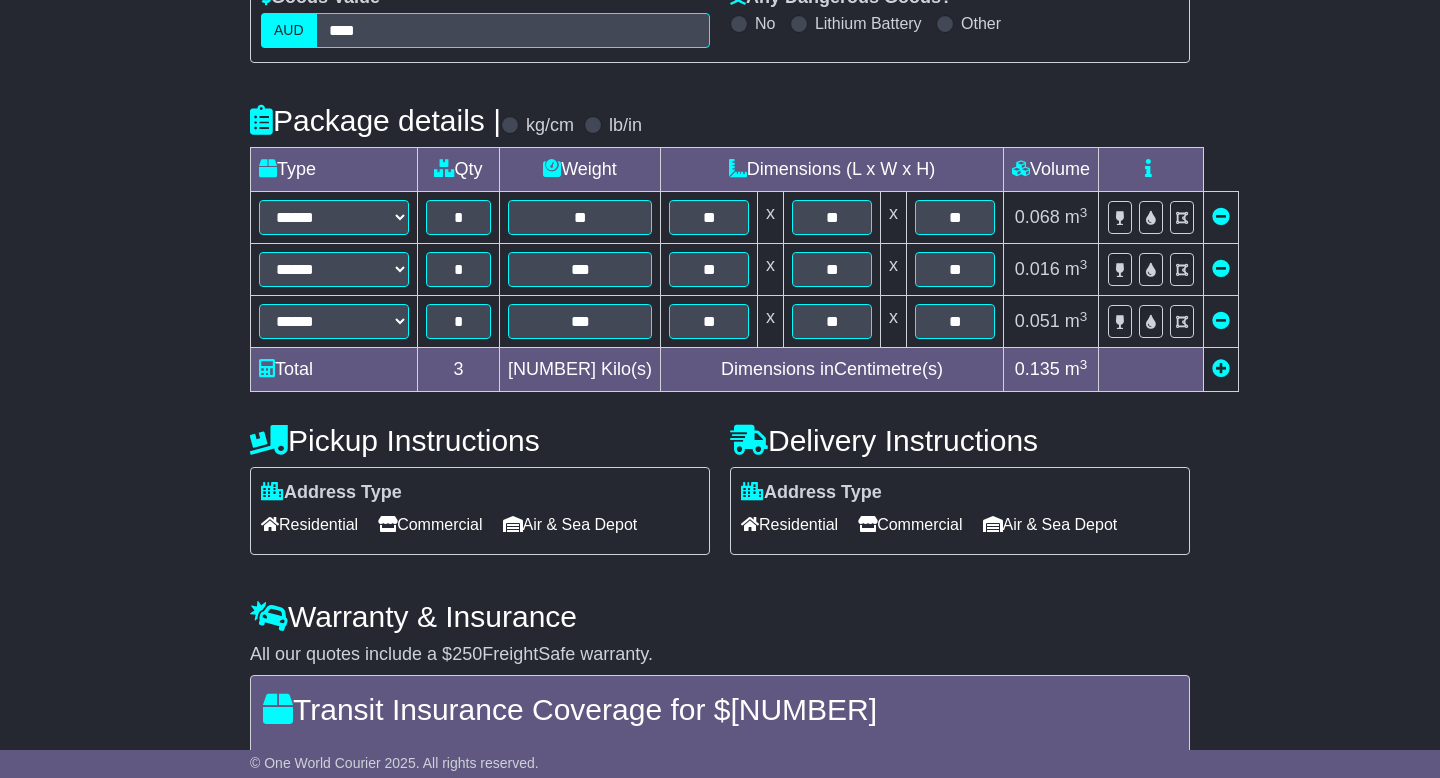 scroll, scrollTop: 470, scrollLeft: 0, axis: vertical 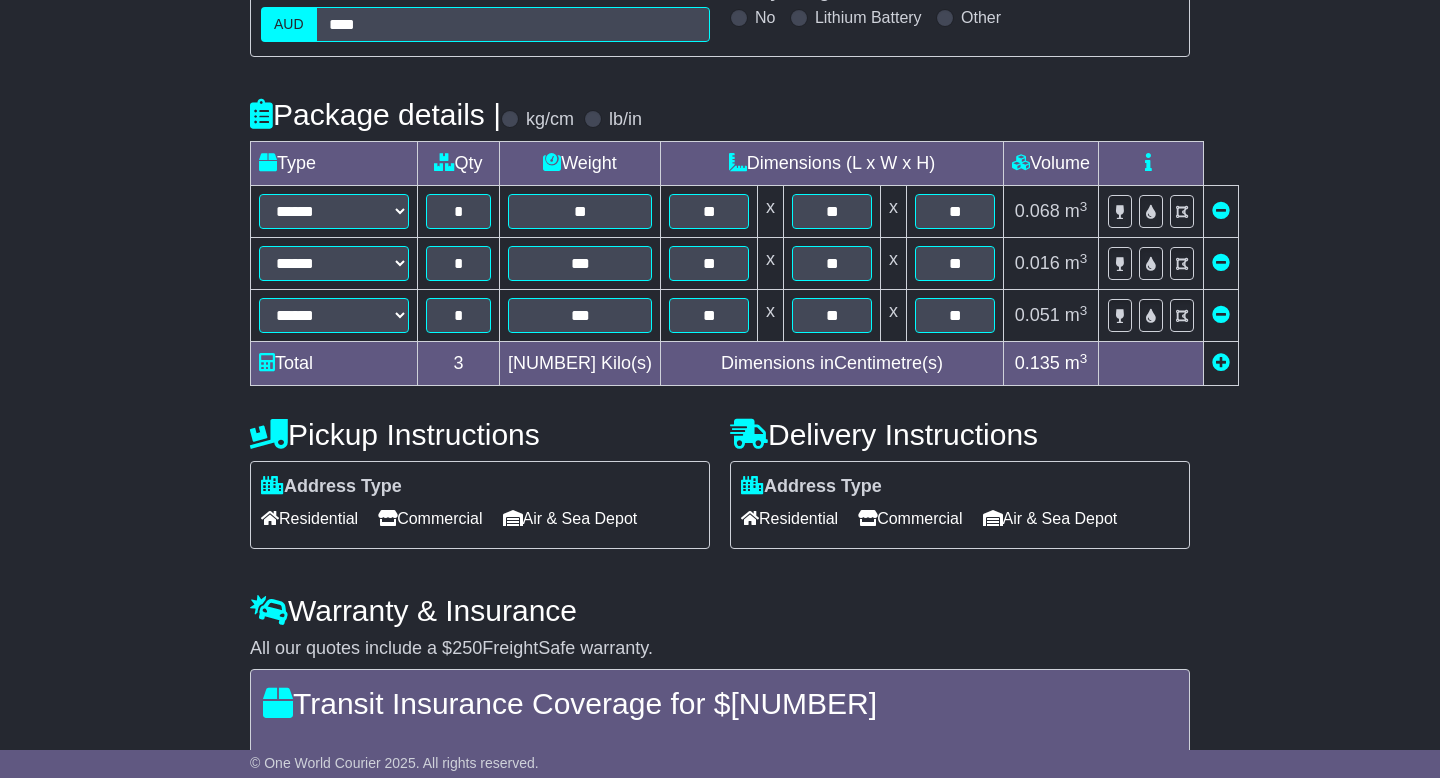 click on "Residential" at bounding box center (789, 518) 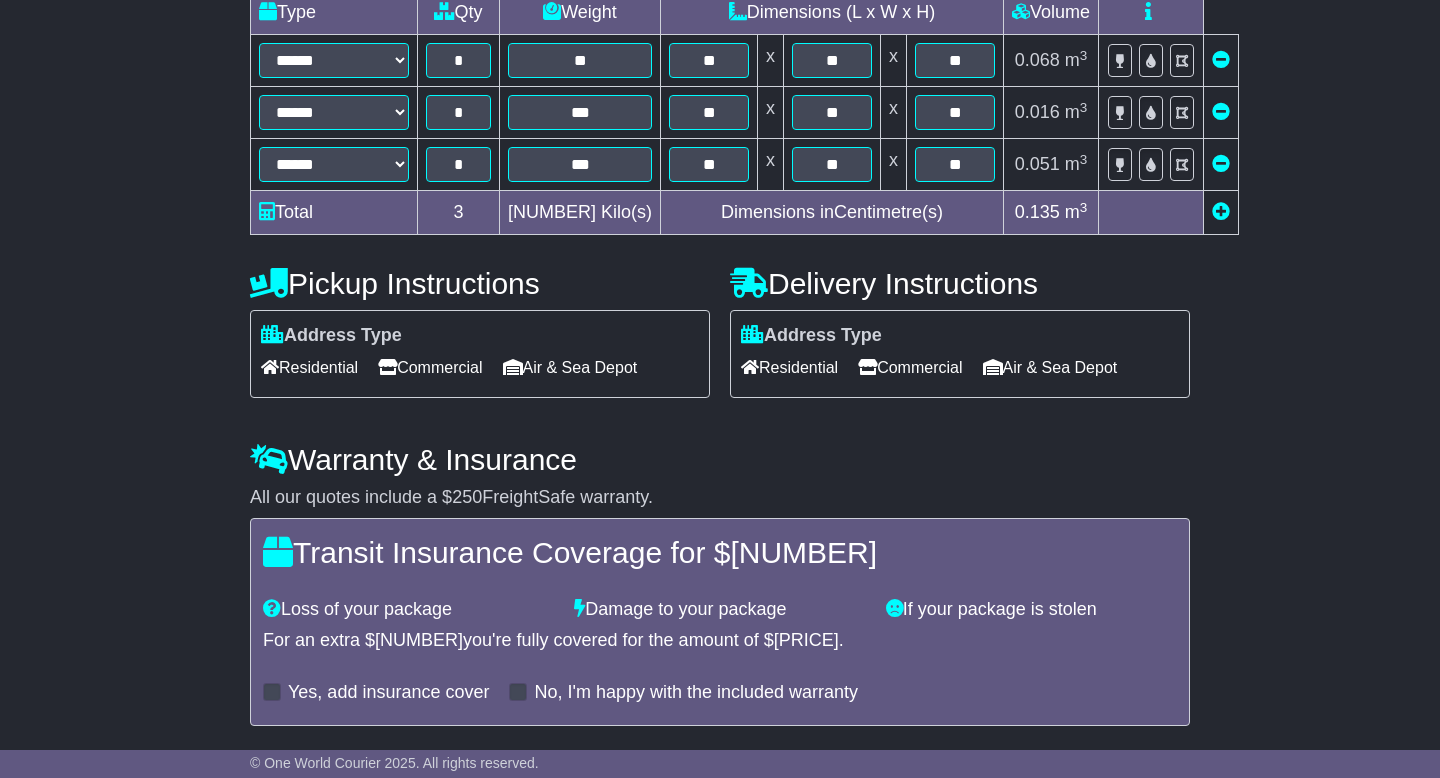 scroll, scrollTop: 687, scrollLeft: 0, axis: vertical 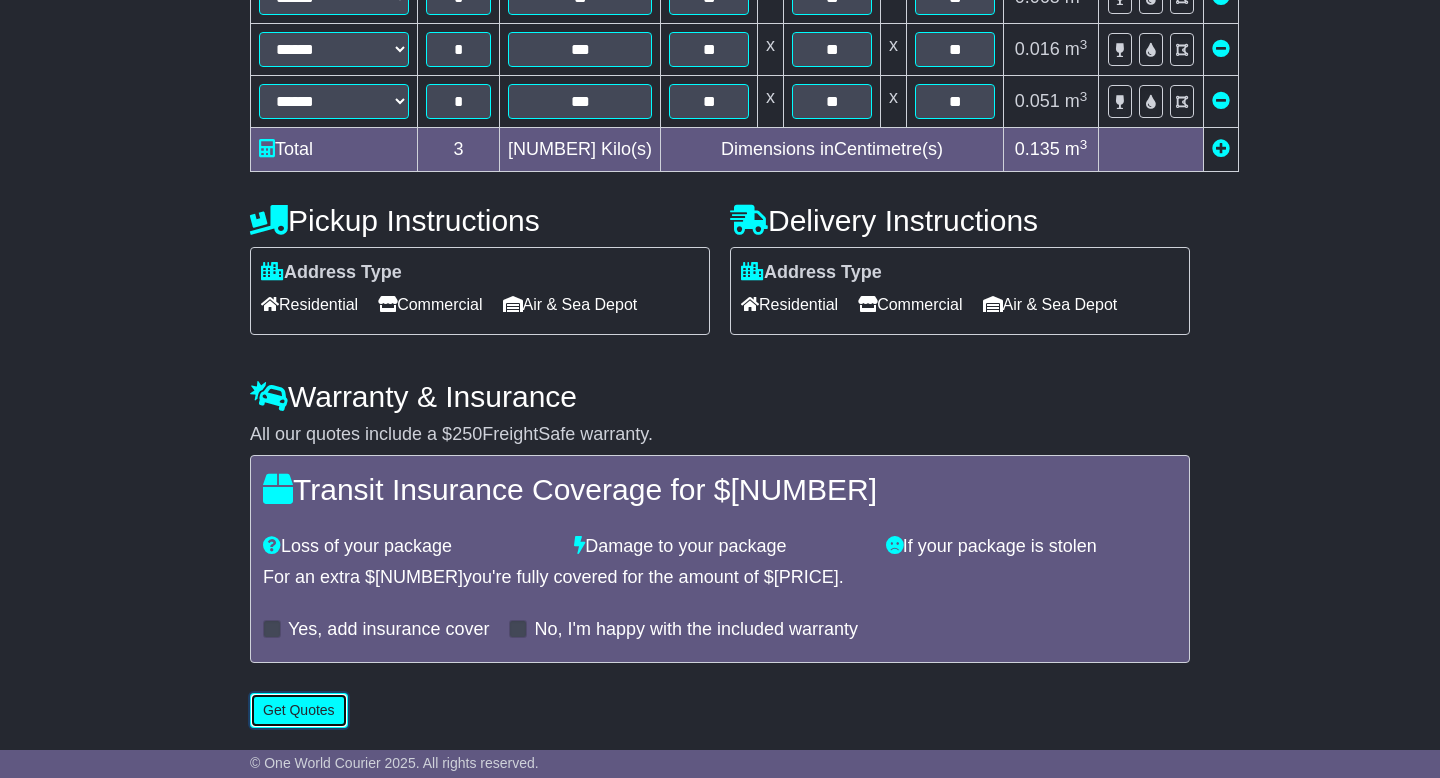 click on "Get Quotes" at bounding box center (299, 710) 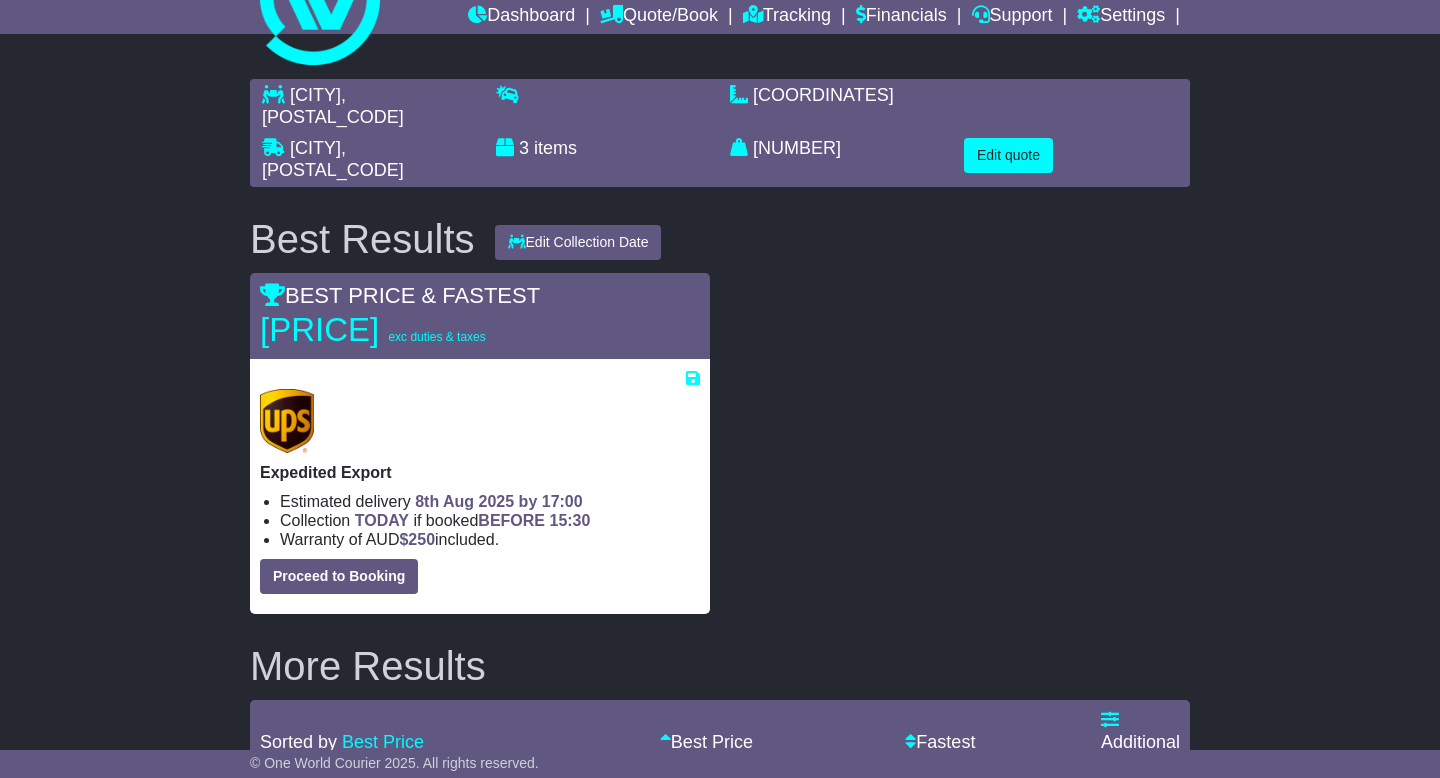 scroll, scrollTop: 81, scrollLeft: 0, axis: vertical 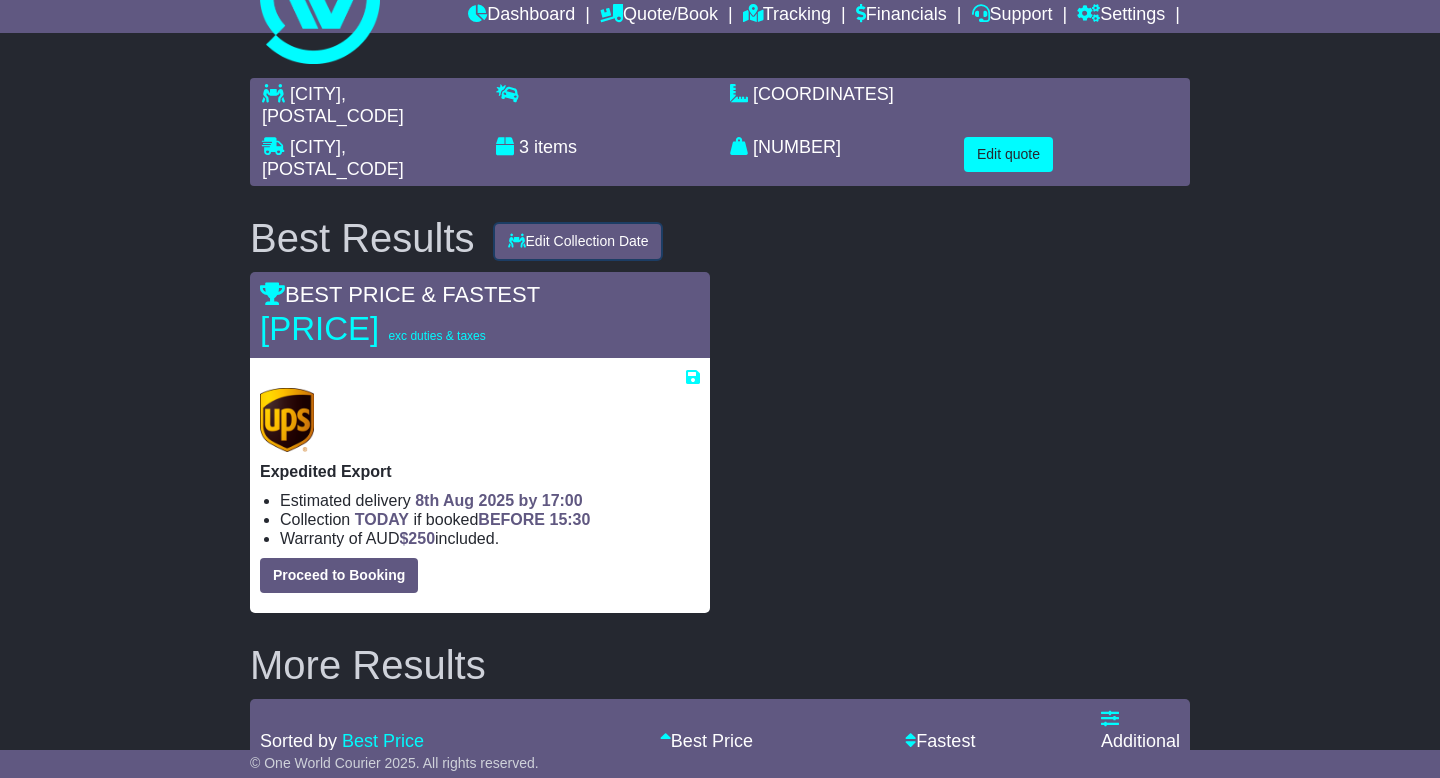 click on "Edit Collection Date" at bounding box center (578, 241) 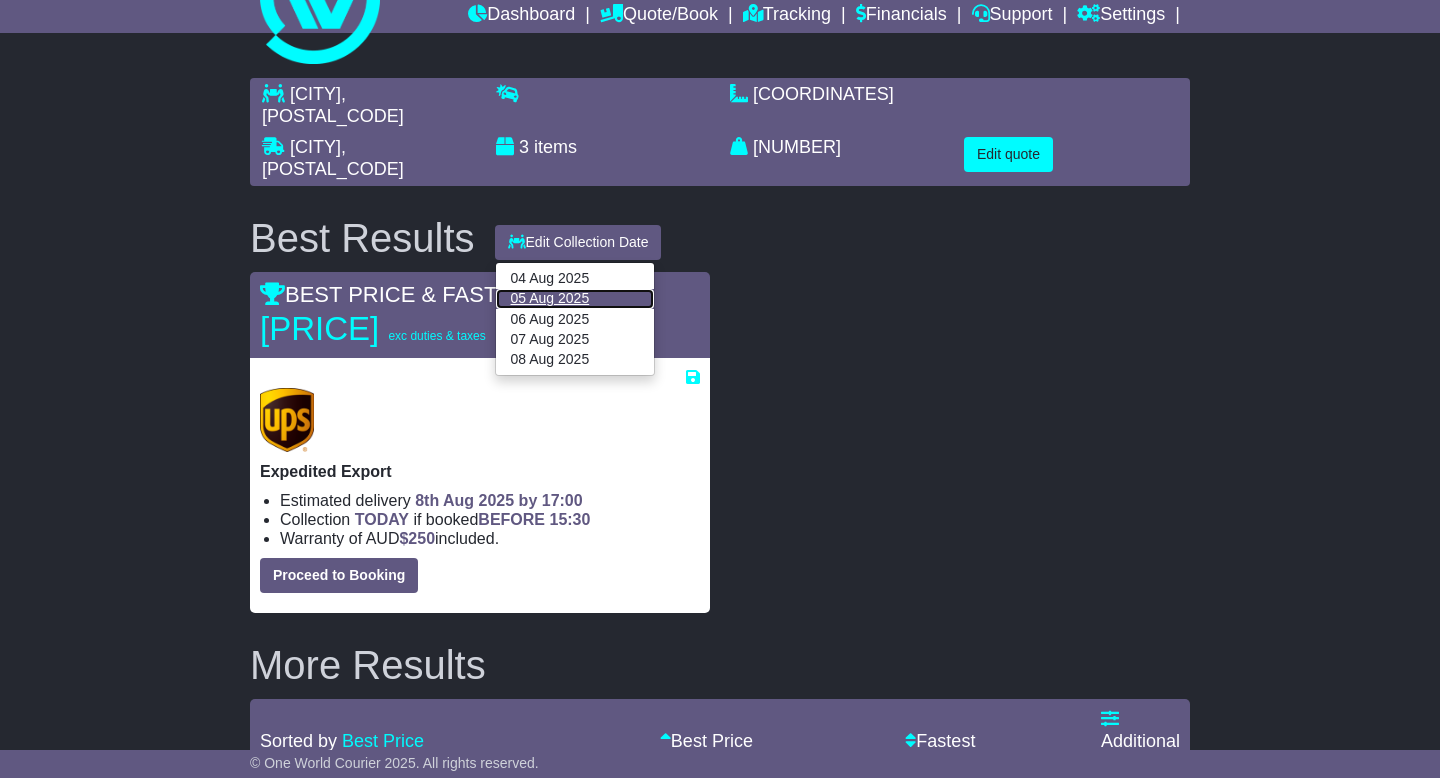 click on "05 Aug 2025" at bounding box center [575, 299] 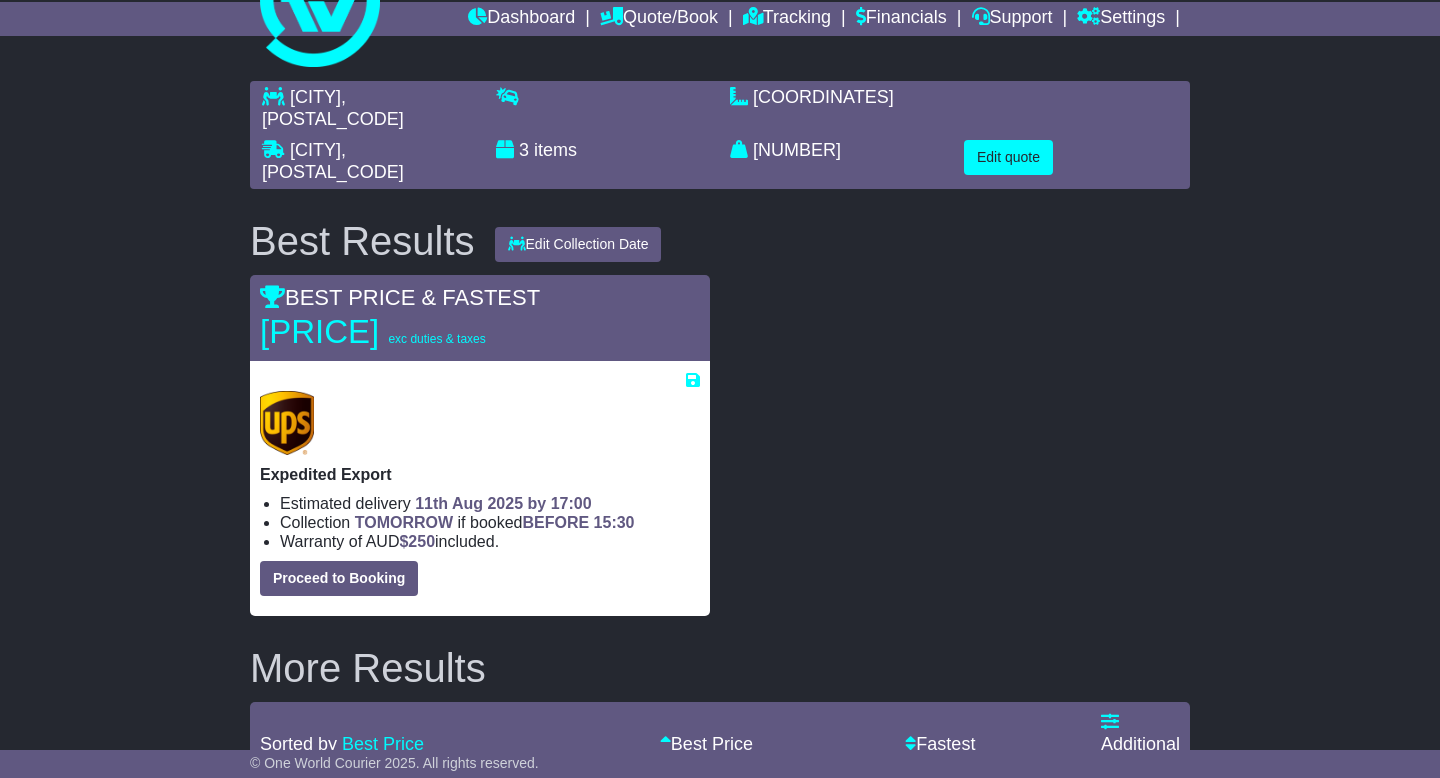 scroll, scrollTop: 75, scrollLeft: 0, axis: vertical 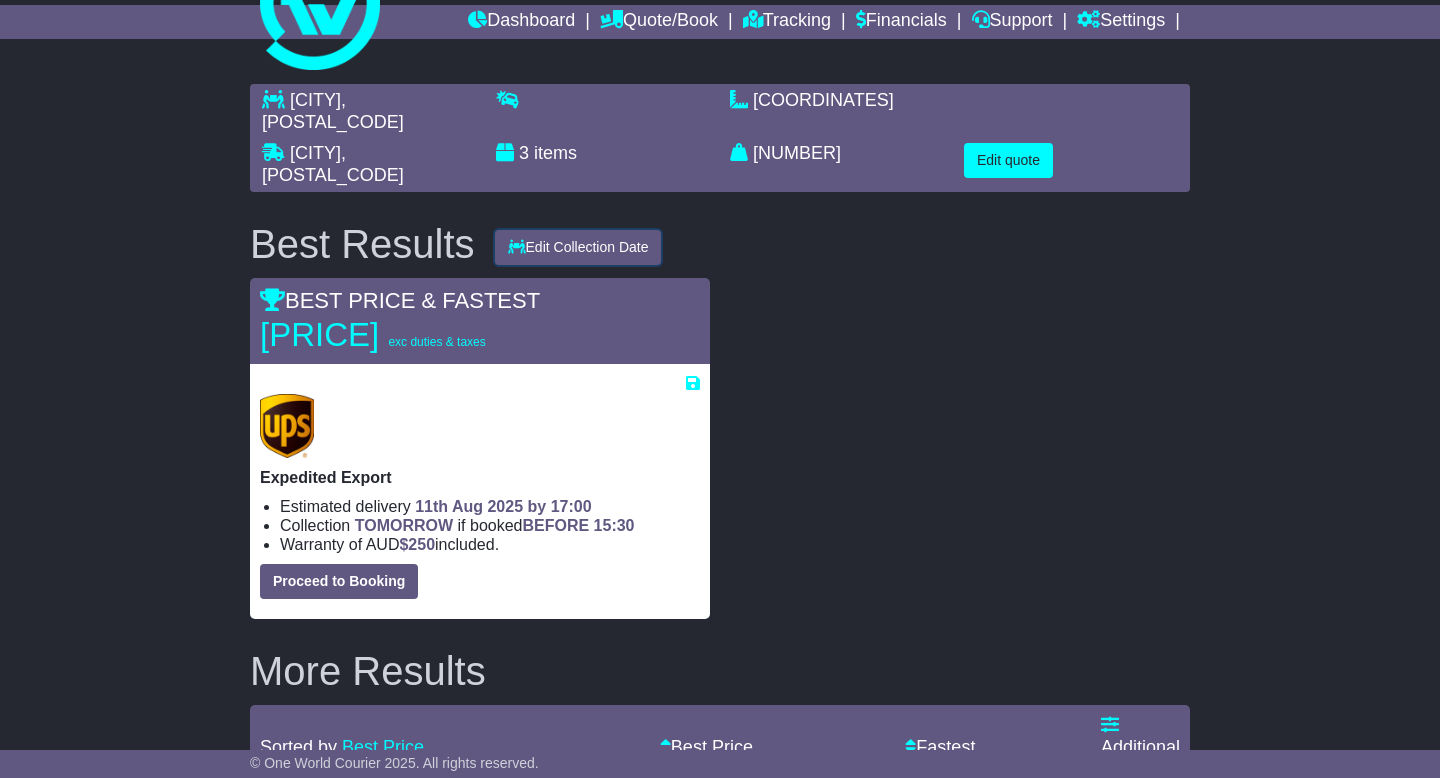 click on "Edit Collection Date" at bounding box center (578, 247) 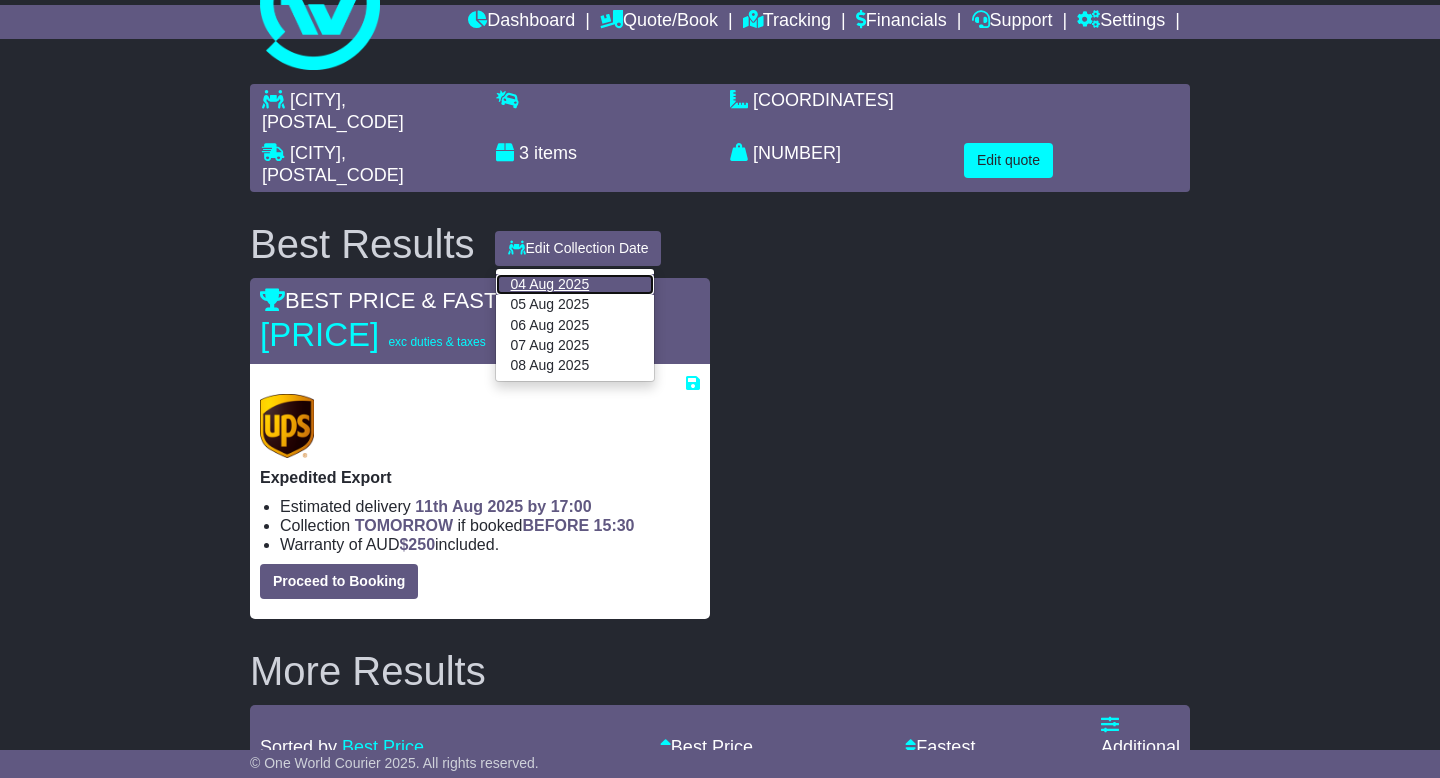 click on "04 Aug 2025" at bounding box center (575, 284) 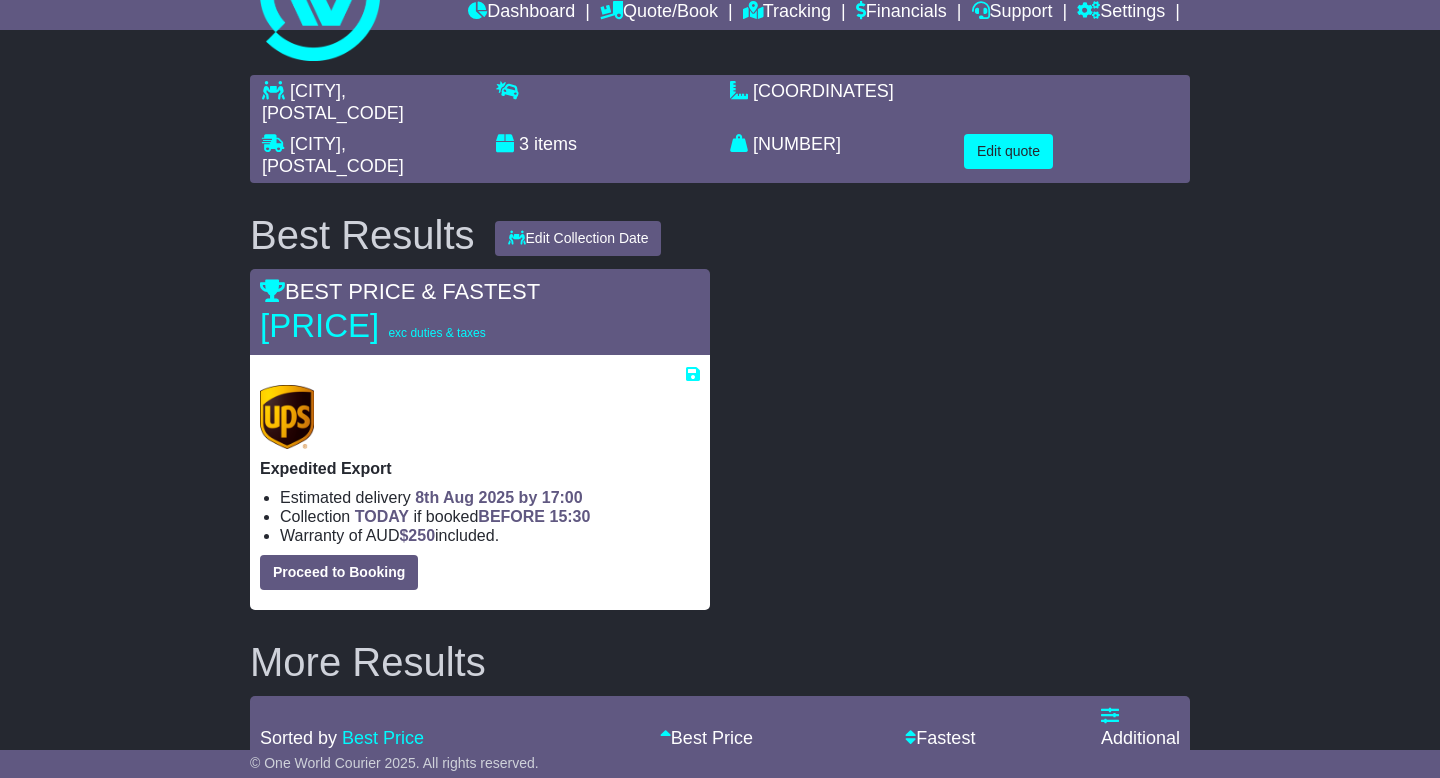 scroll, scrollTop: 117, scrollLeft: 0, axis: vertical 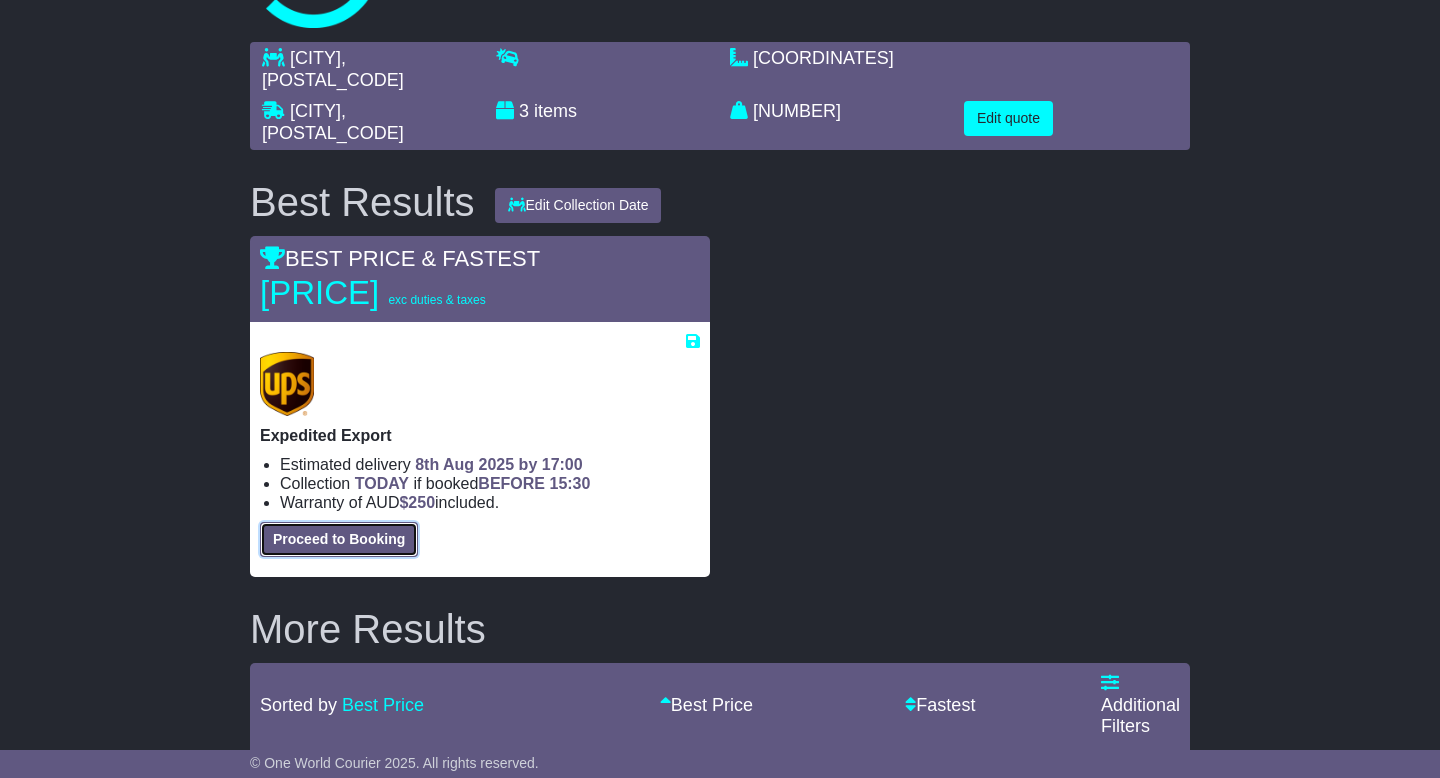 click on "Proceed to Booking" at bounding box center (339, 539) 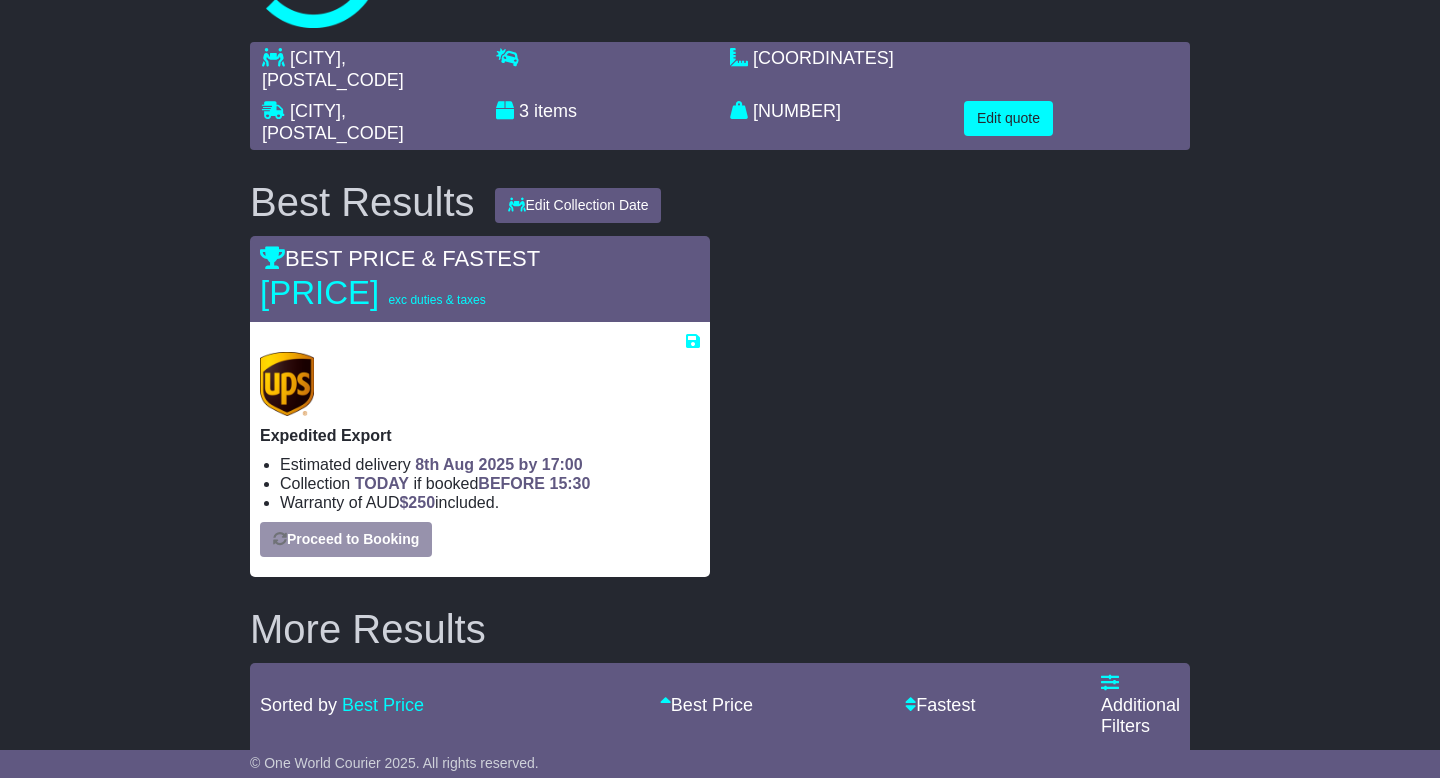 select on "**********" 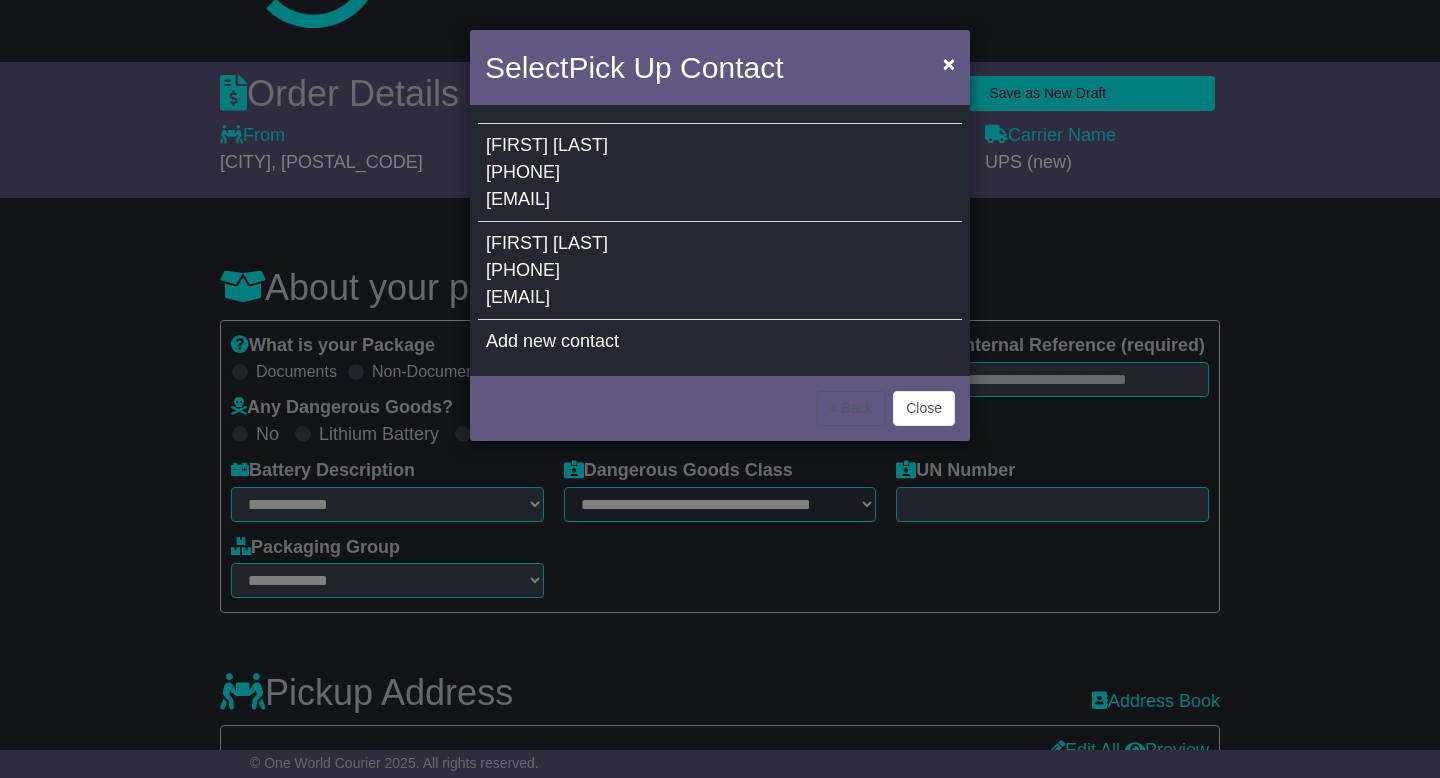 click on "Sophie   Houghton
0468316589
sophie.houghton@mylumin.org" at bounding box center (720, 173) 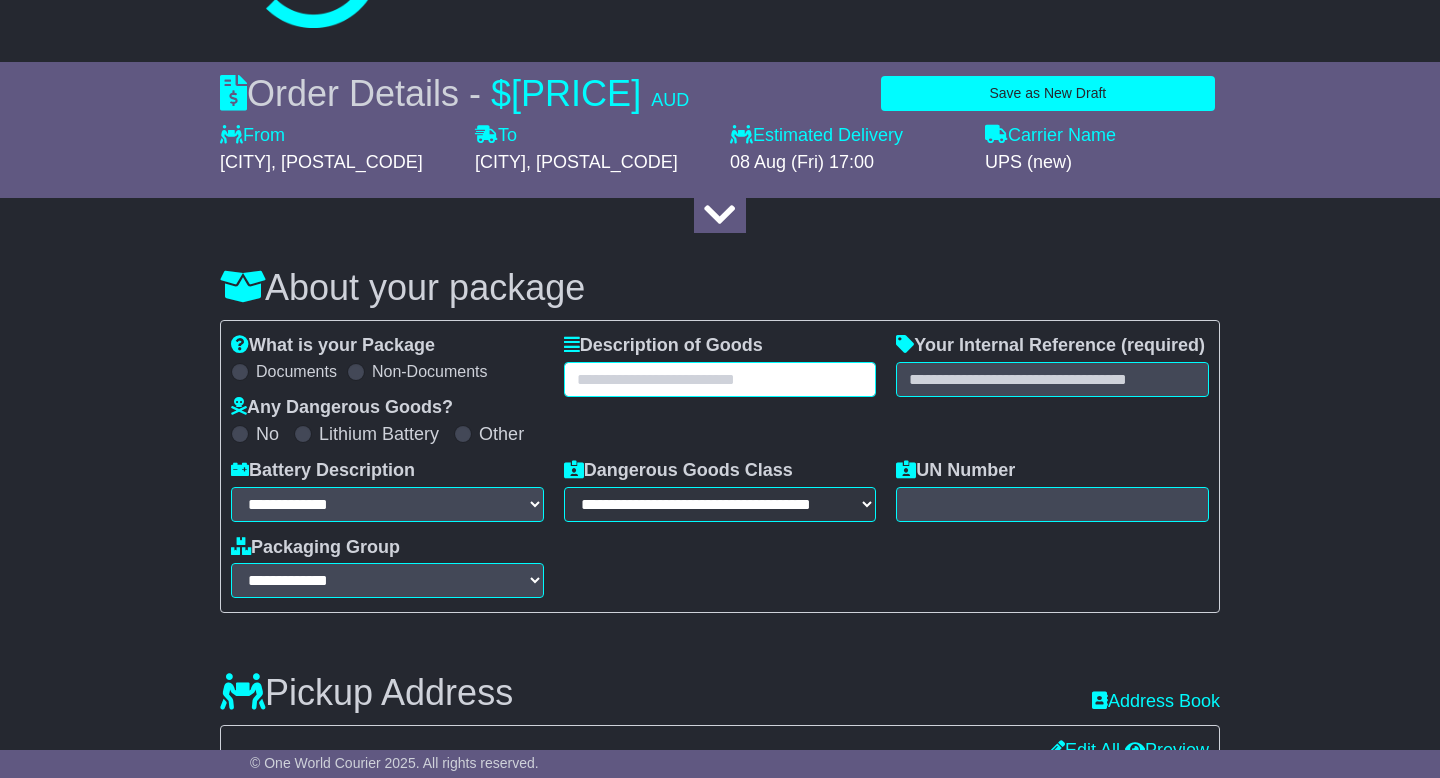 click at bounding box center [720, 379] 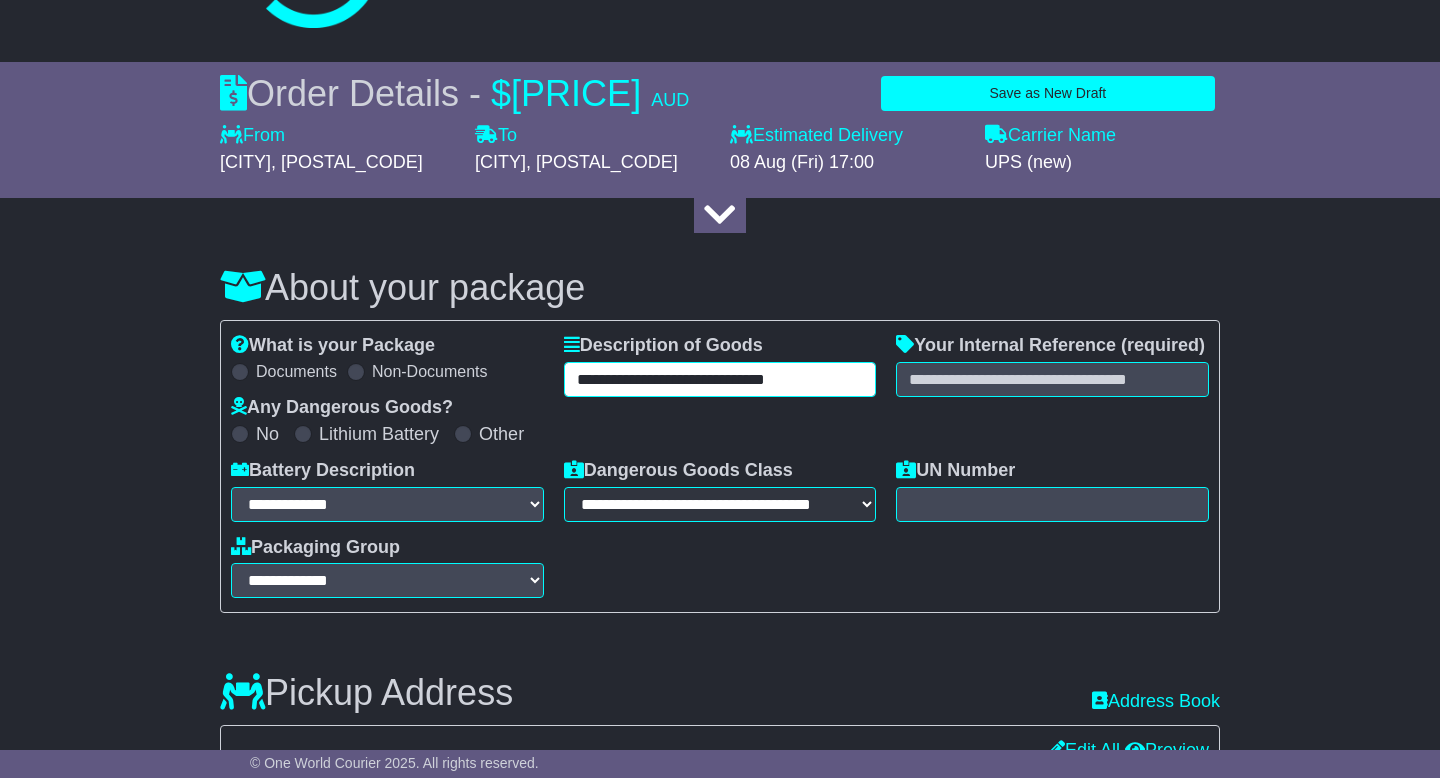 drag, startPoint x: 824, startPoint y: 389, endPoint x: 510, endPoint y: 364, distance: 314.99365 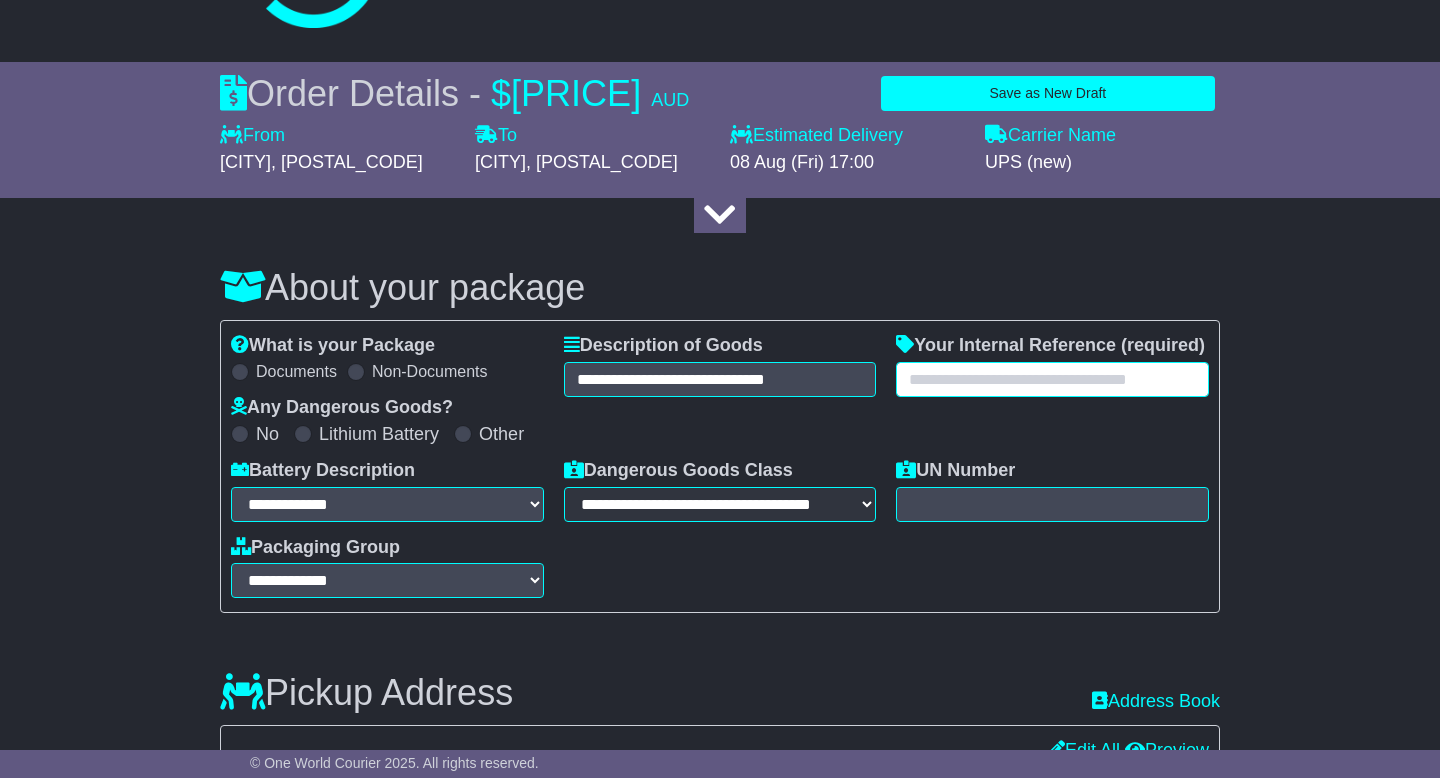 click at bounding box center (1052, 379) 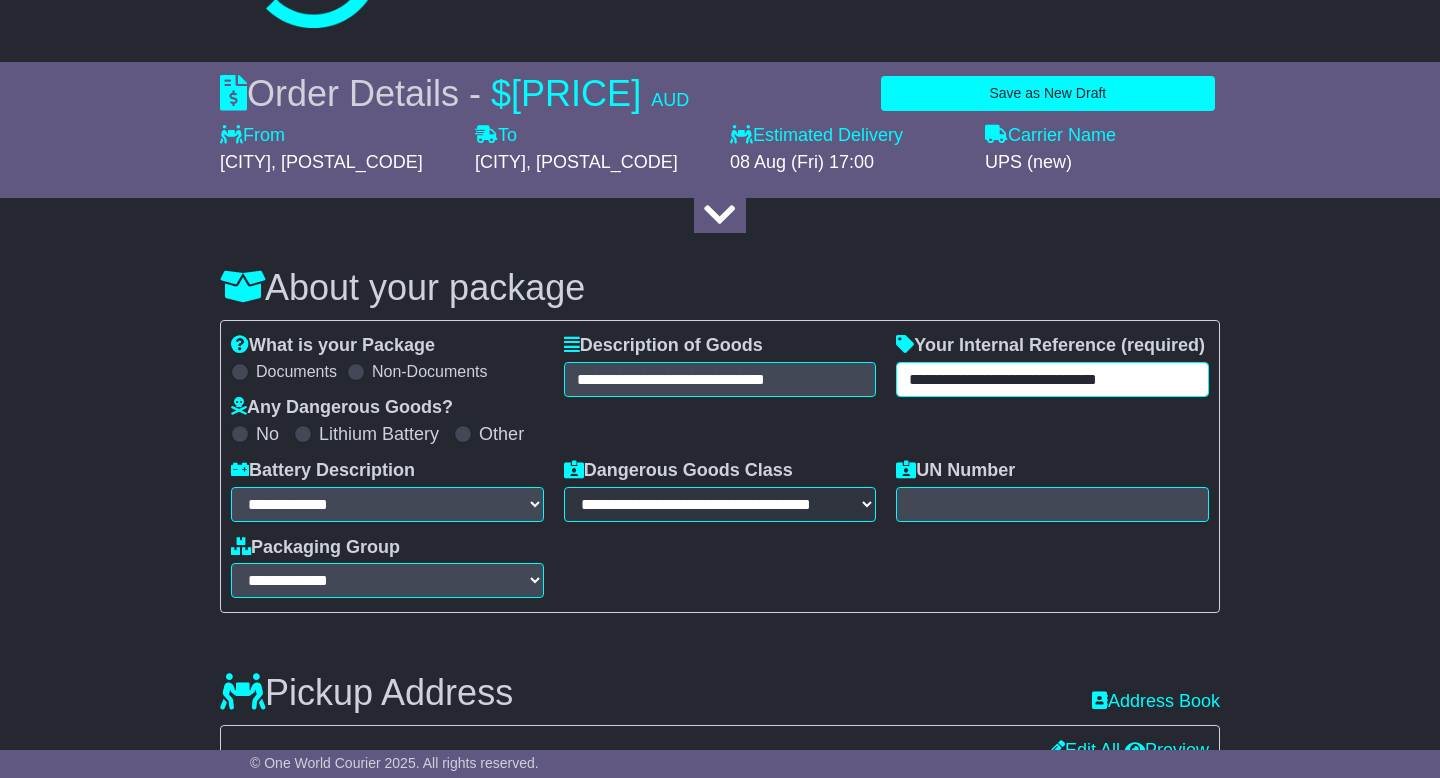 type on "**********" 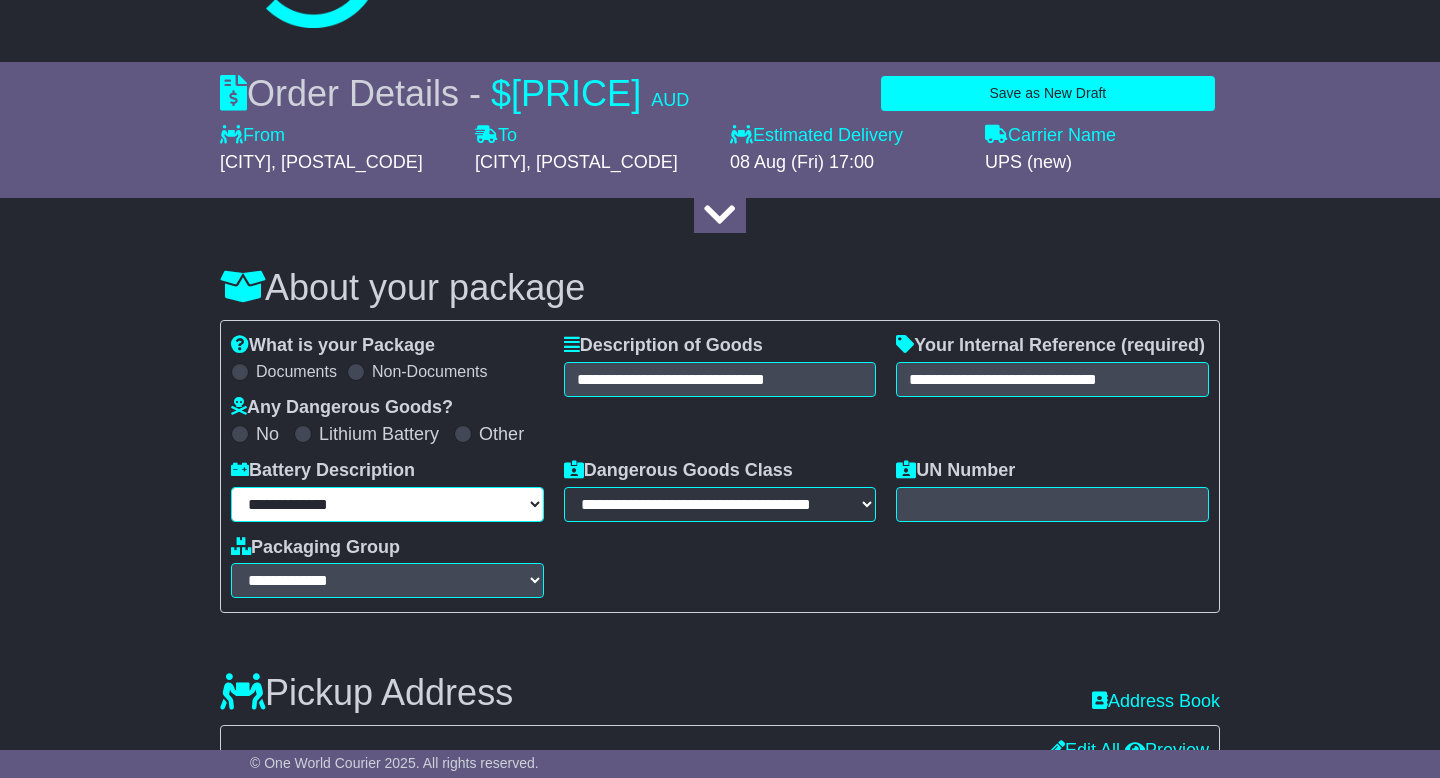 click on "**********" at bounding box center (387, 504) 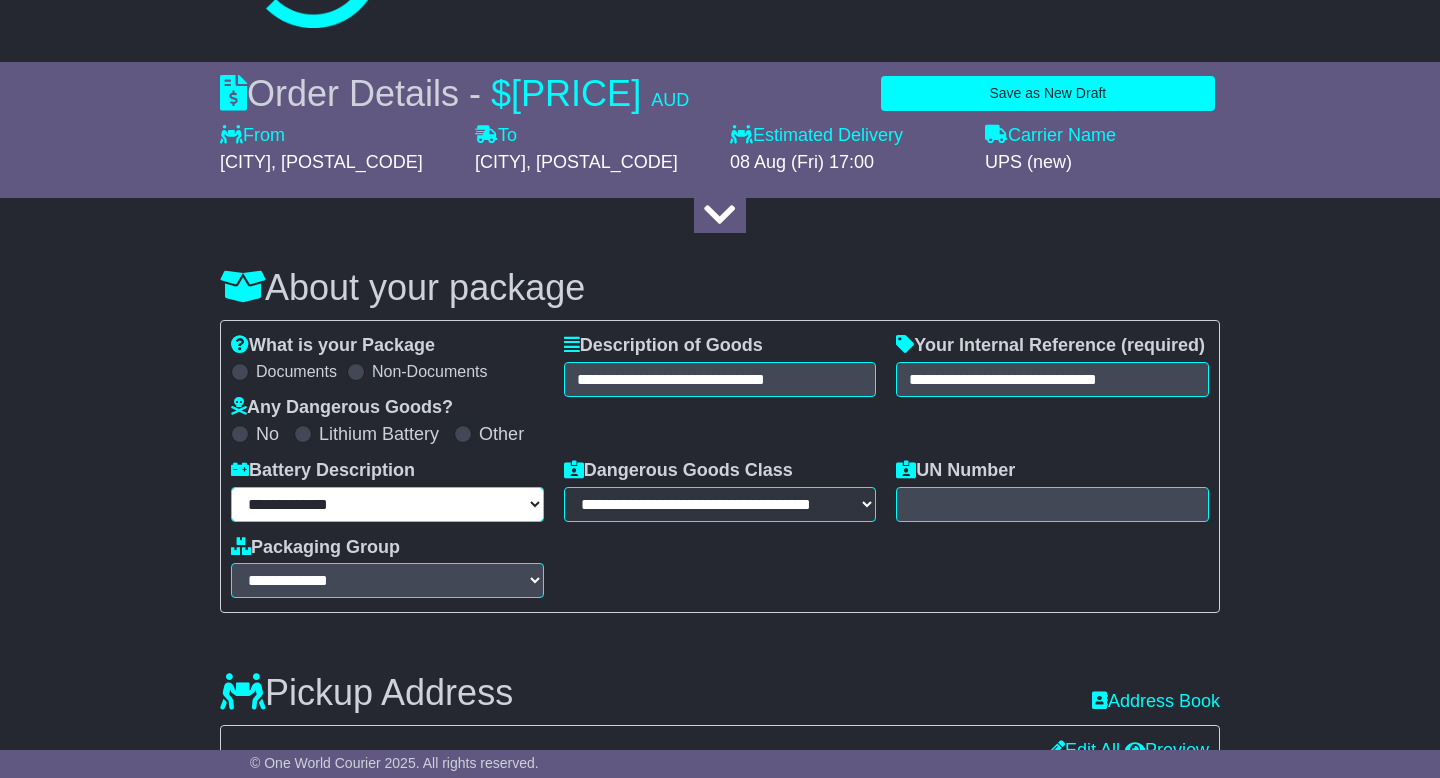 select on "*******" 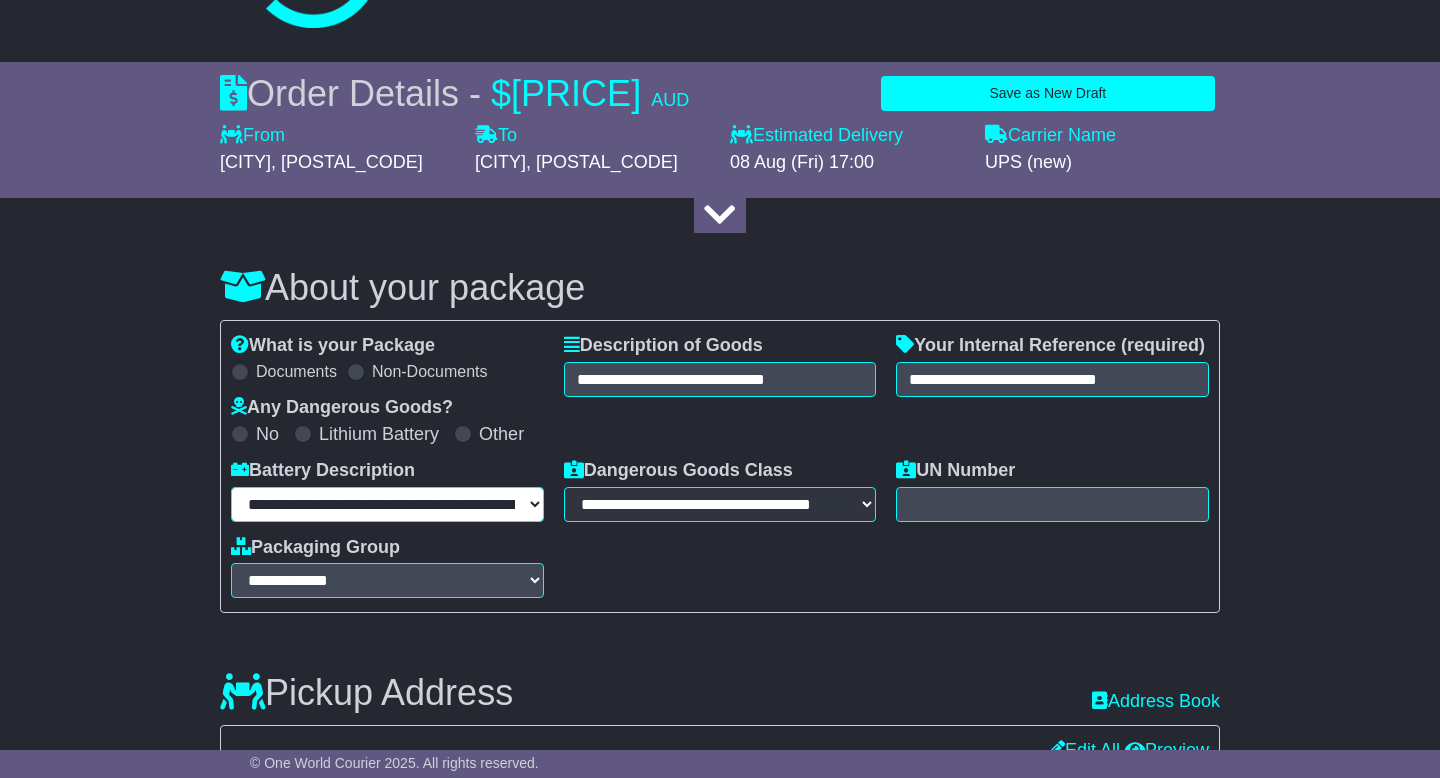 type on "******" 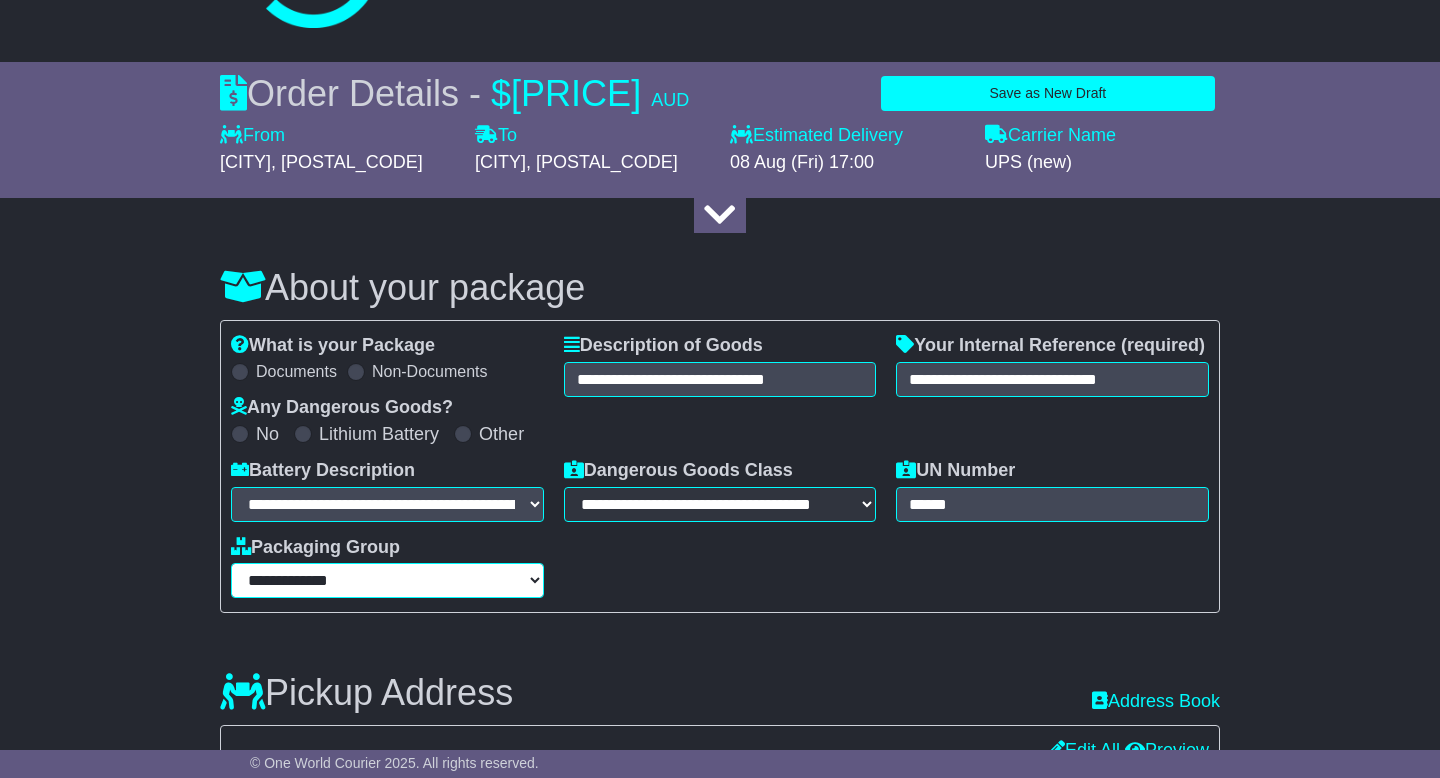 click on "**********" at bounding box center [387, 580] 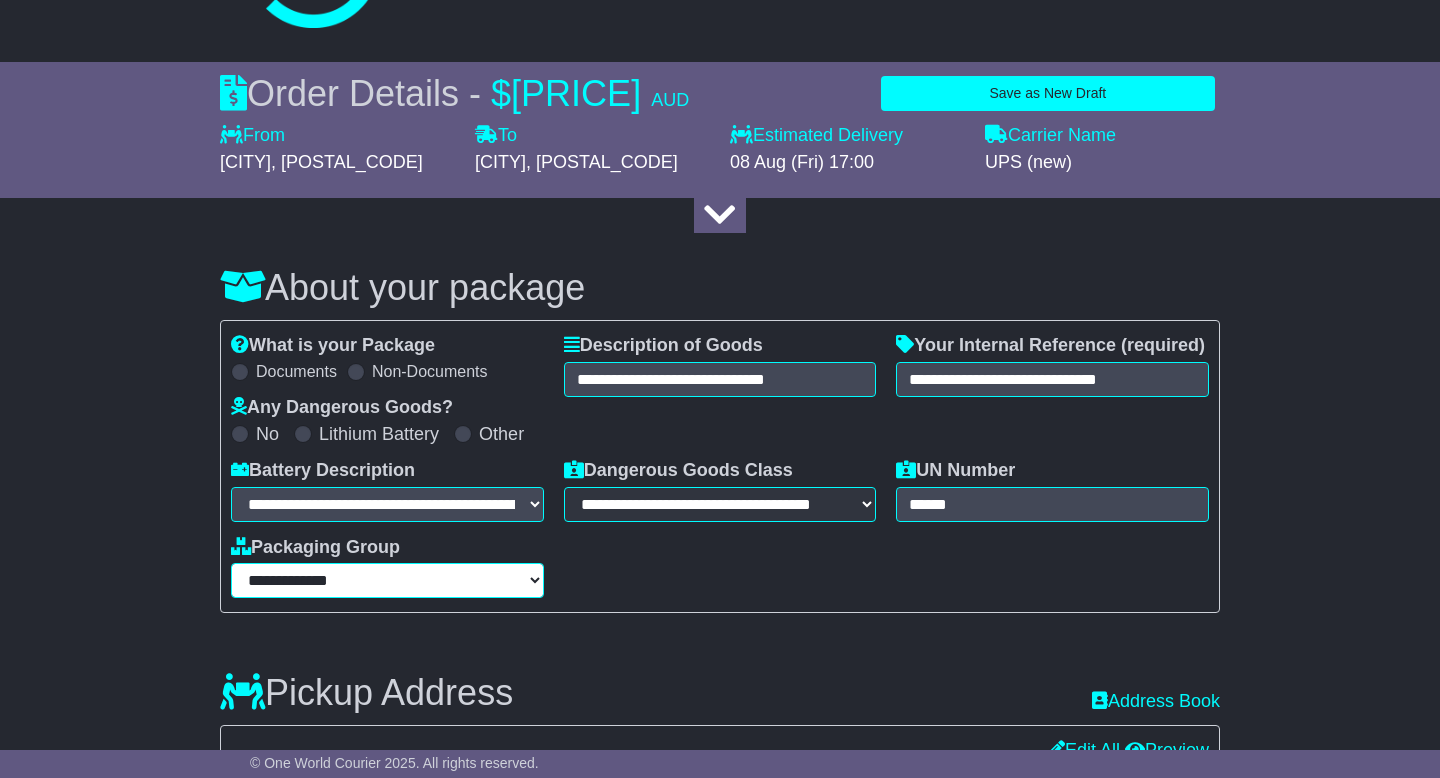 select on "****" 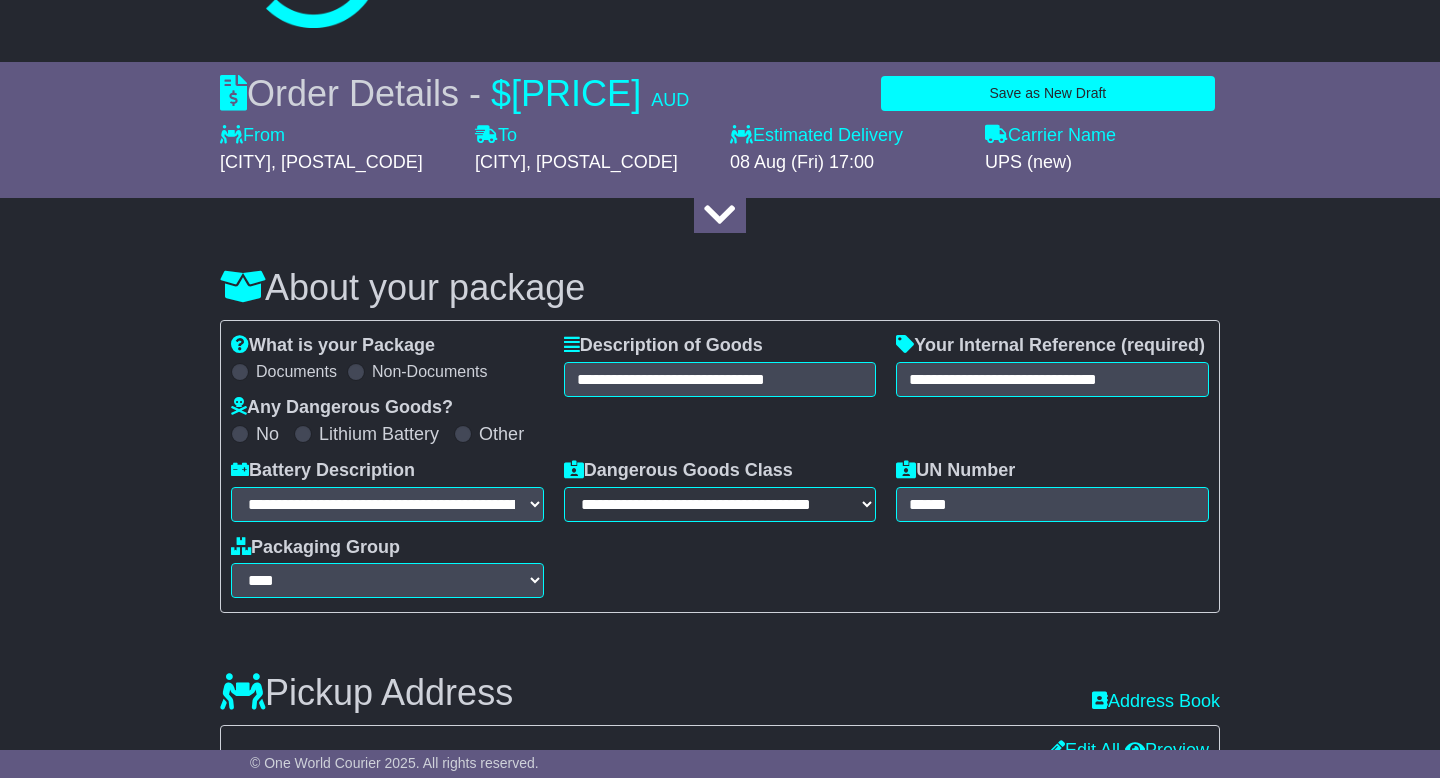 click on "**********" at bounding box center [720, 2018] 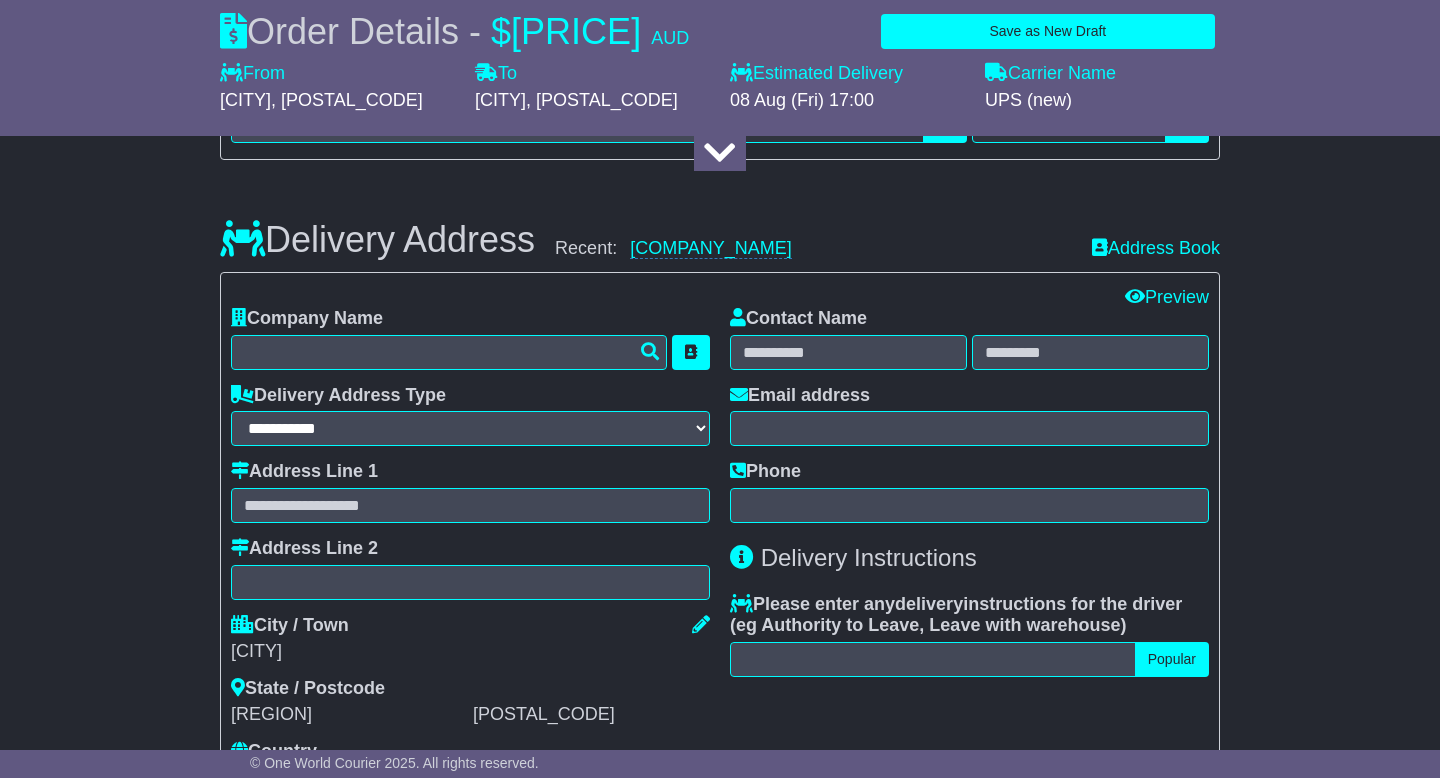 scroll, scrollTop: 1317, scrollLeft: 0, axis: vertical 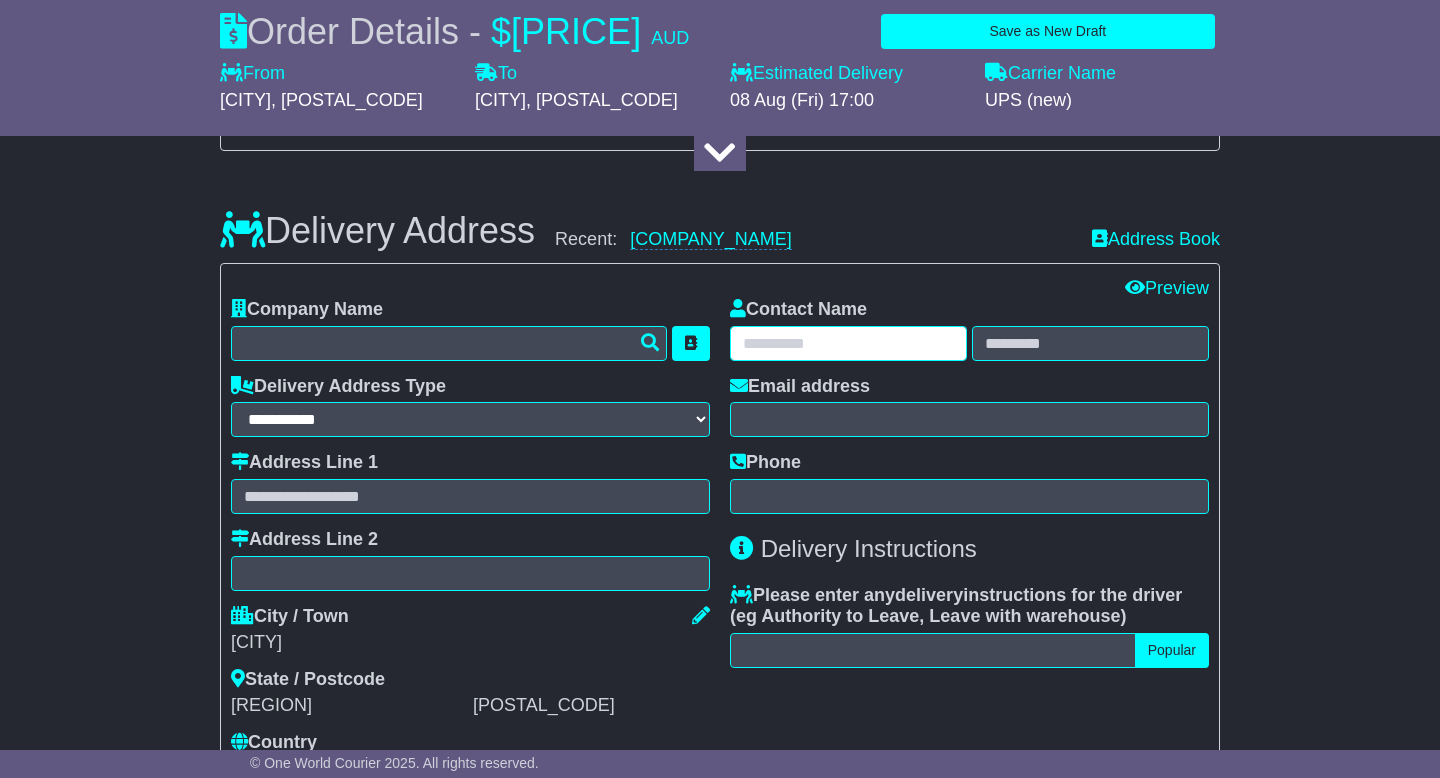 click at bounding box center [848, 343] 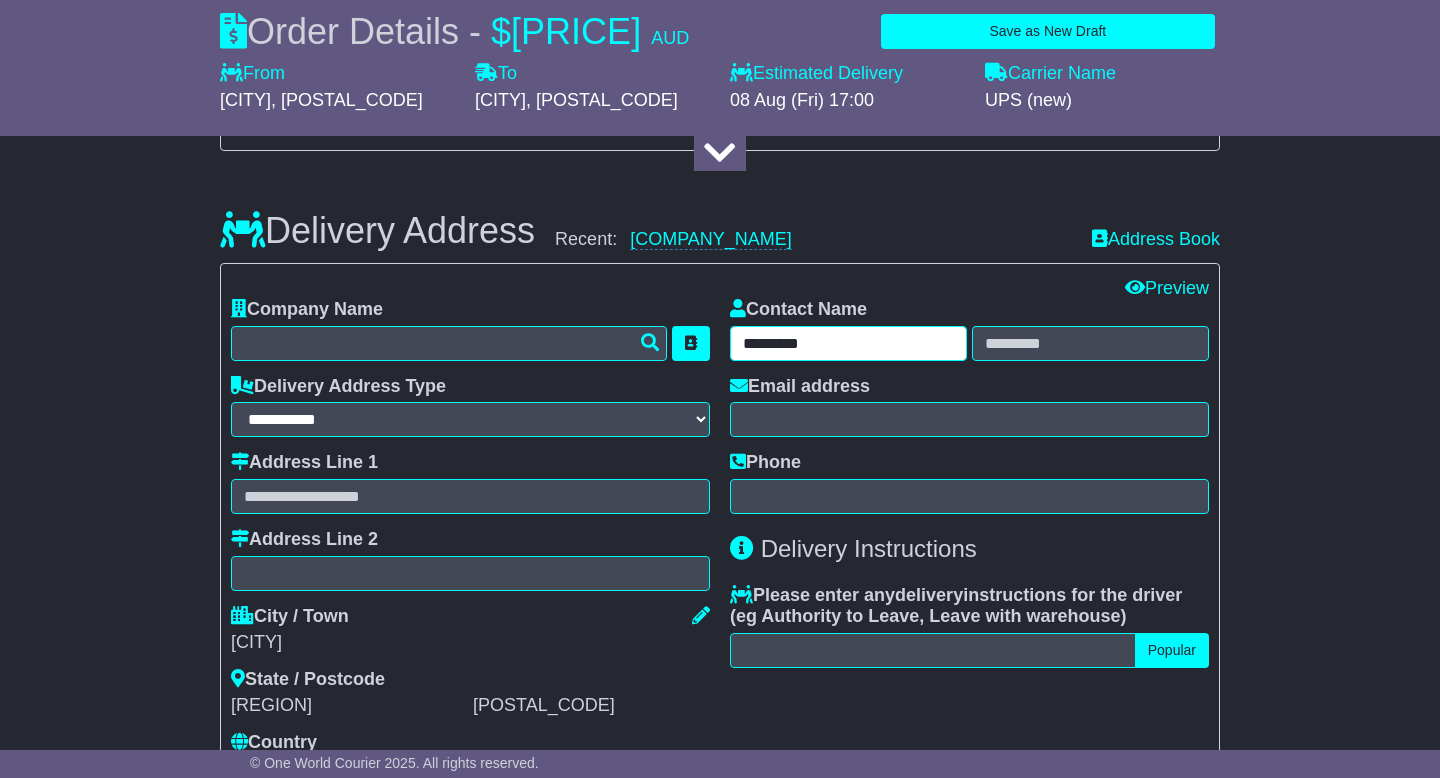 click on "*********" at bounding box center [848, 343] 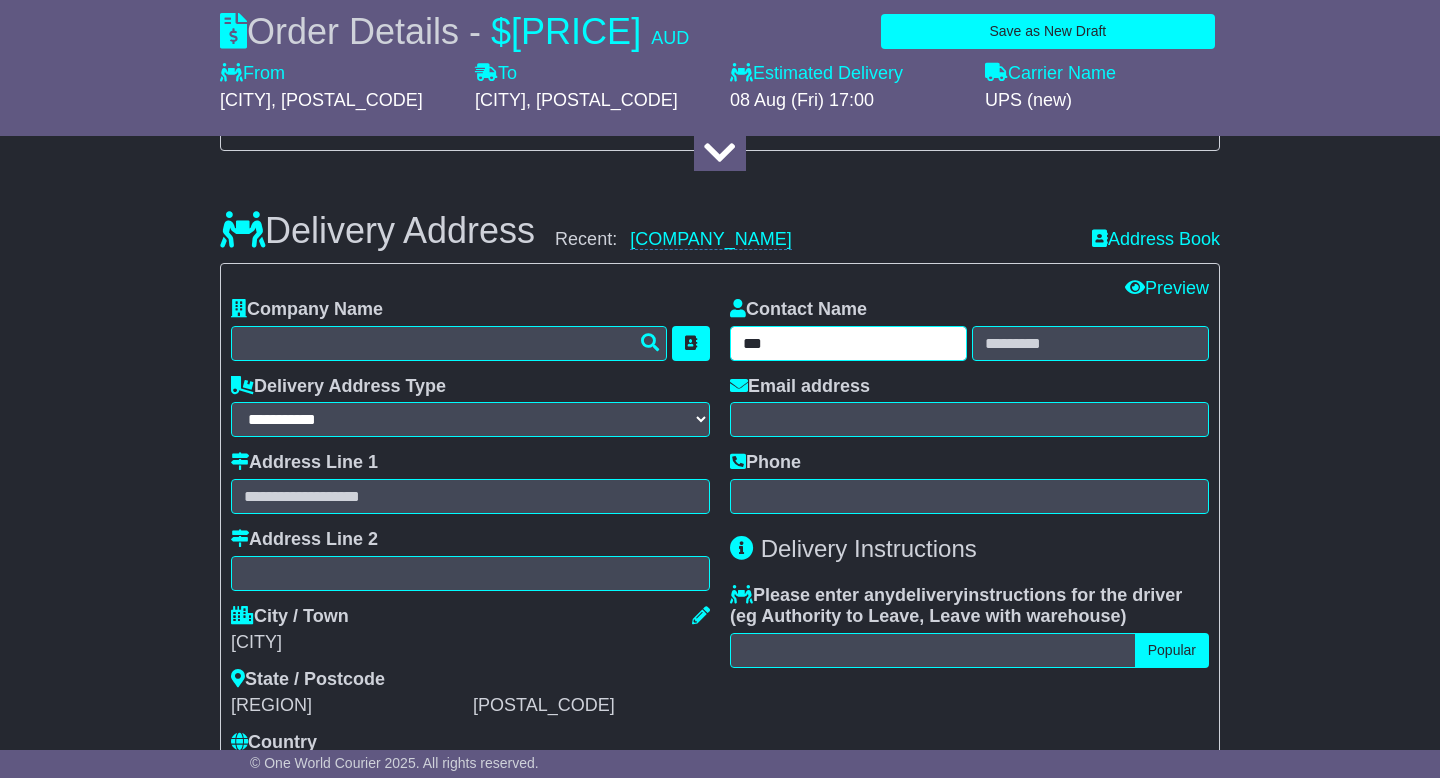 type on "***" 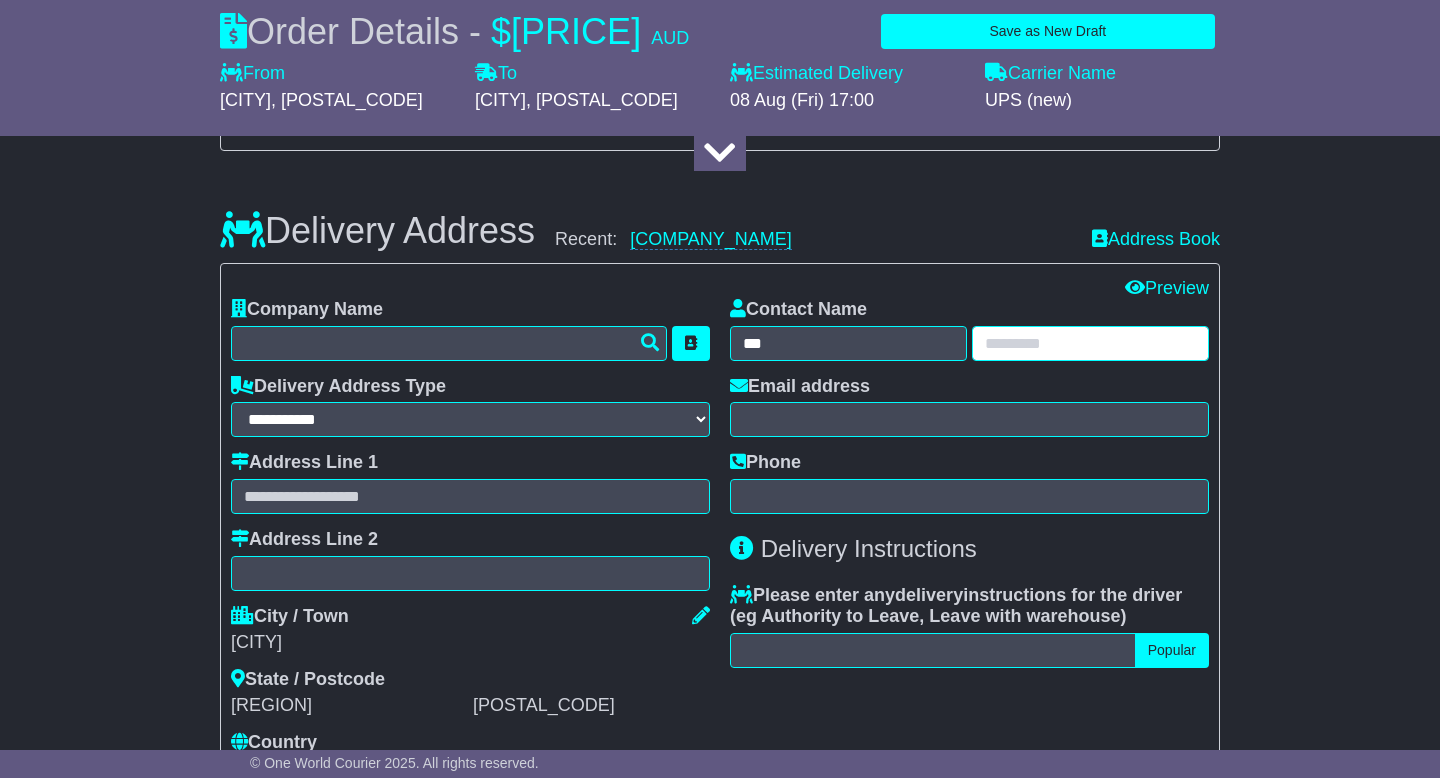 click at bounding box center [1090, 343] 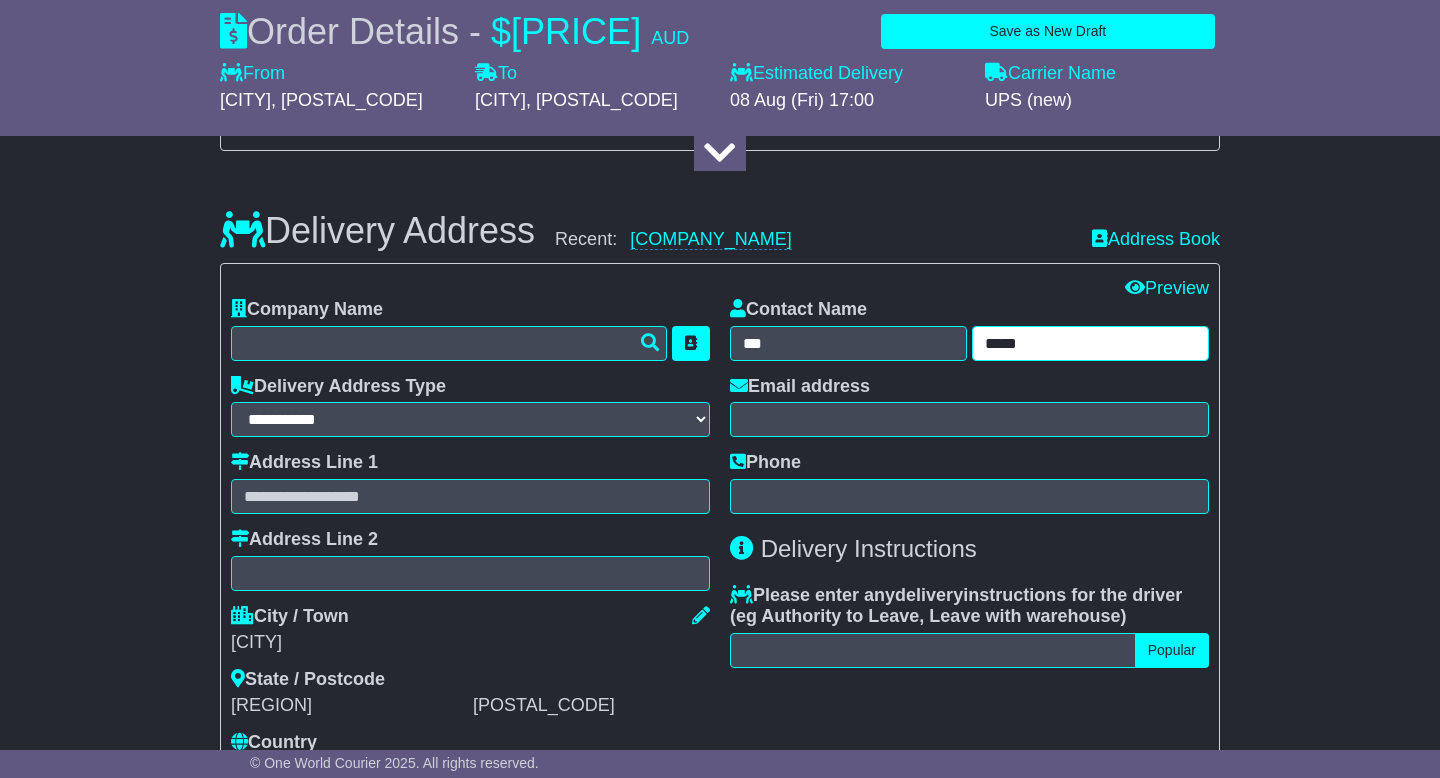 type on "*****" 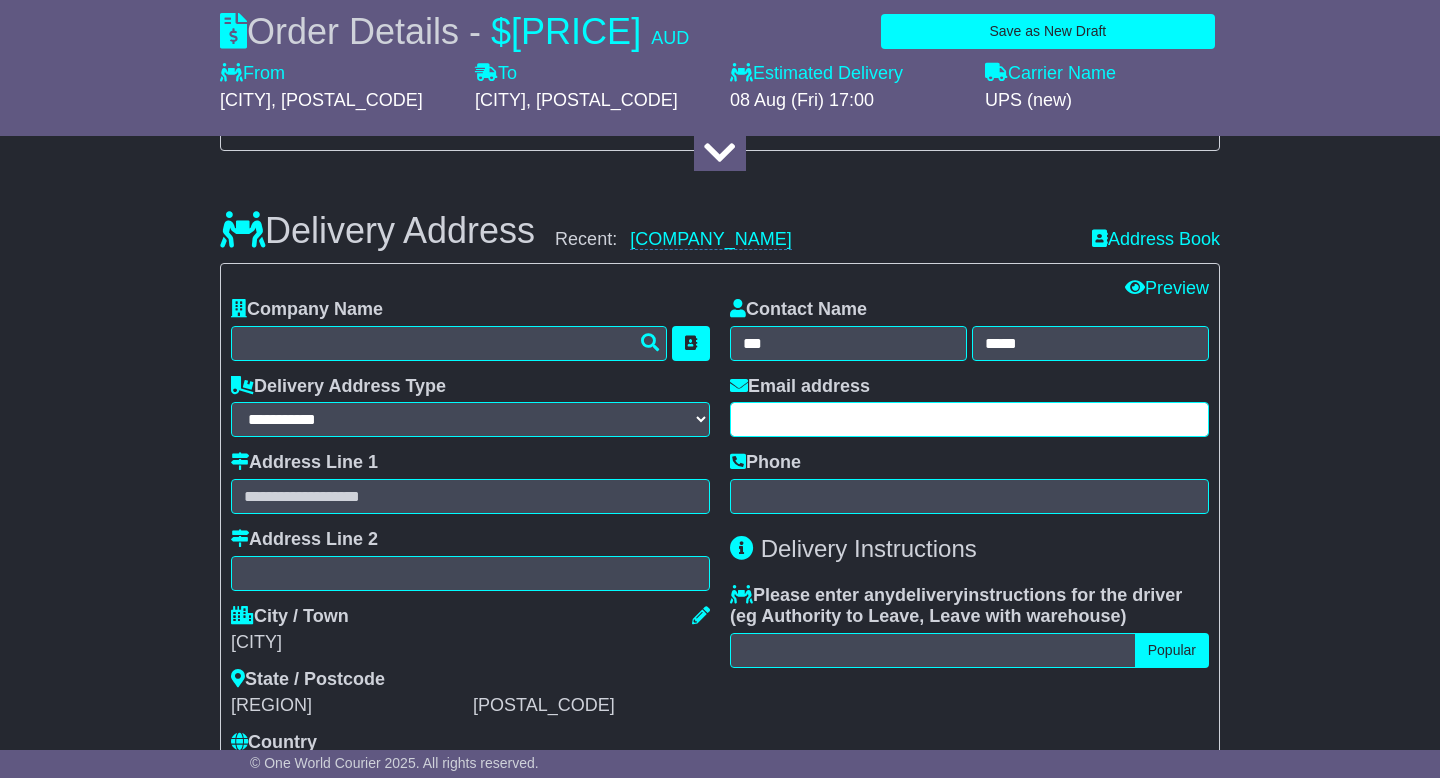 click at bounding box center (969, 419) 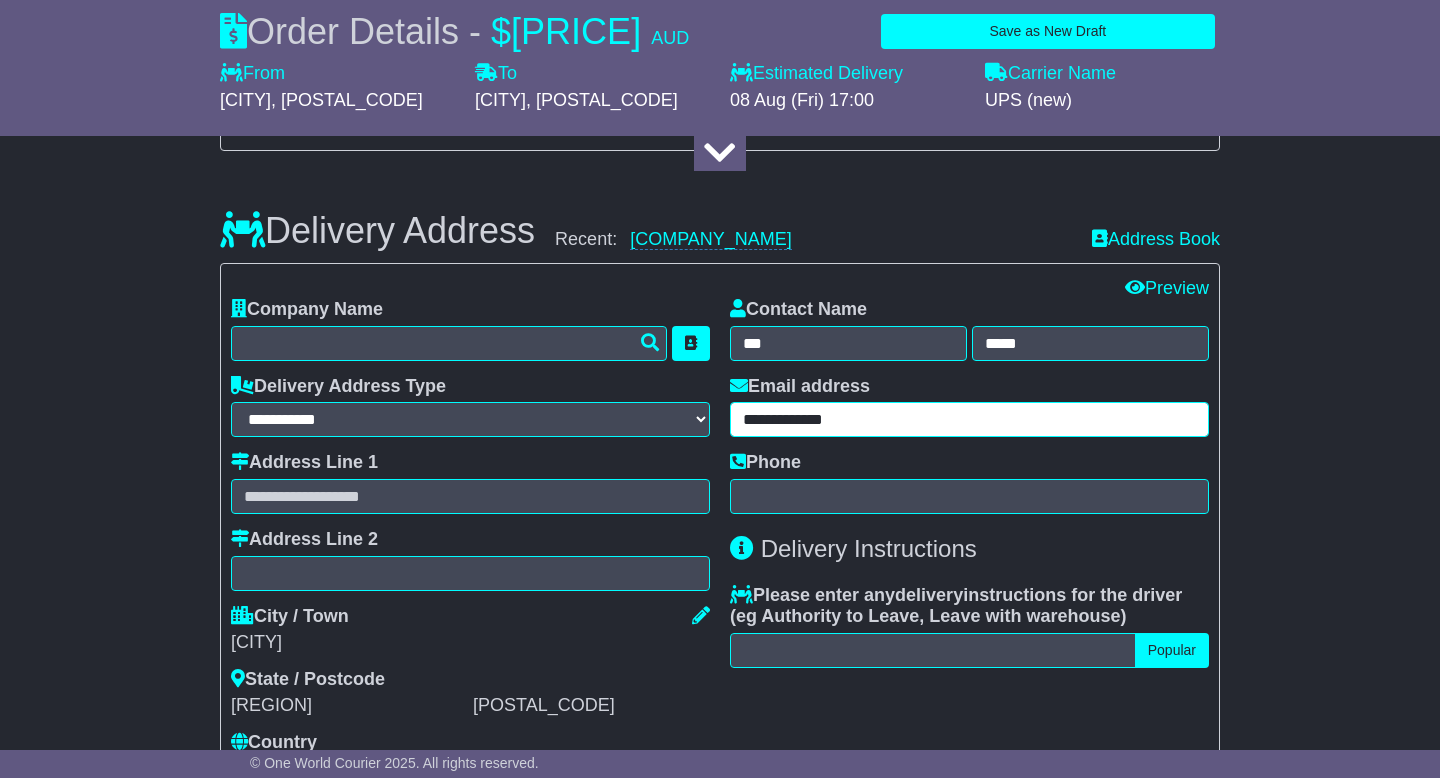 type on "**********" 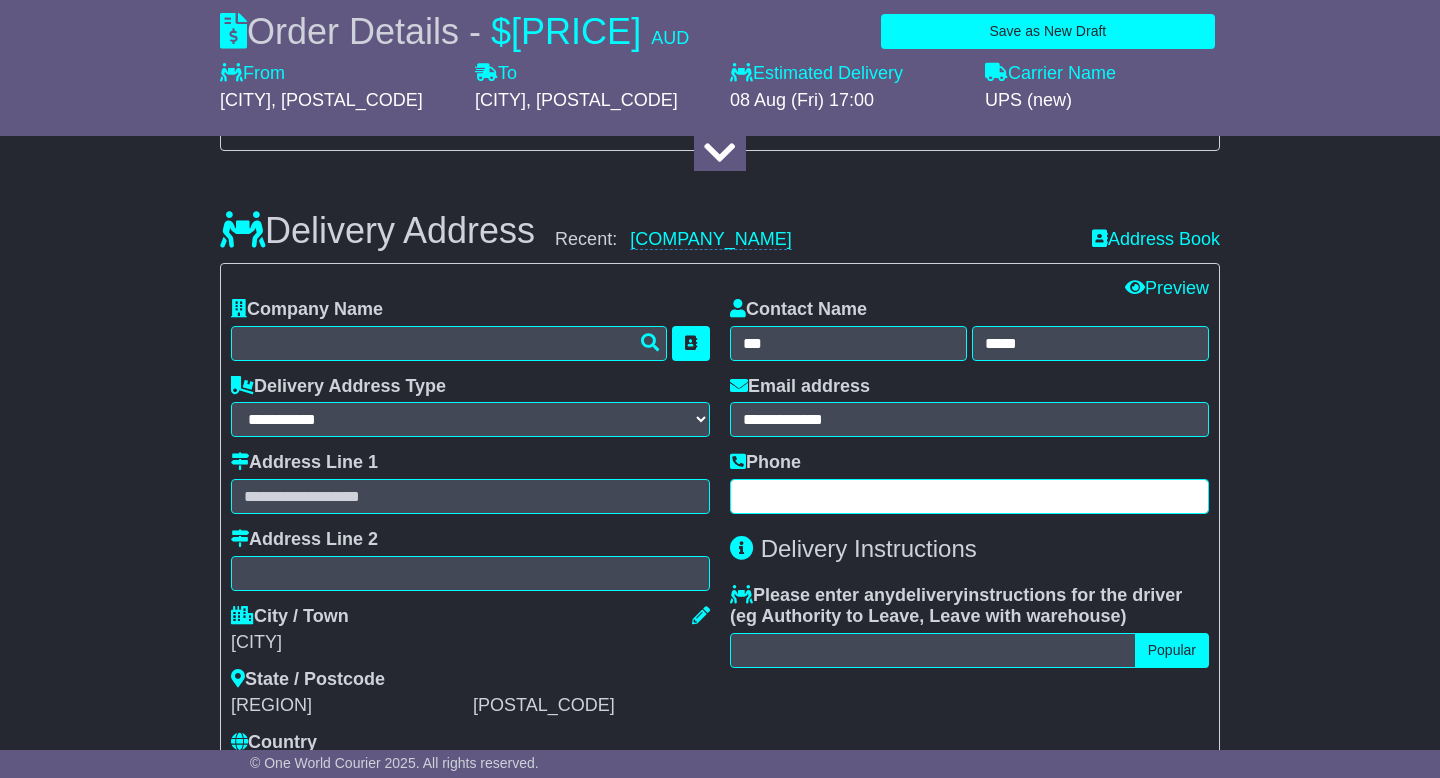 click at bounding box center [969, 496] 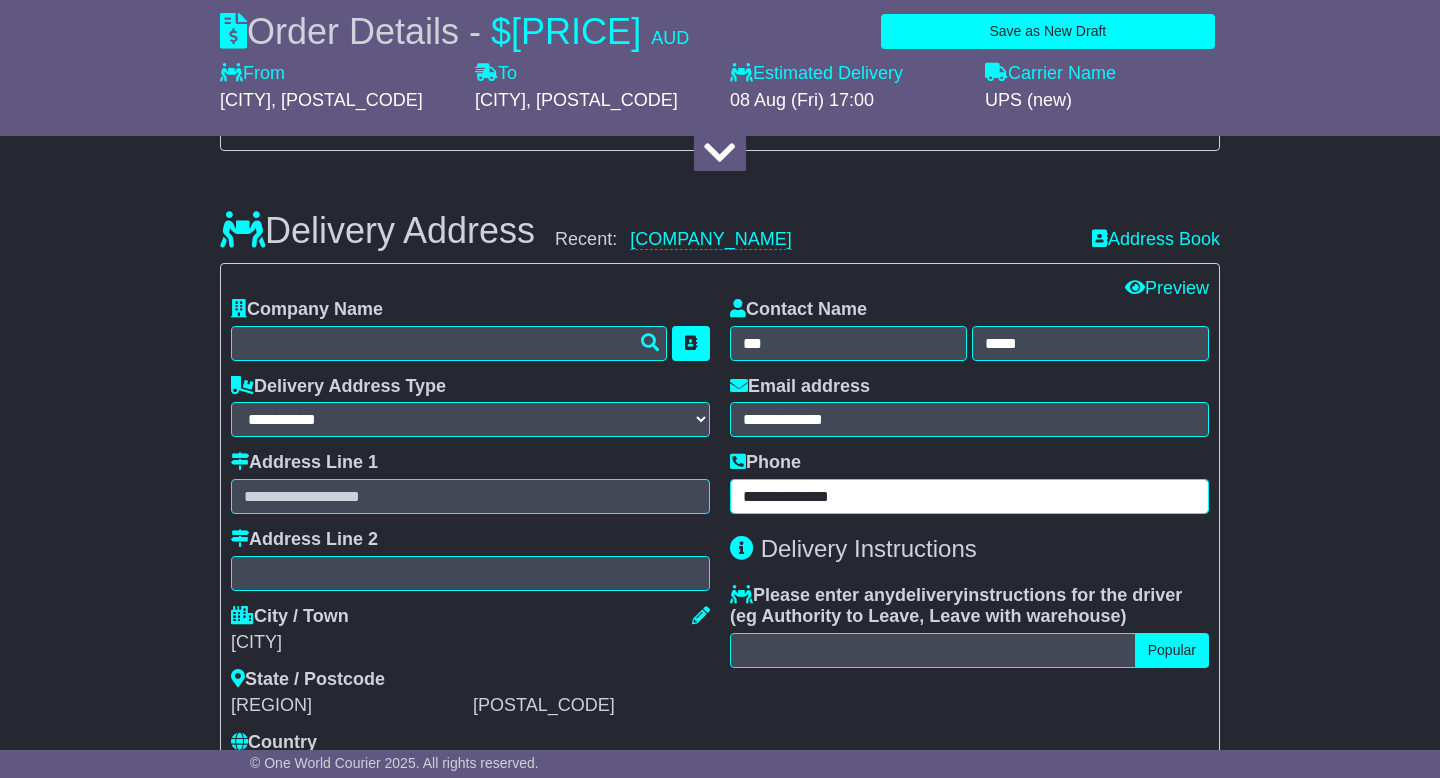 type on "**********" 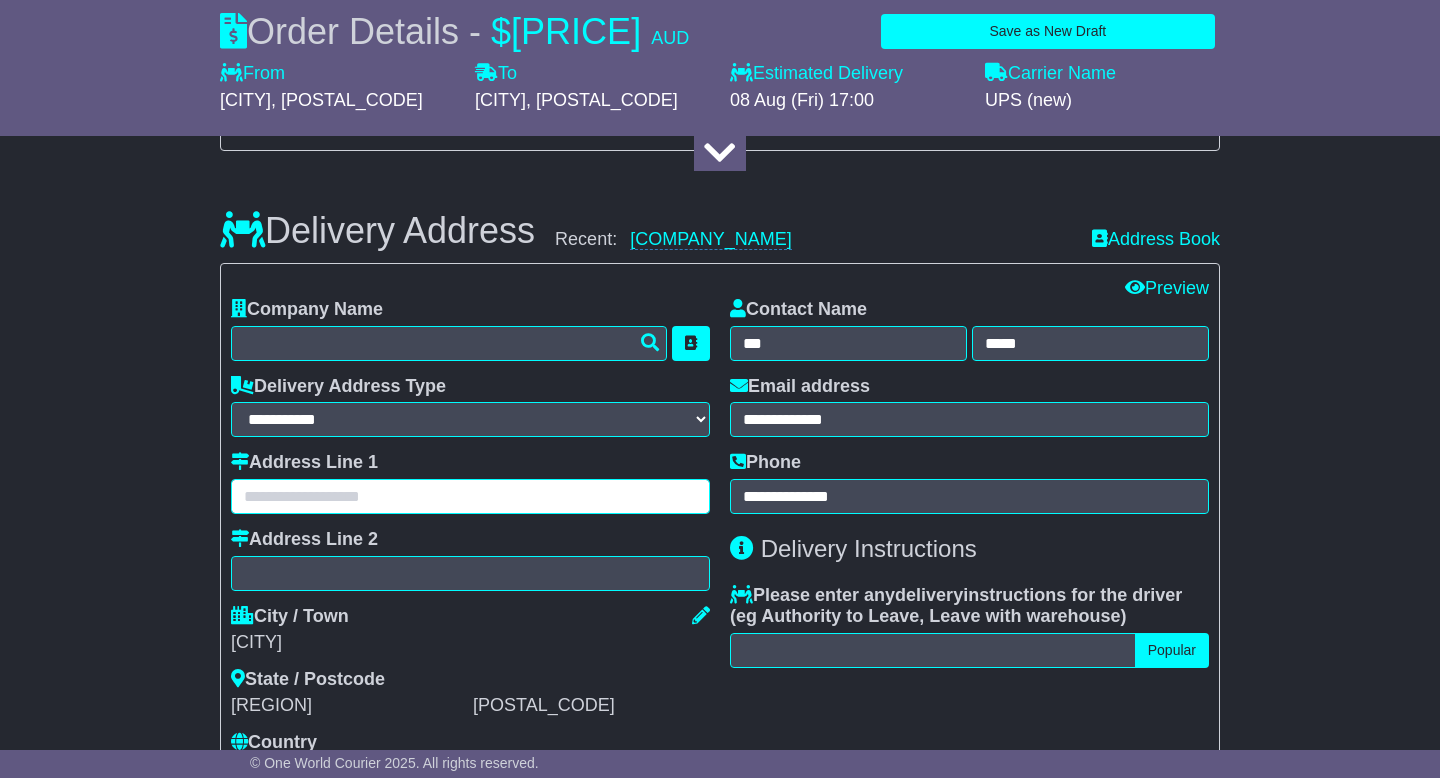 click at bounding box center [470, 496] 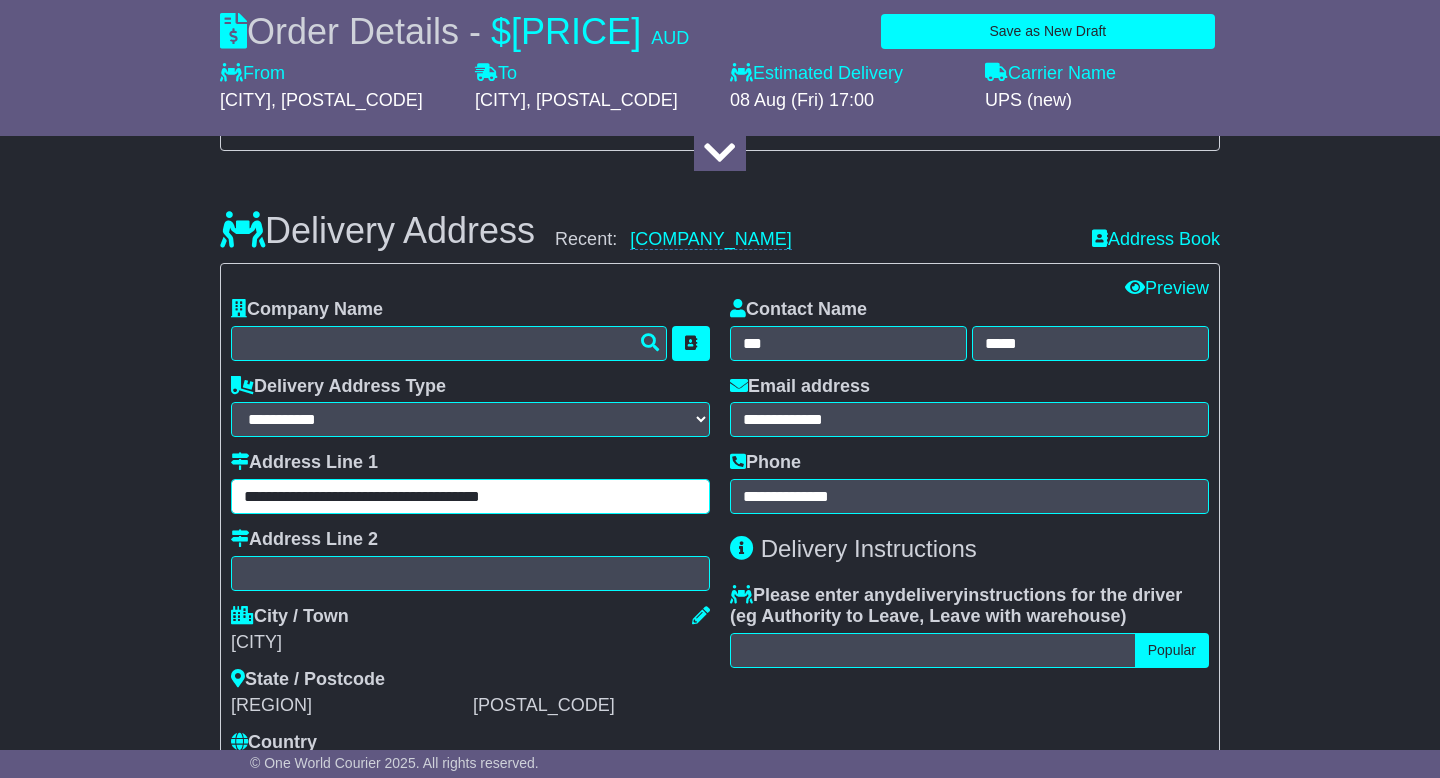 drag, startPoint x: 398, startPoint y: 522, endPoint x: 498, endPoint y: 522, distance: 100 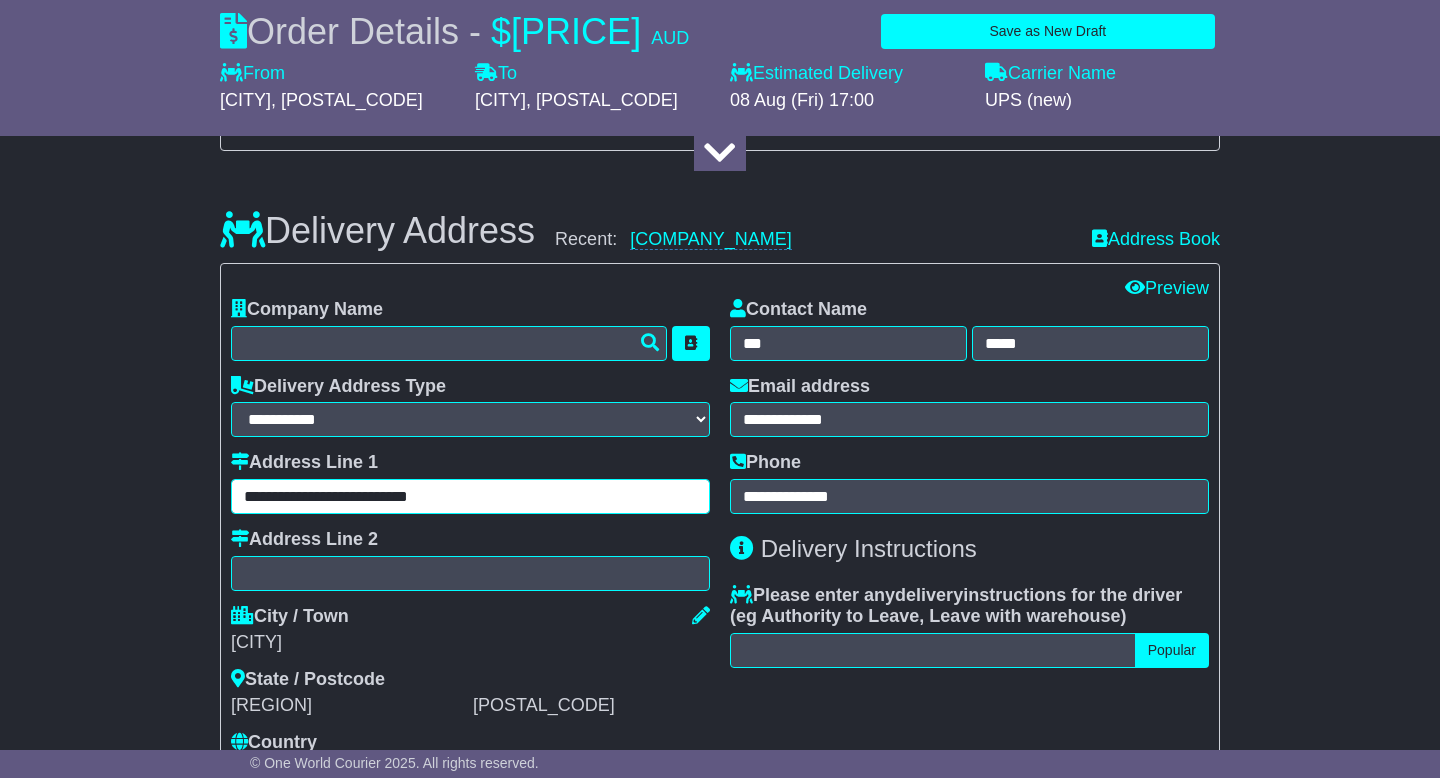 type on "**********" 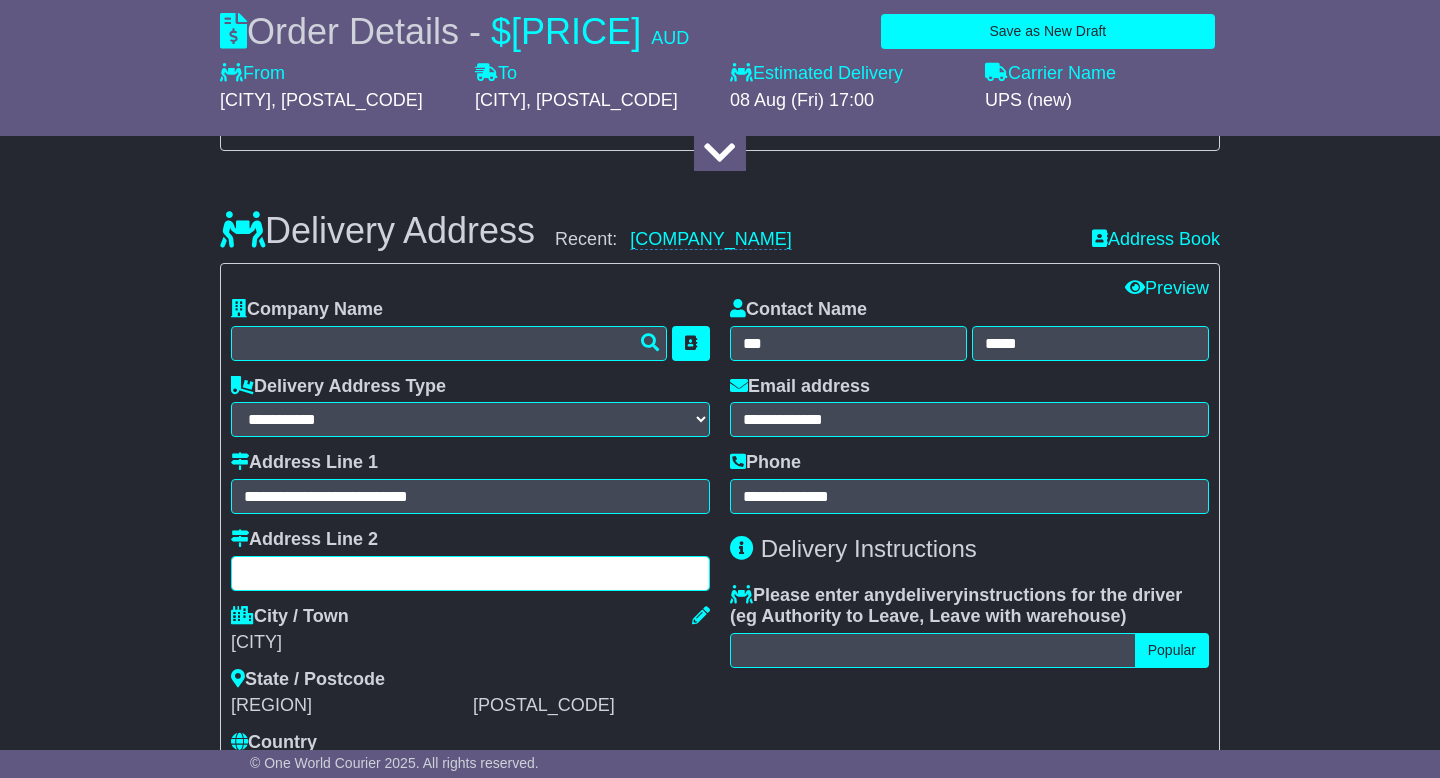 click at bounding box center [470, 573] 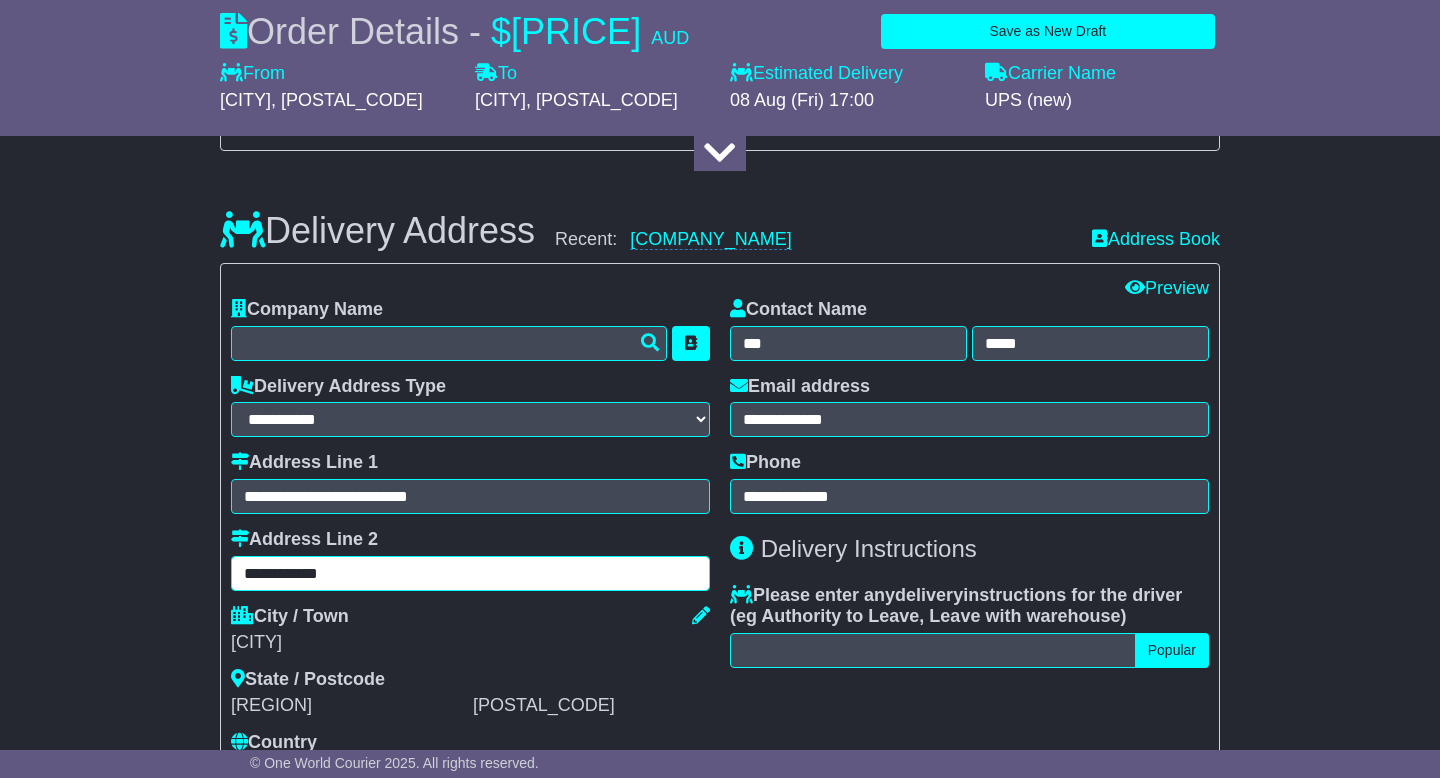 type on "**********" 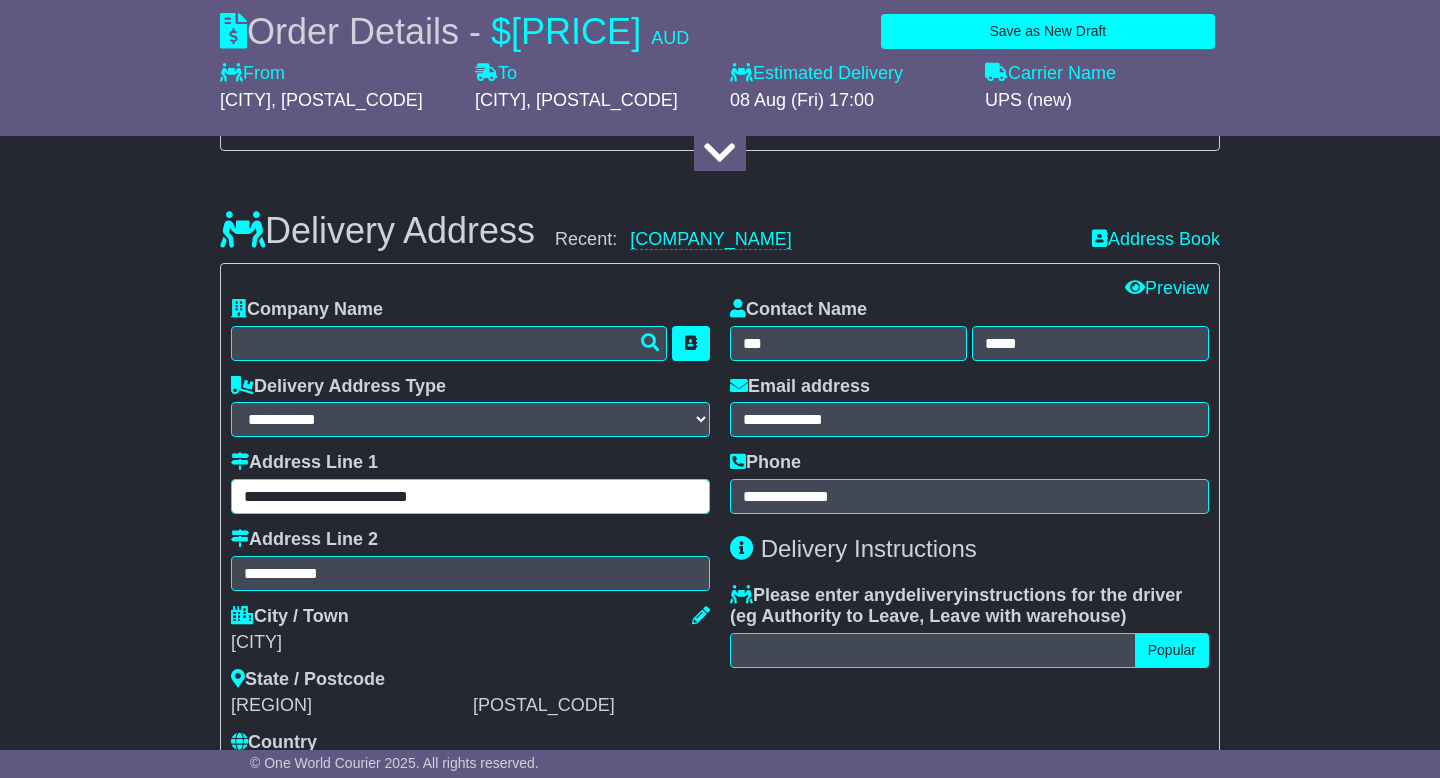 click on "**********" at bounding box center [470, 496] 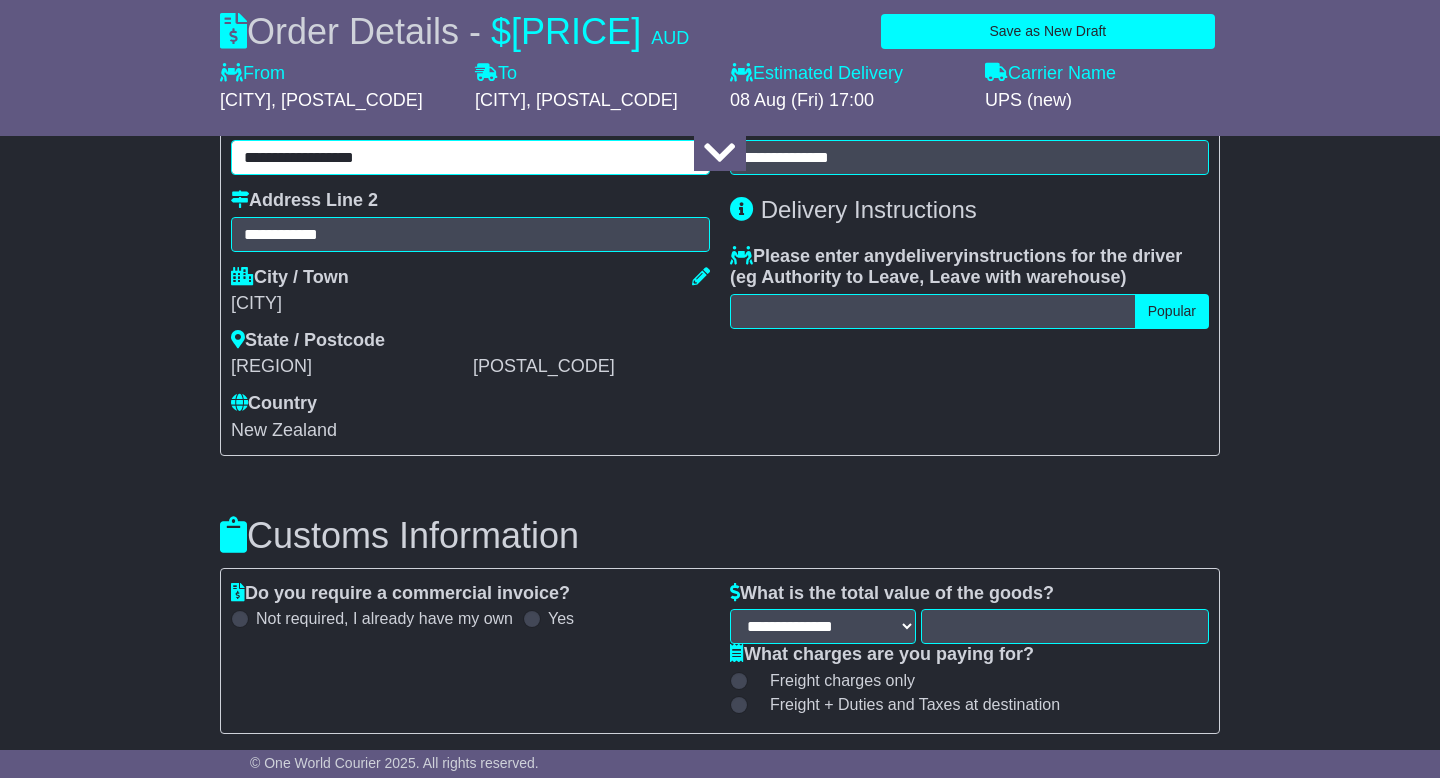 scroll, scrollTop: 1659, scrollLeft: 0, axis: vertical 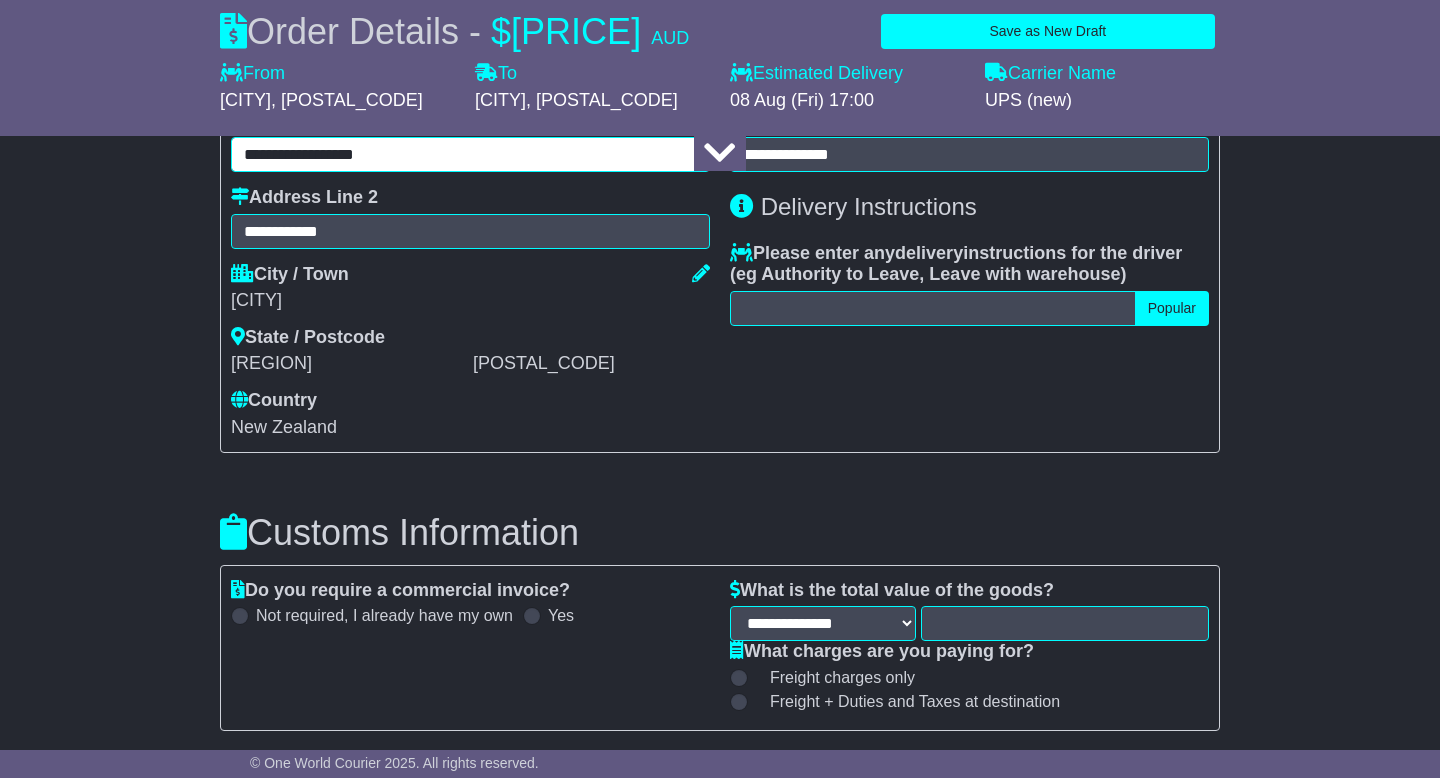 type on "**********" 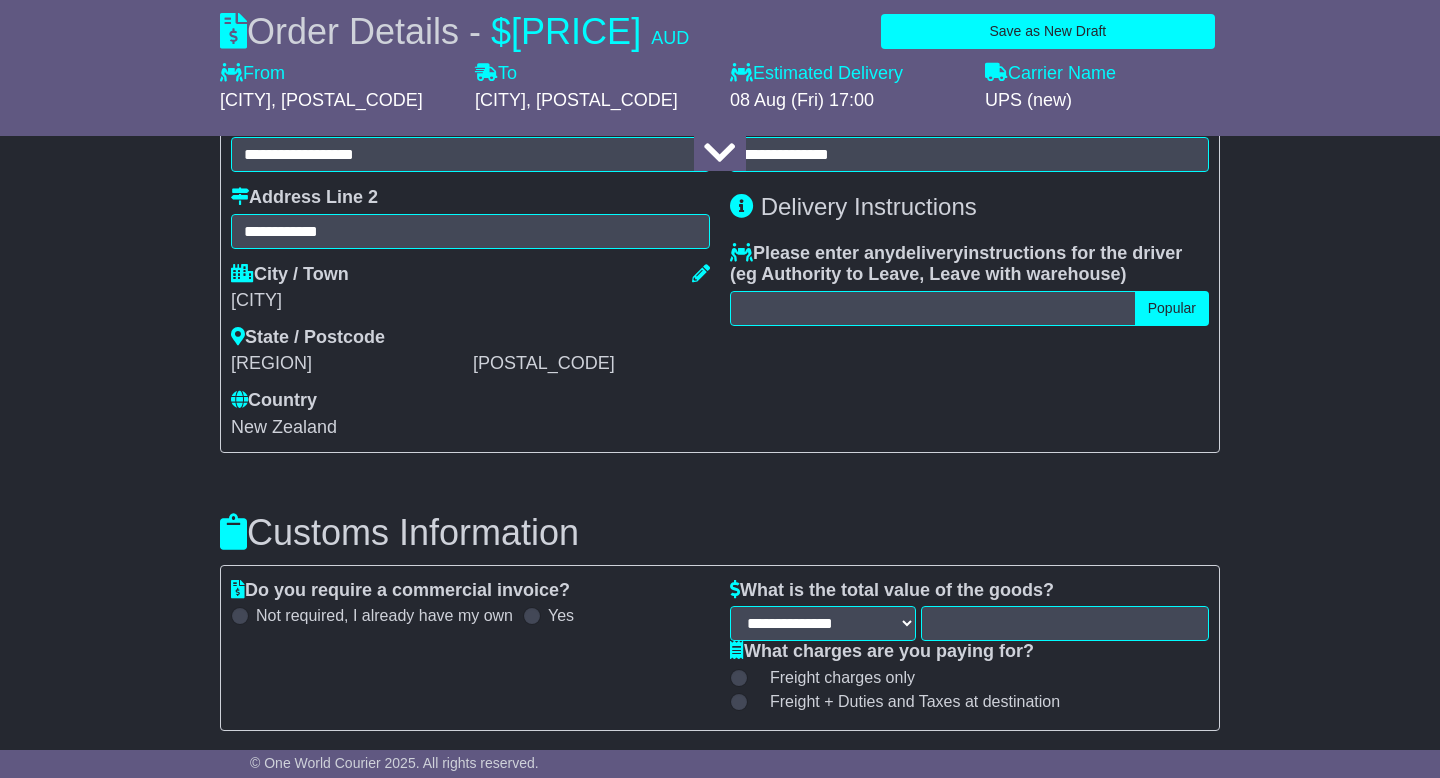 click at bounding box center (532, 616) 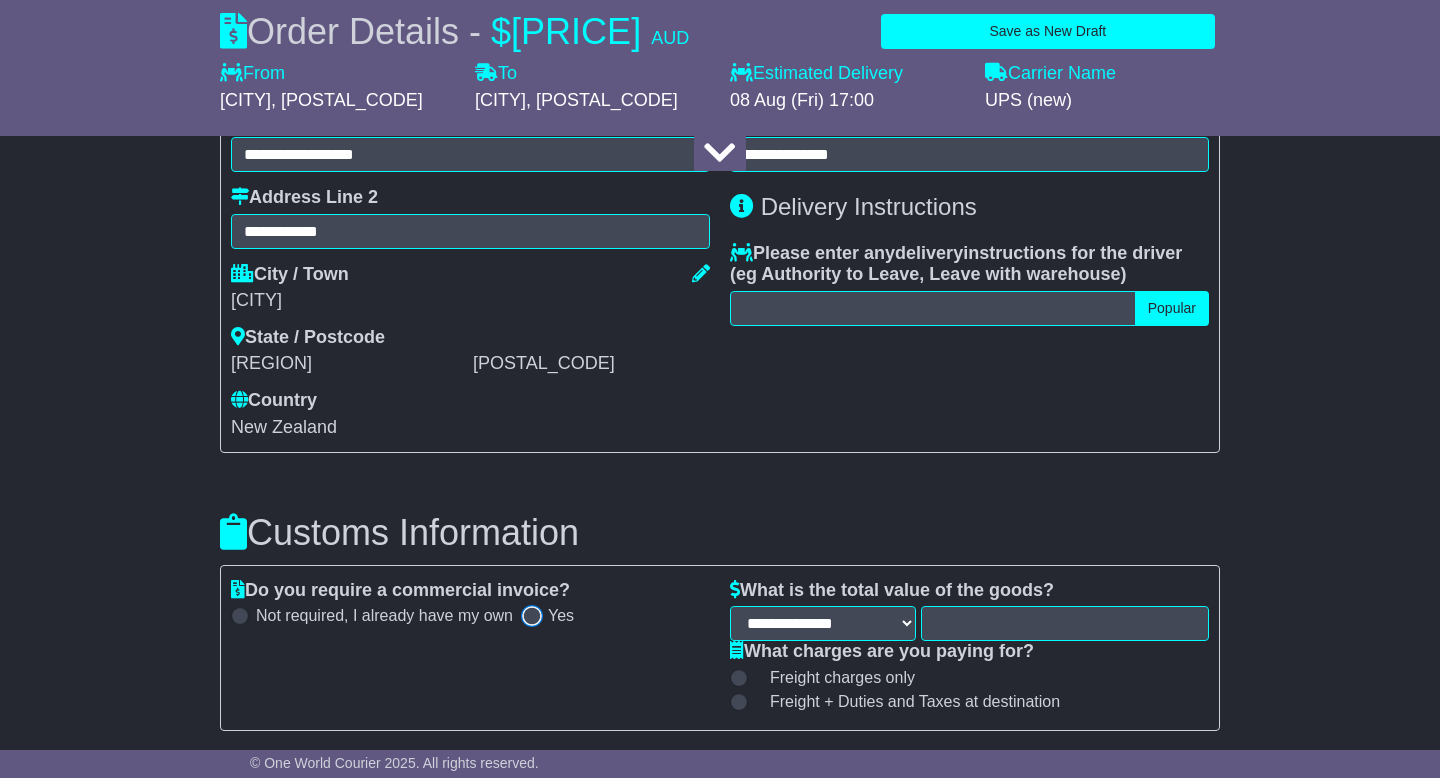 select on "***" 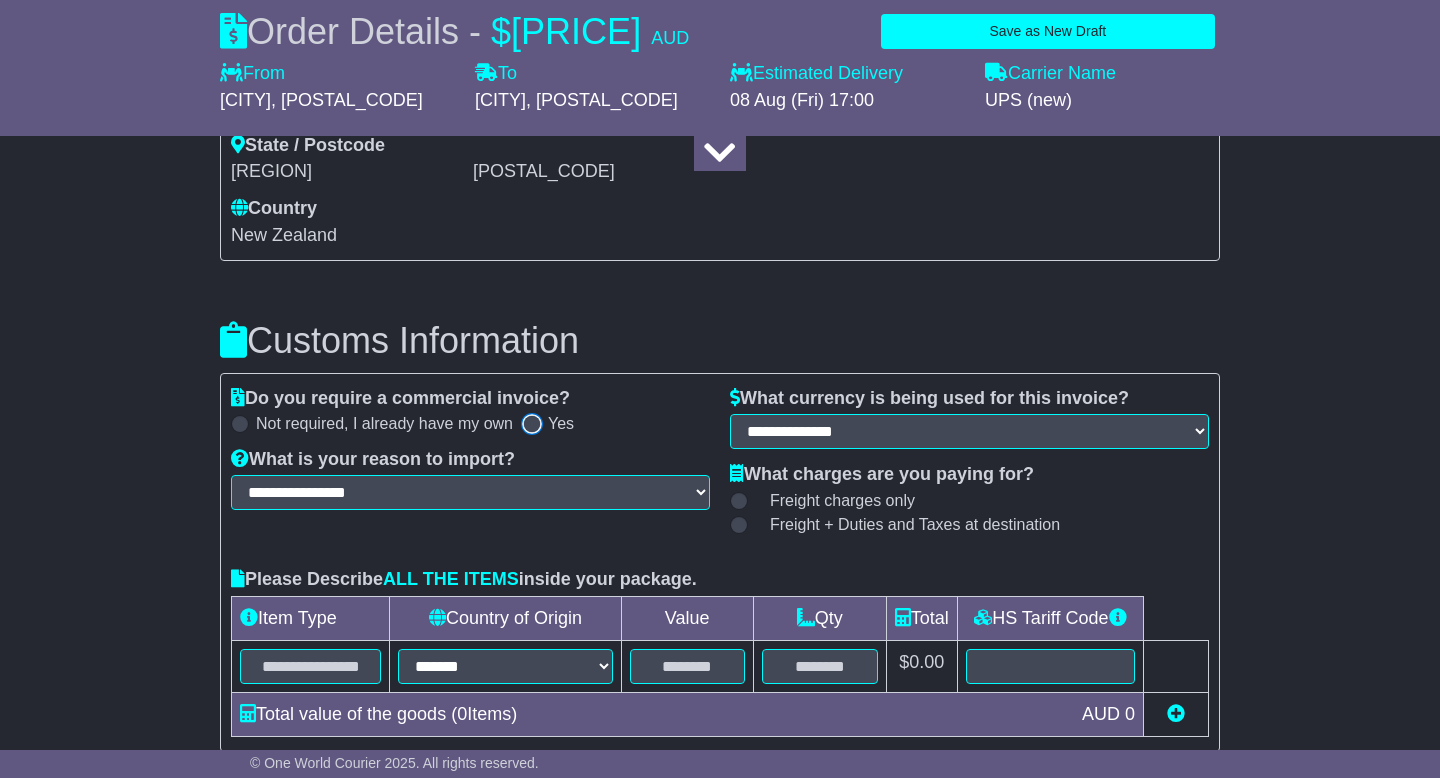 scroll, scrollTop: 1860, scrollLeft: 0, axis: vertical 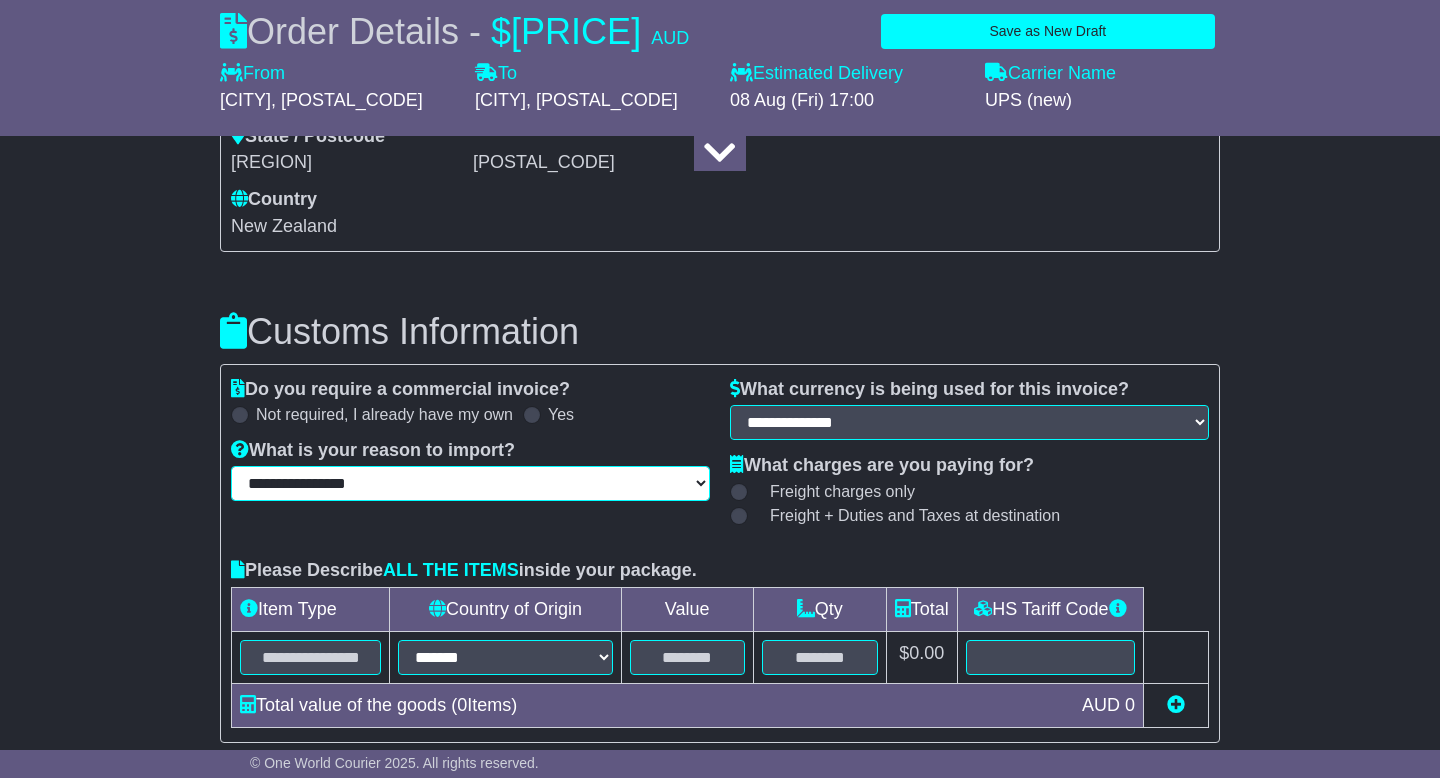 click on "**********" at bounding box center (470, 483) 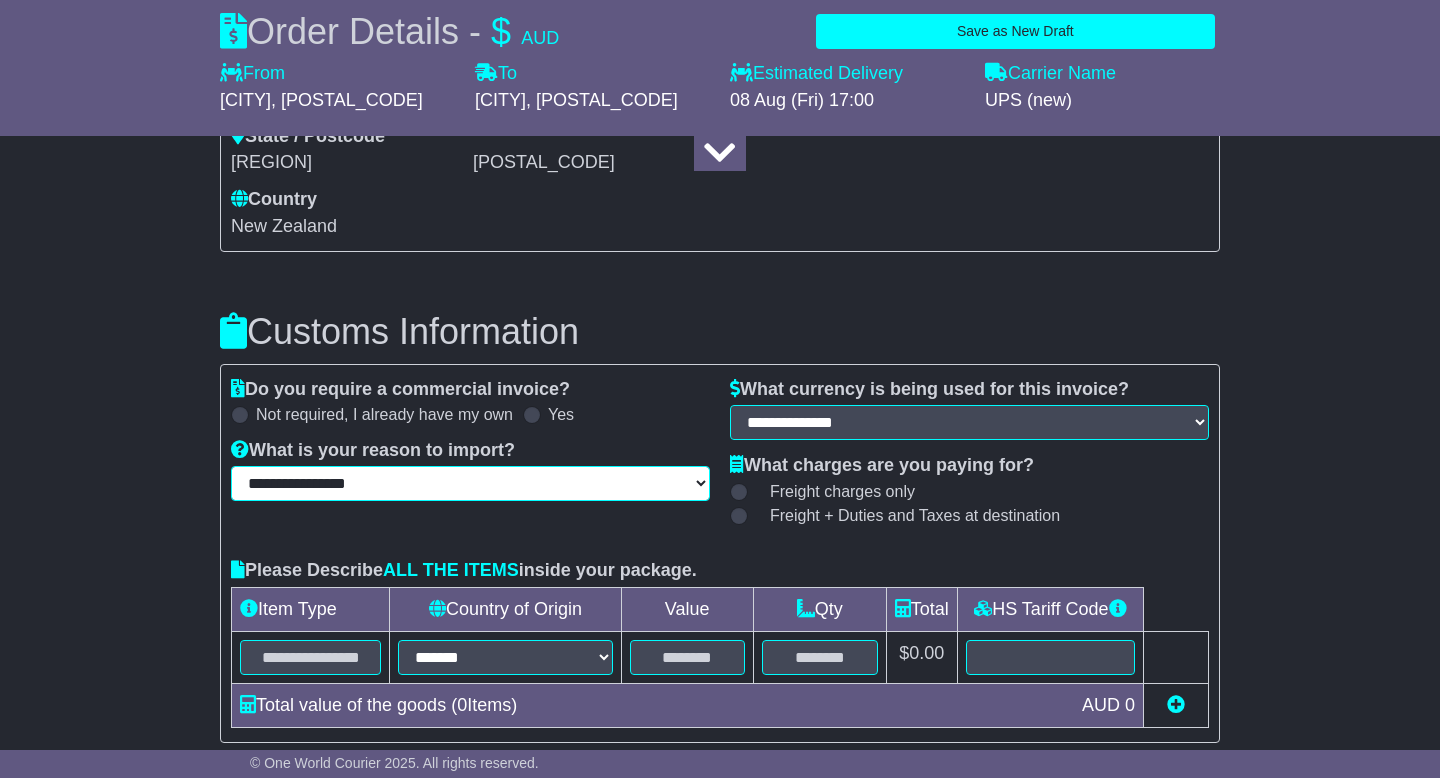 select on "****" 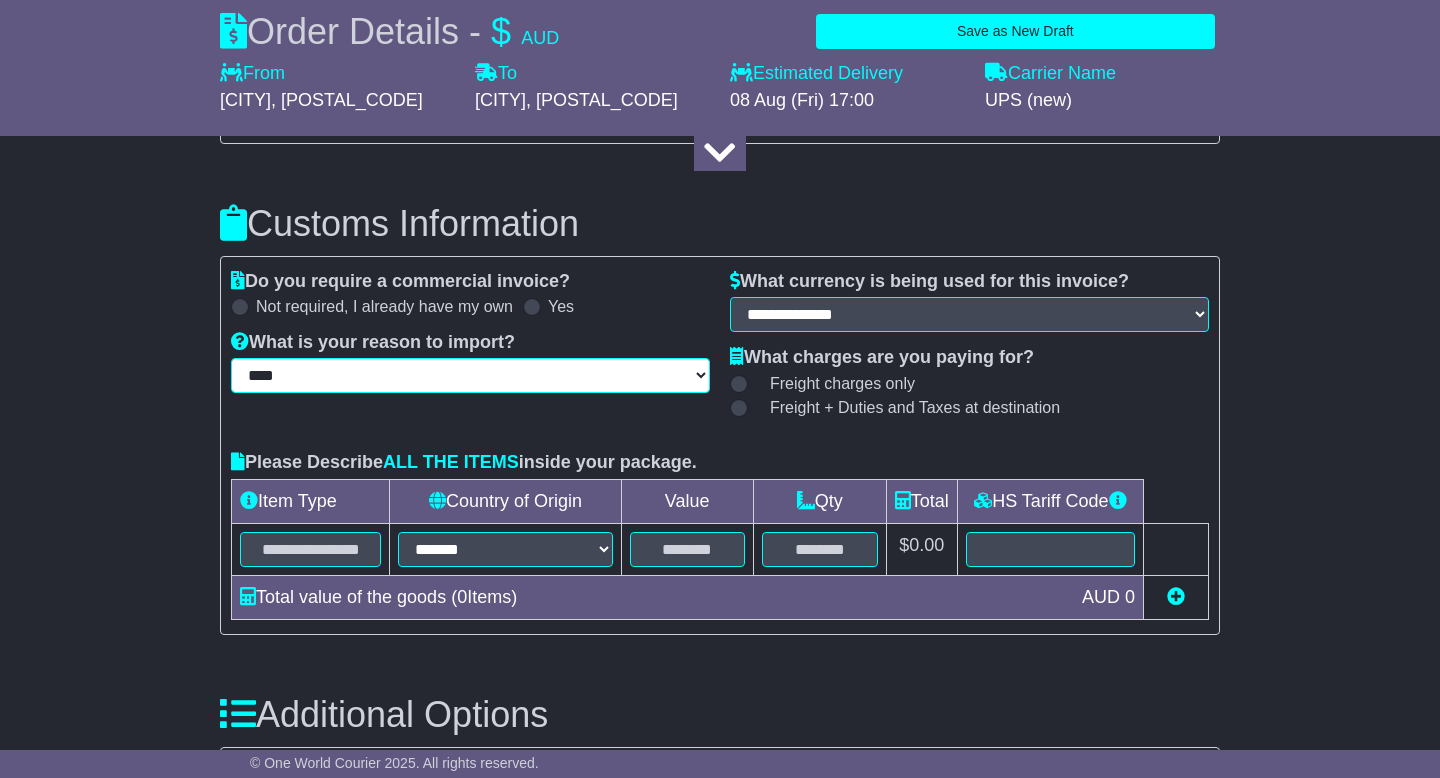 scroll, scrollTop: 1976, scrollLeft: 0, axis: vertical 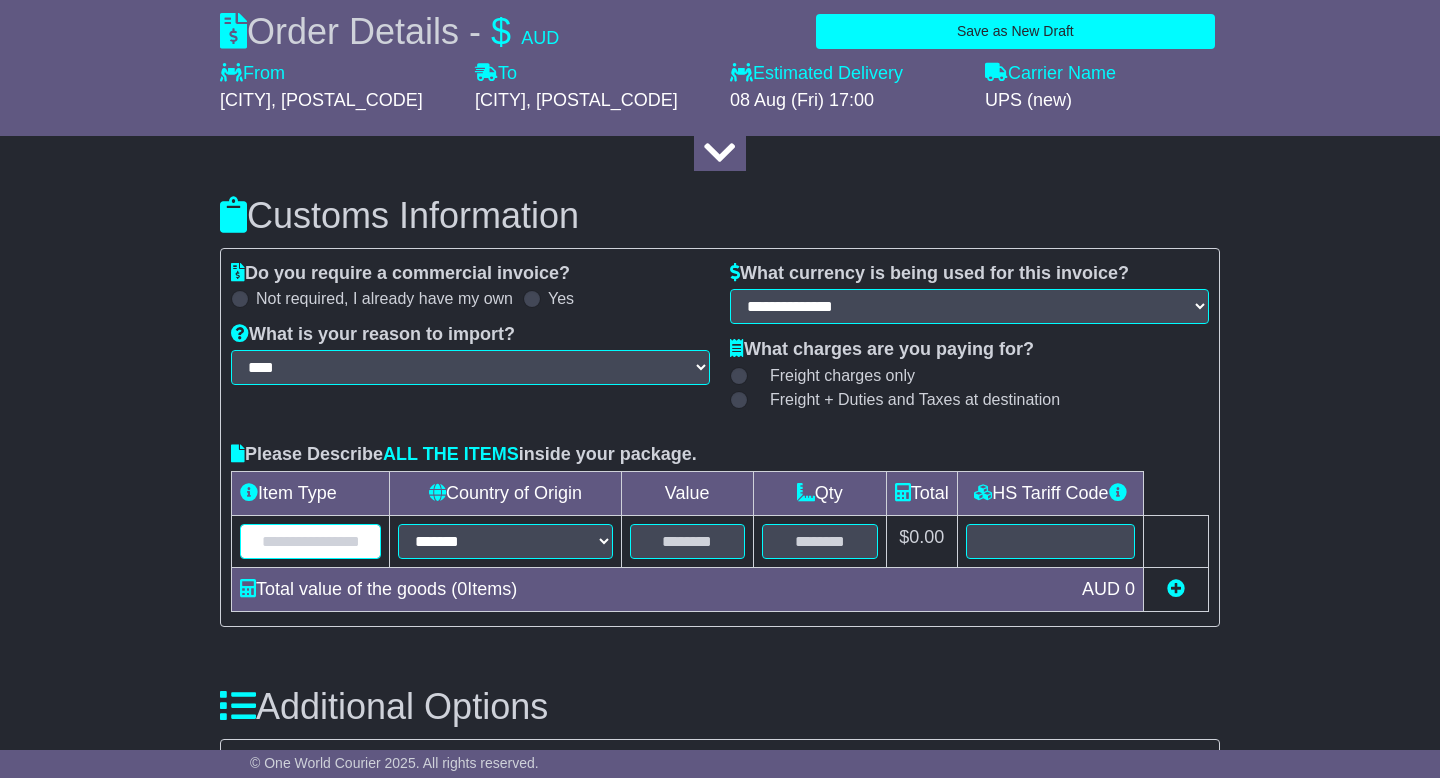click at bounding box center (310, 541) 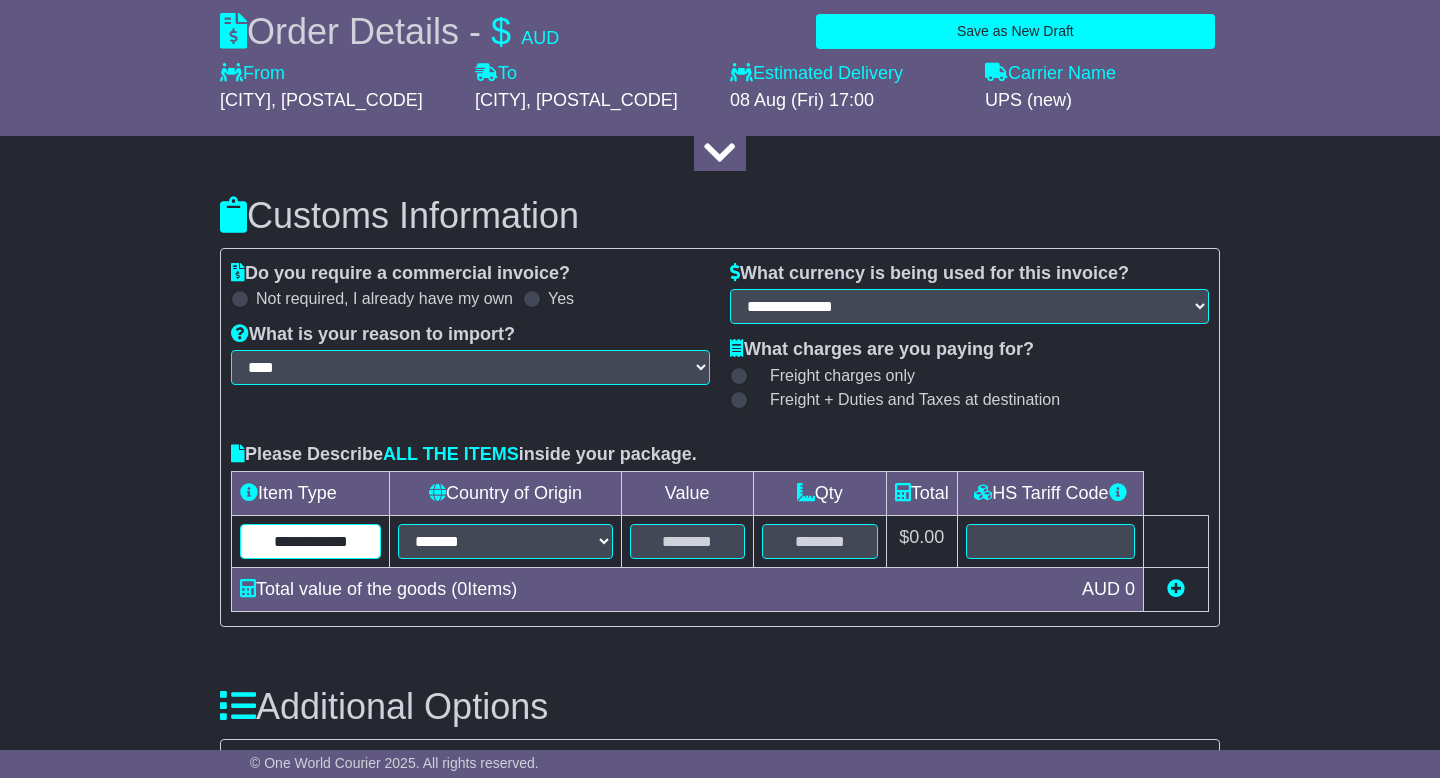 type on "**********" 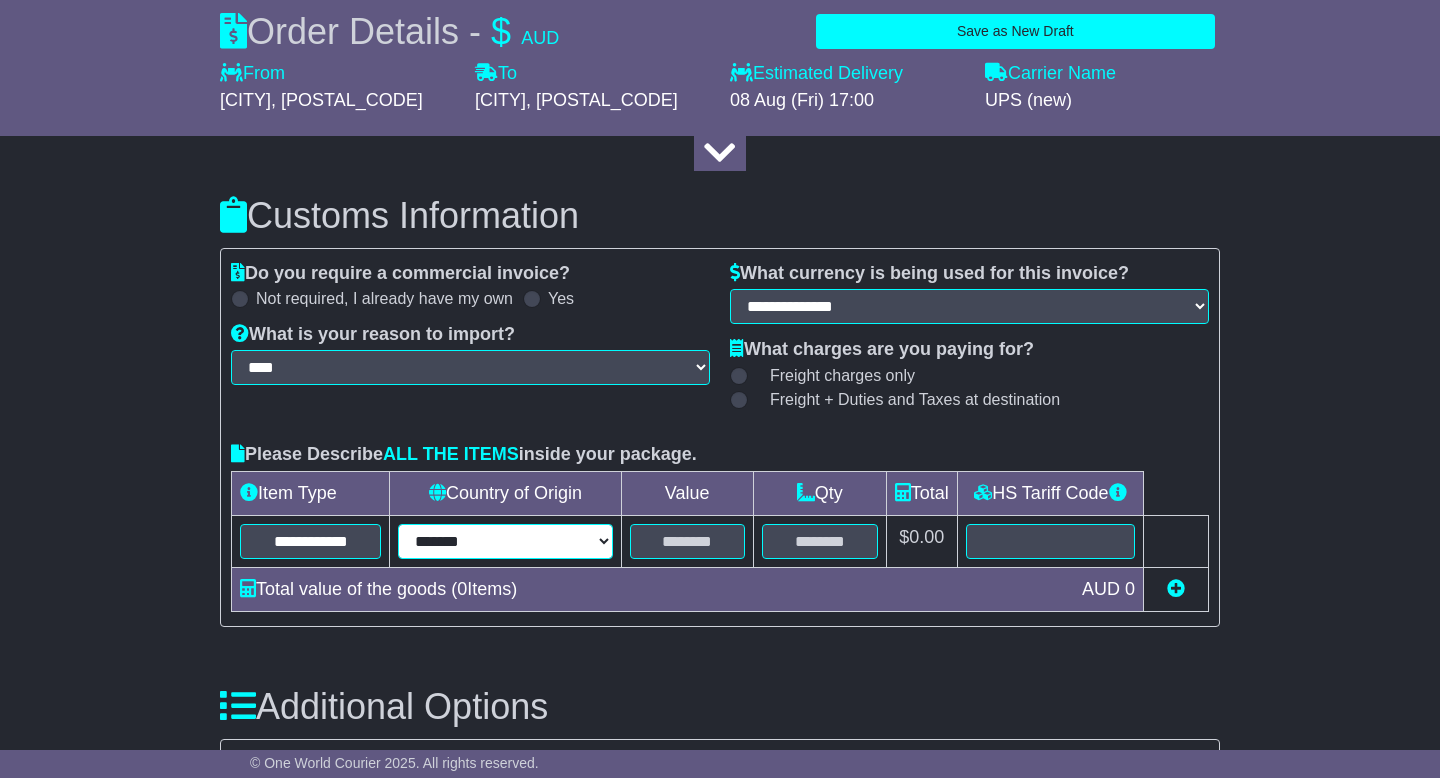 click on "**********" at bounding box center (505, 541) 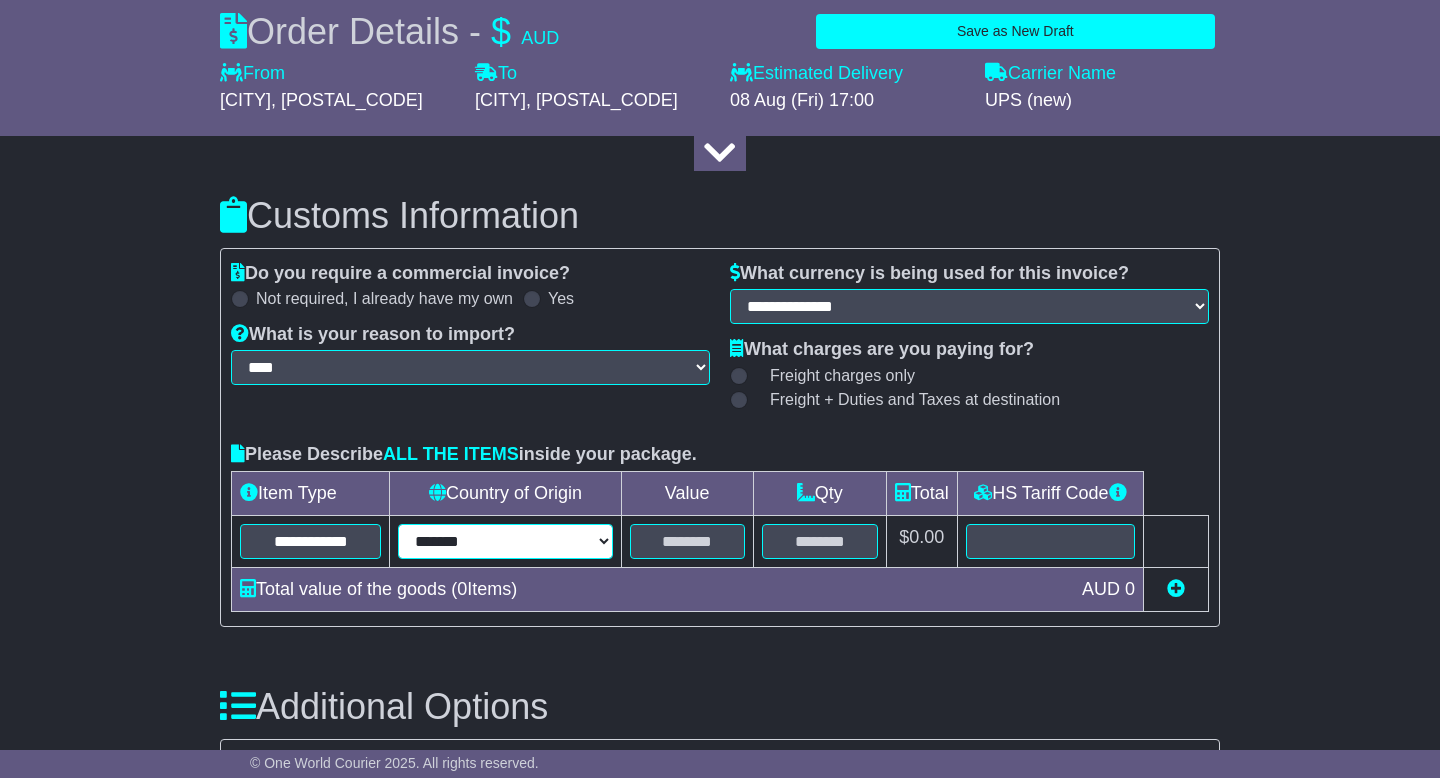 select on "**" 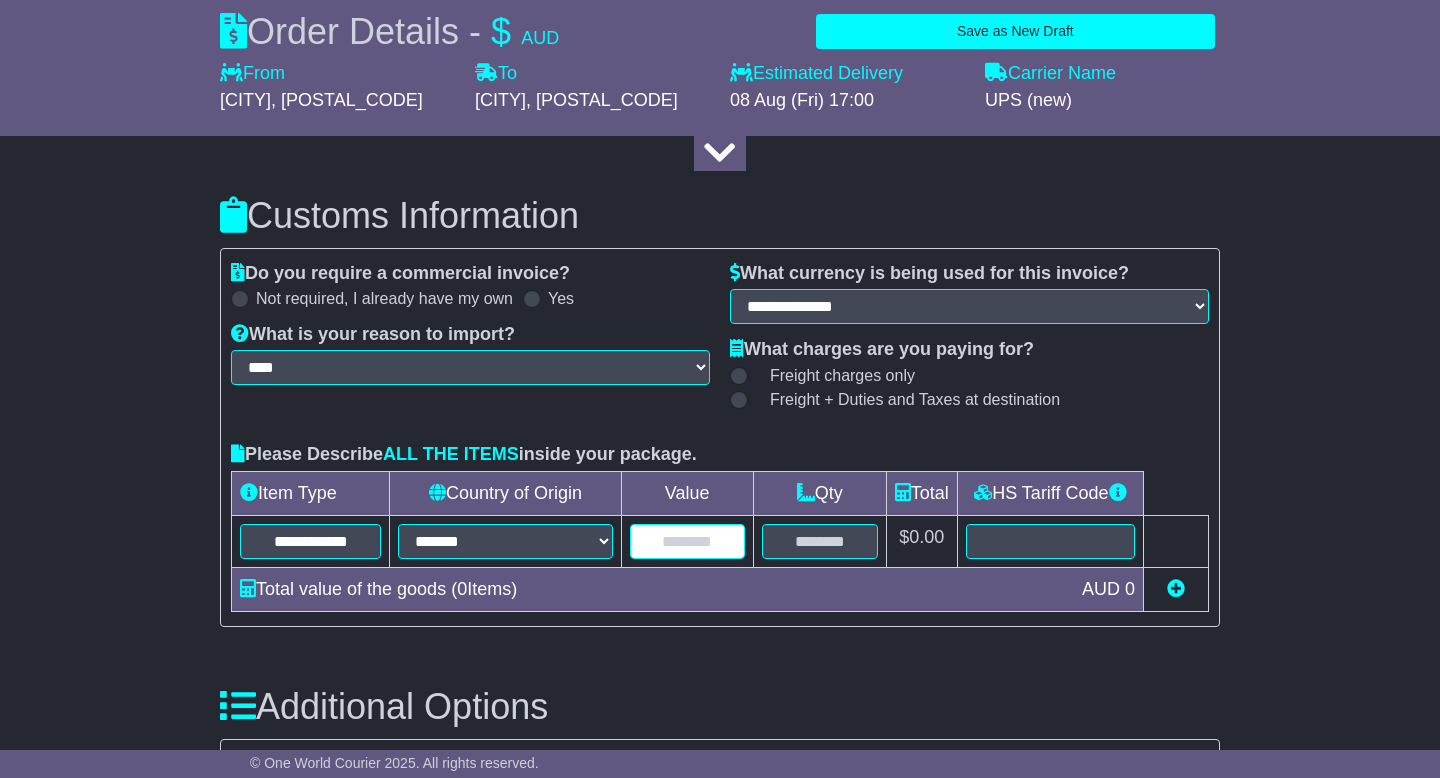 click at bounding box center [687, 541] 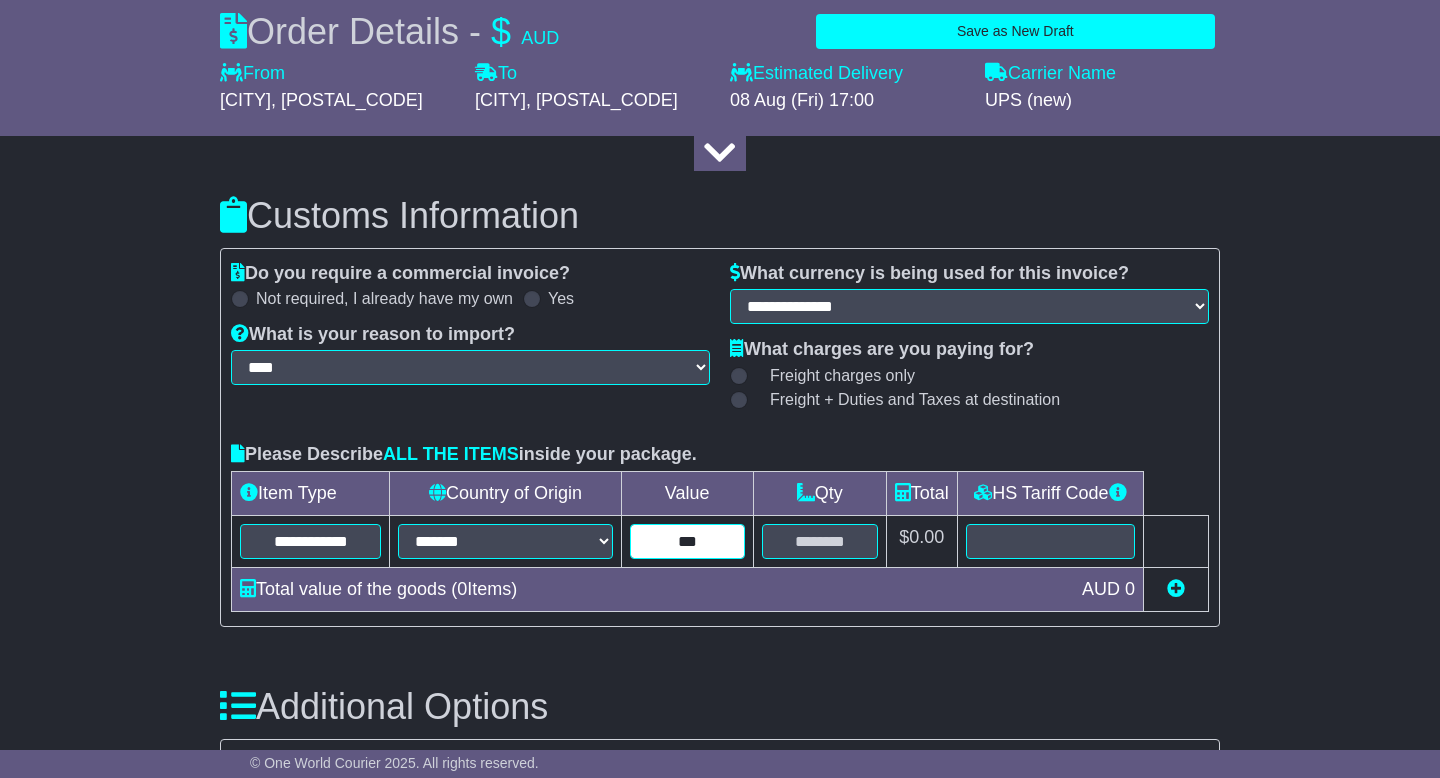 type on "***" 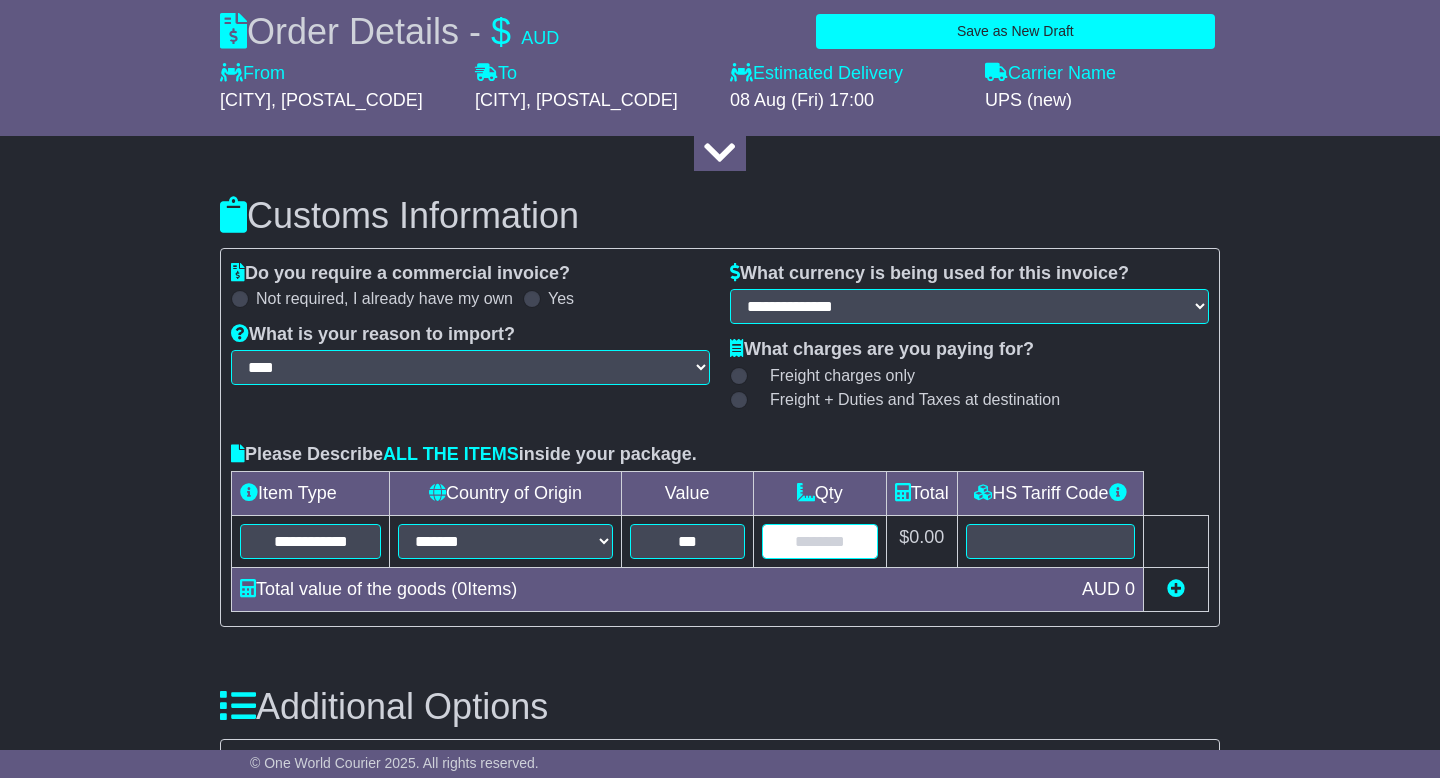click at bounding box center (820, 541) 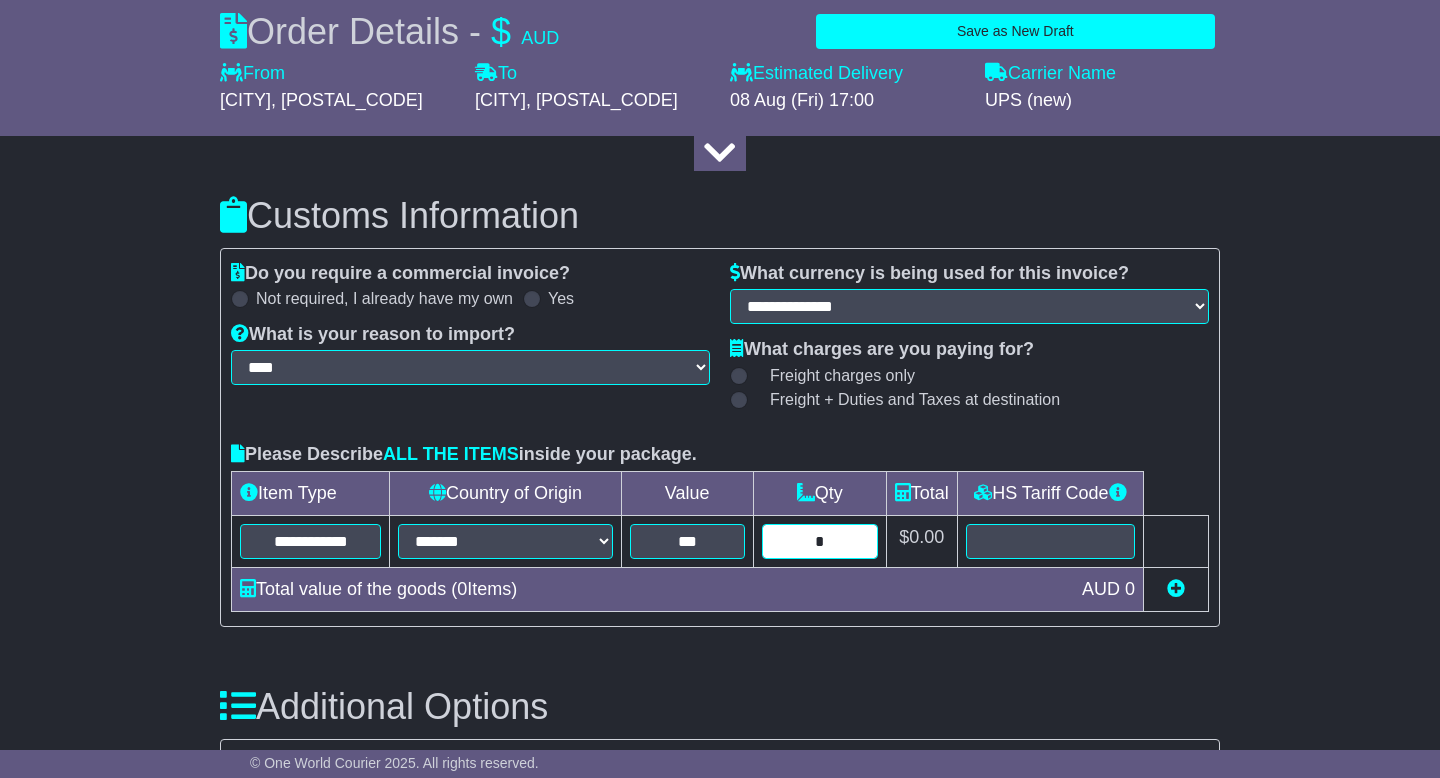 type on "*" 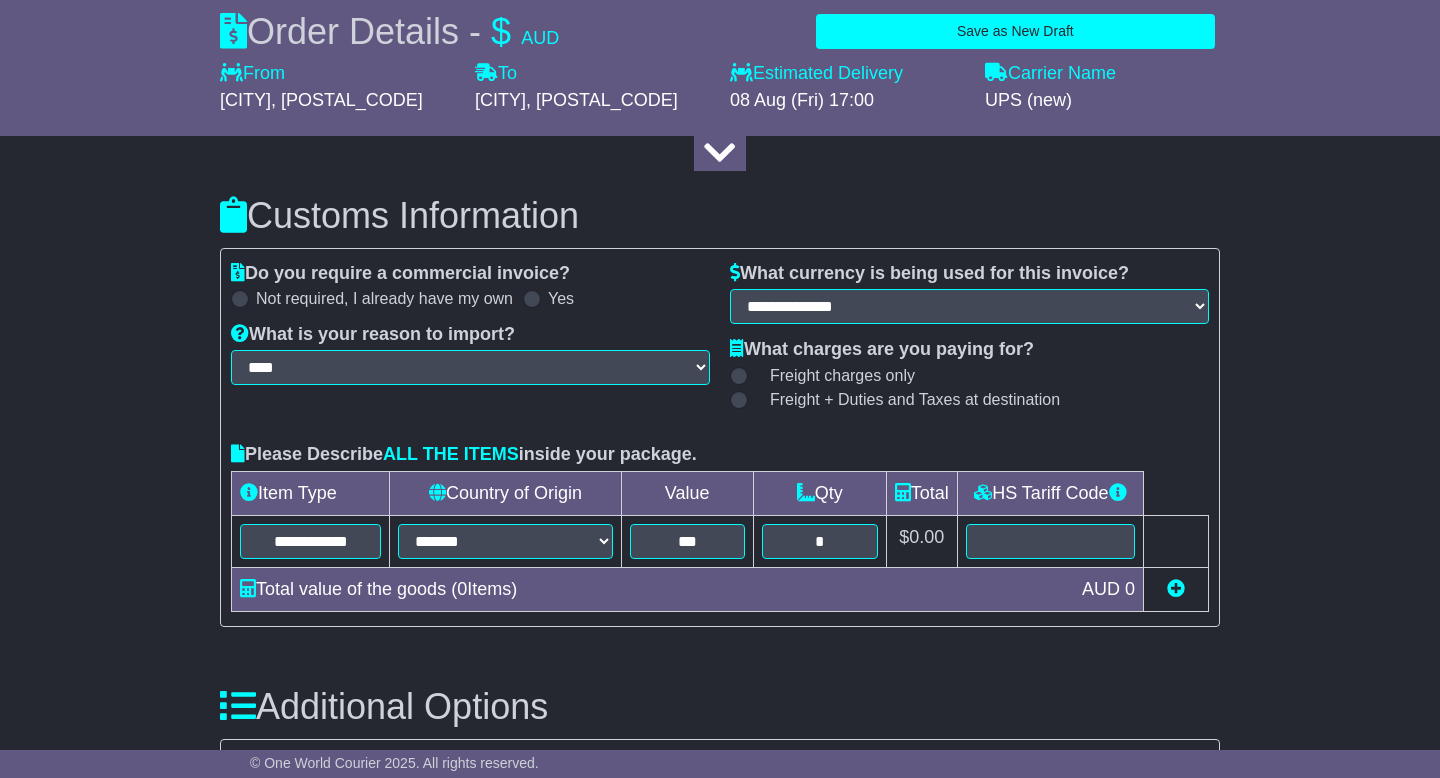 click at bounding box center (1050, 541) 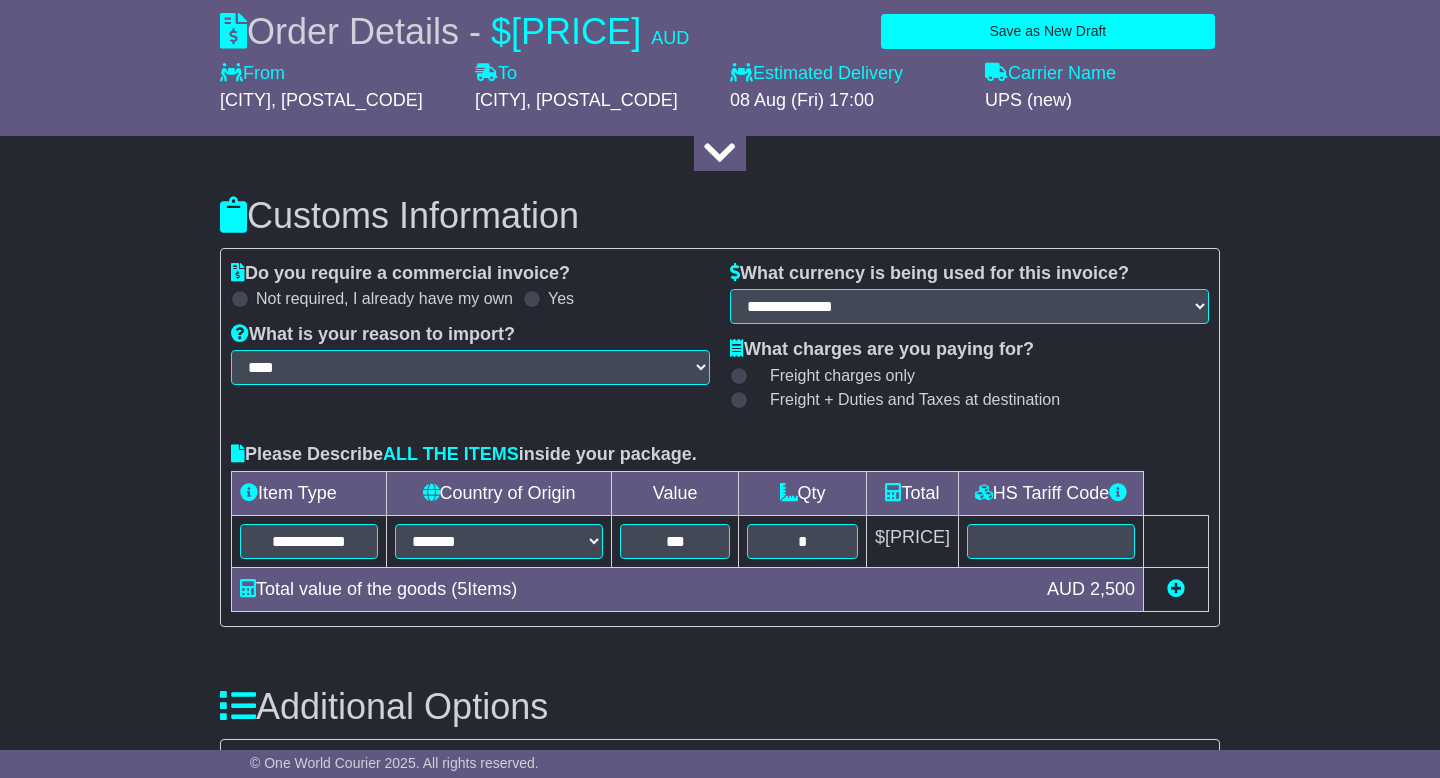 click at bounding box center (1176, 588) 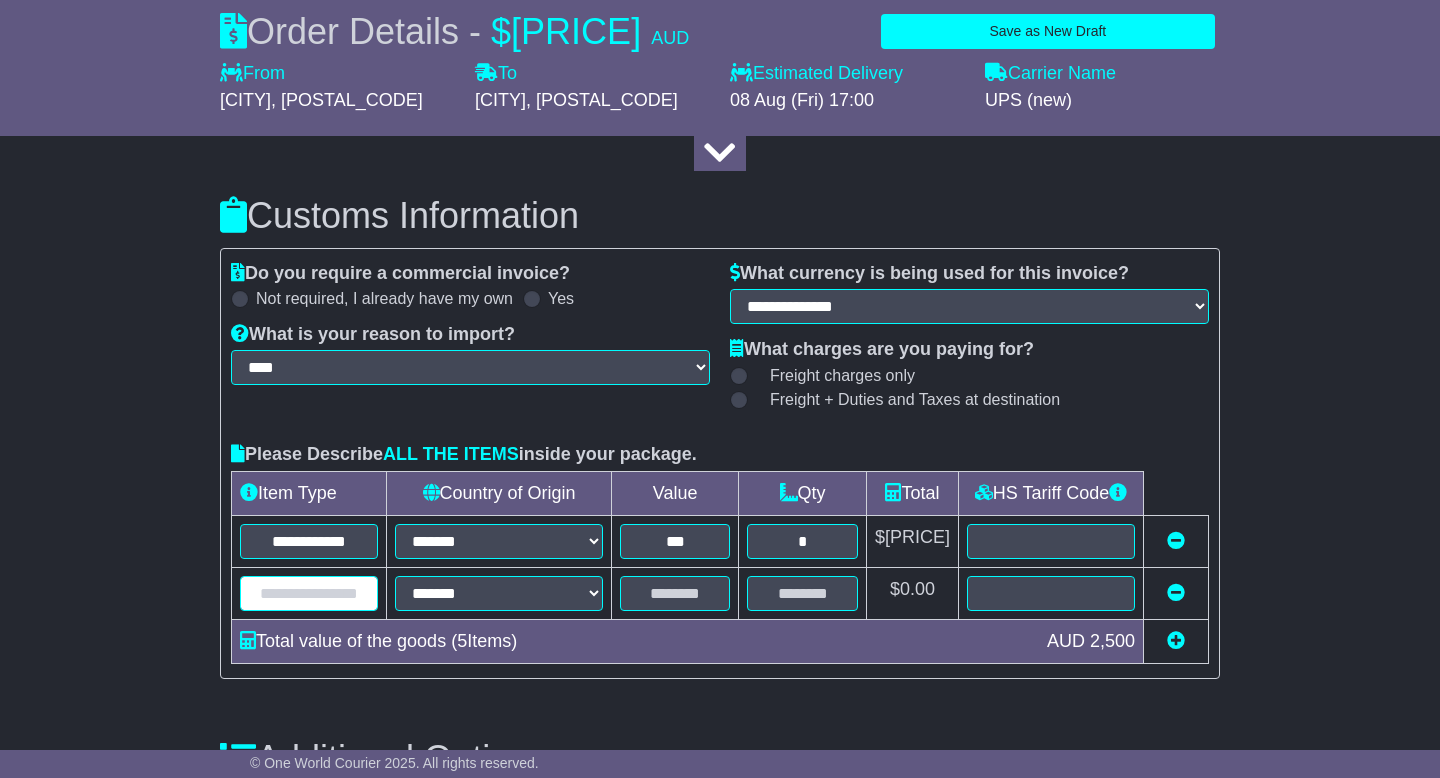 click at bounding box center (309, 593) 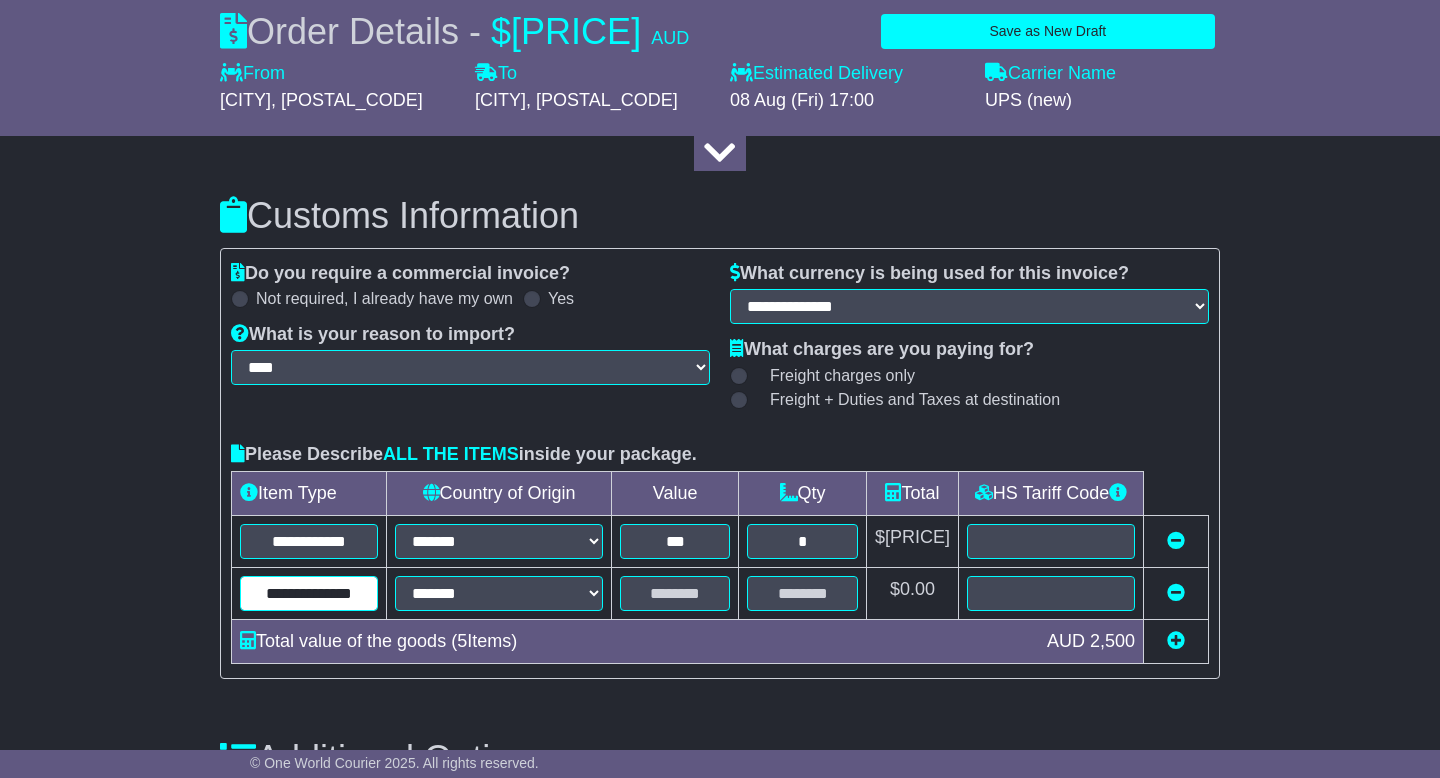 scroll, scrollTop: 0, scrollLeft: 1, axis: horizontal 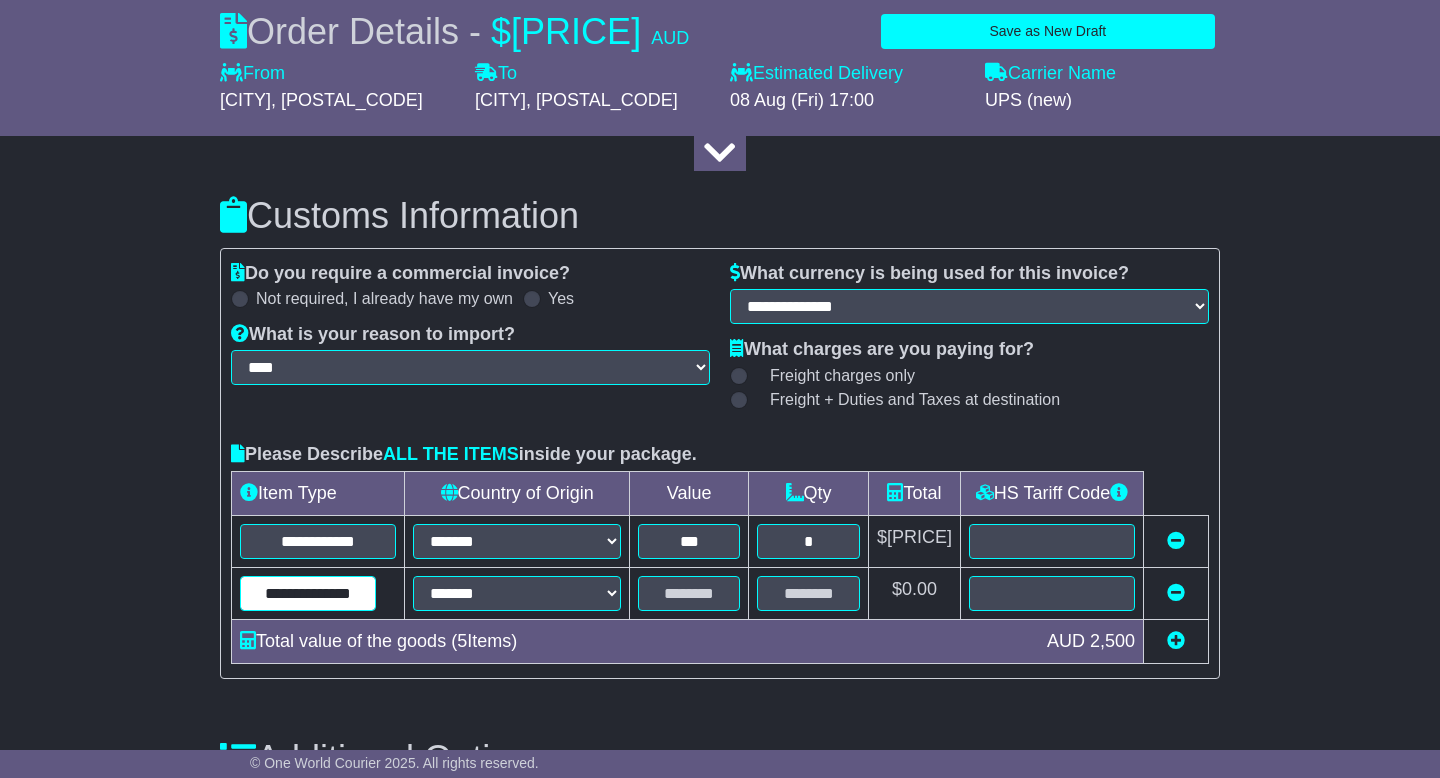 type on "**********" 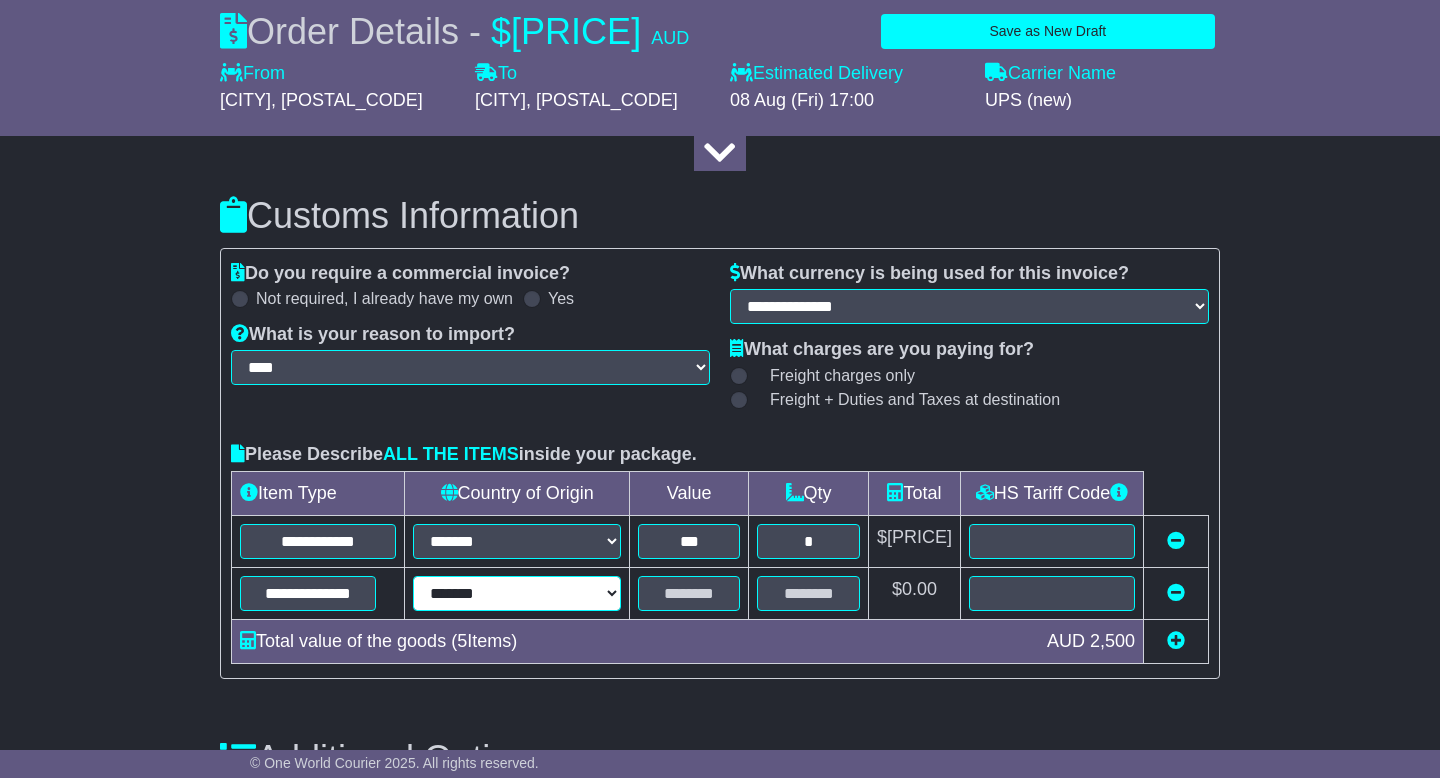click on "**********" at bounding box center (517, 593) 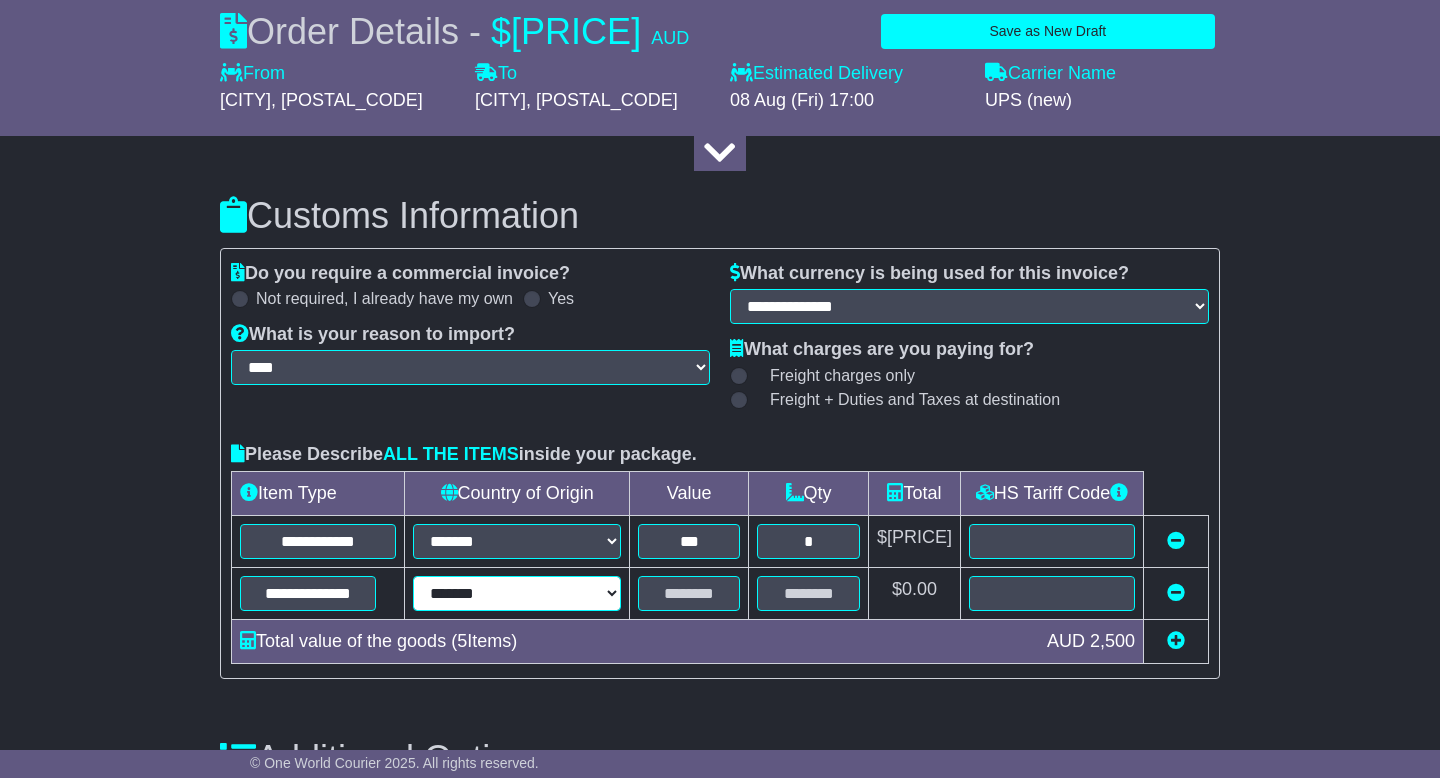 select on "**" 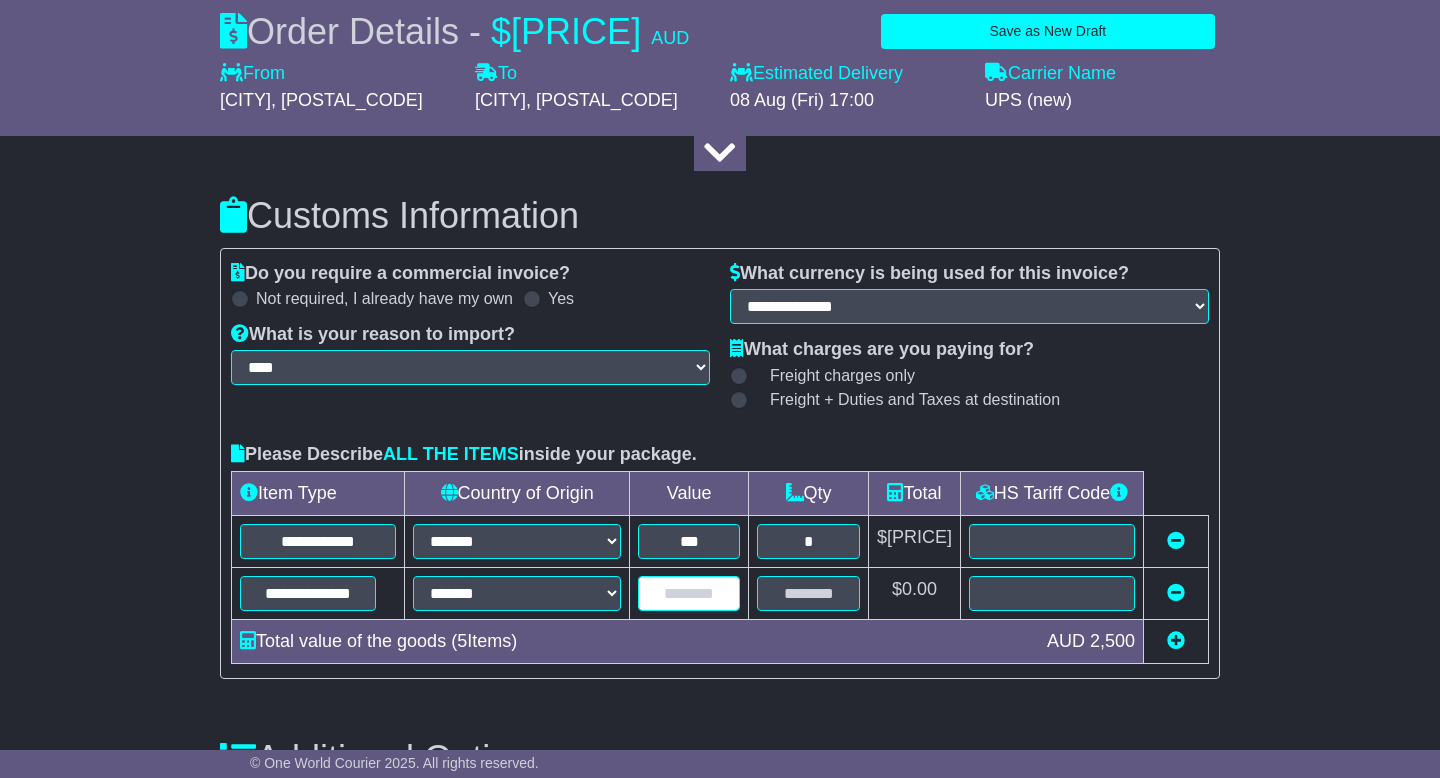 click at bounding box center (689, 593) 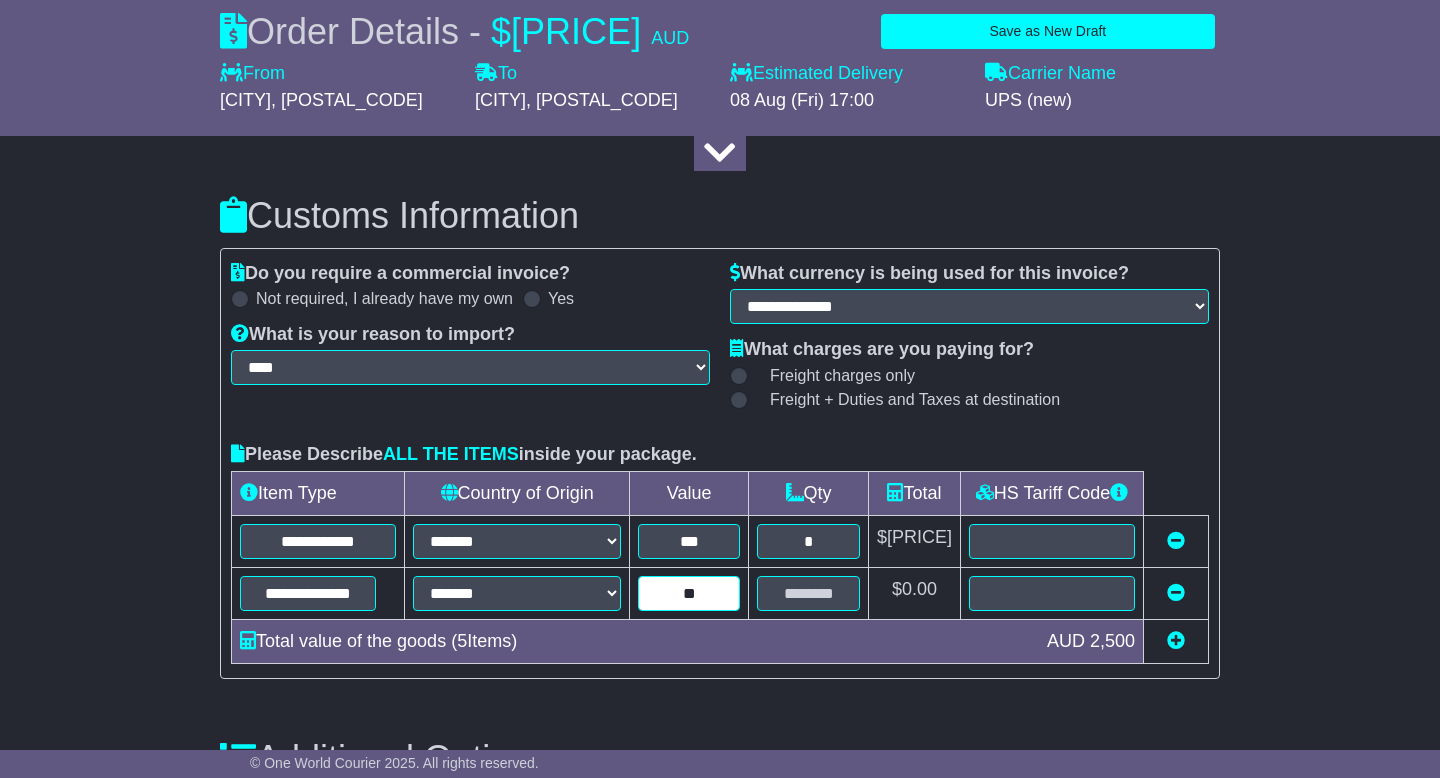 type on "**" 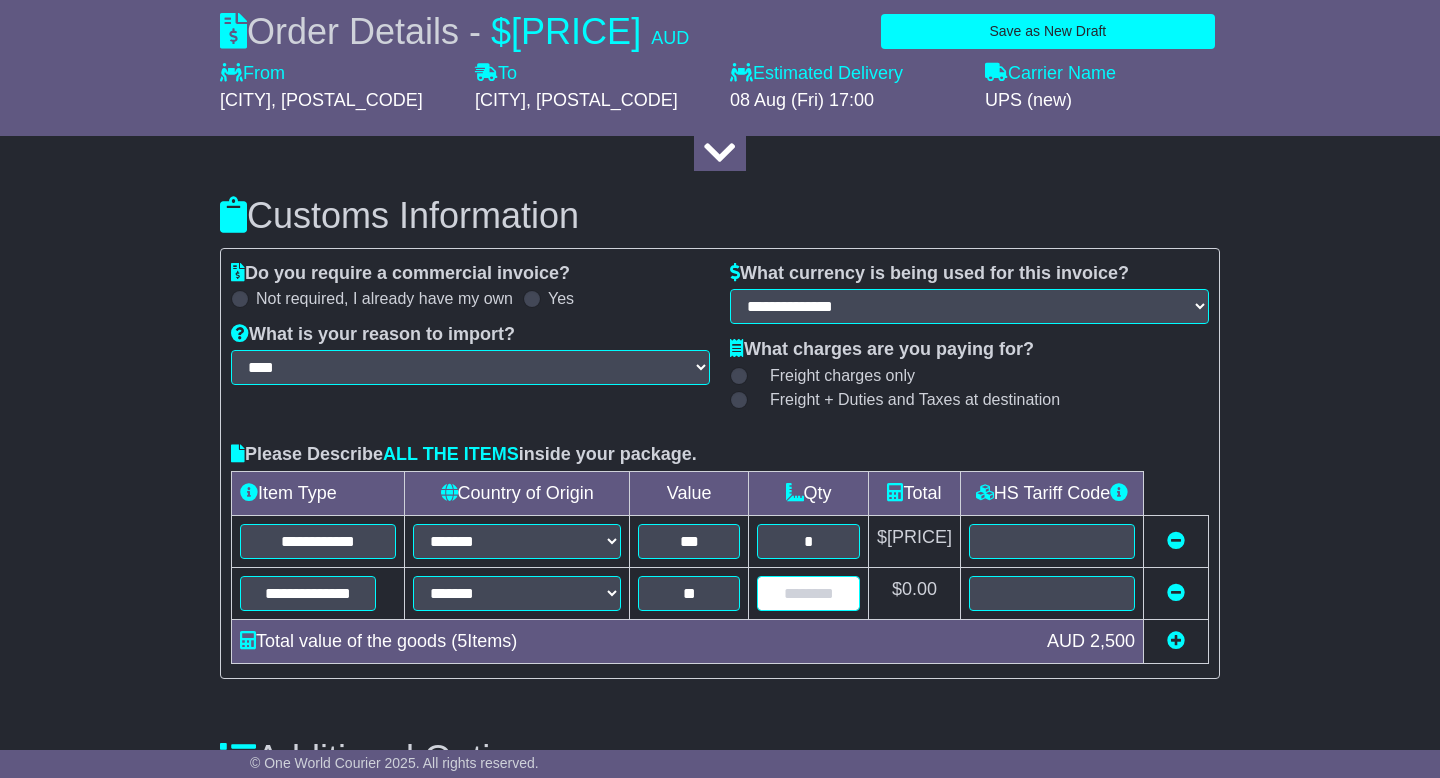 click at bounding box center [808, 593] 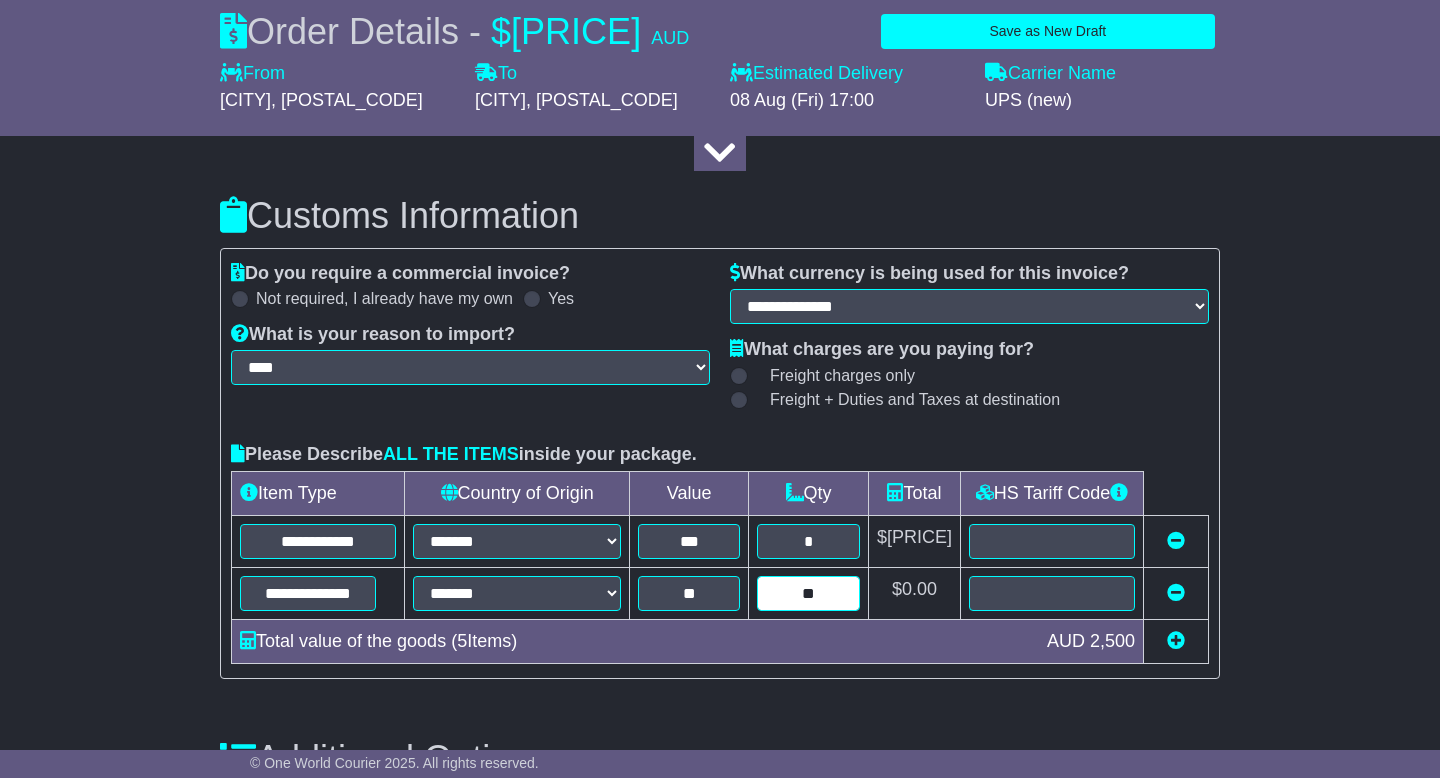 type on "**" 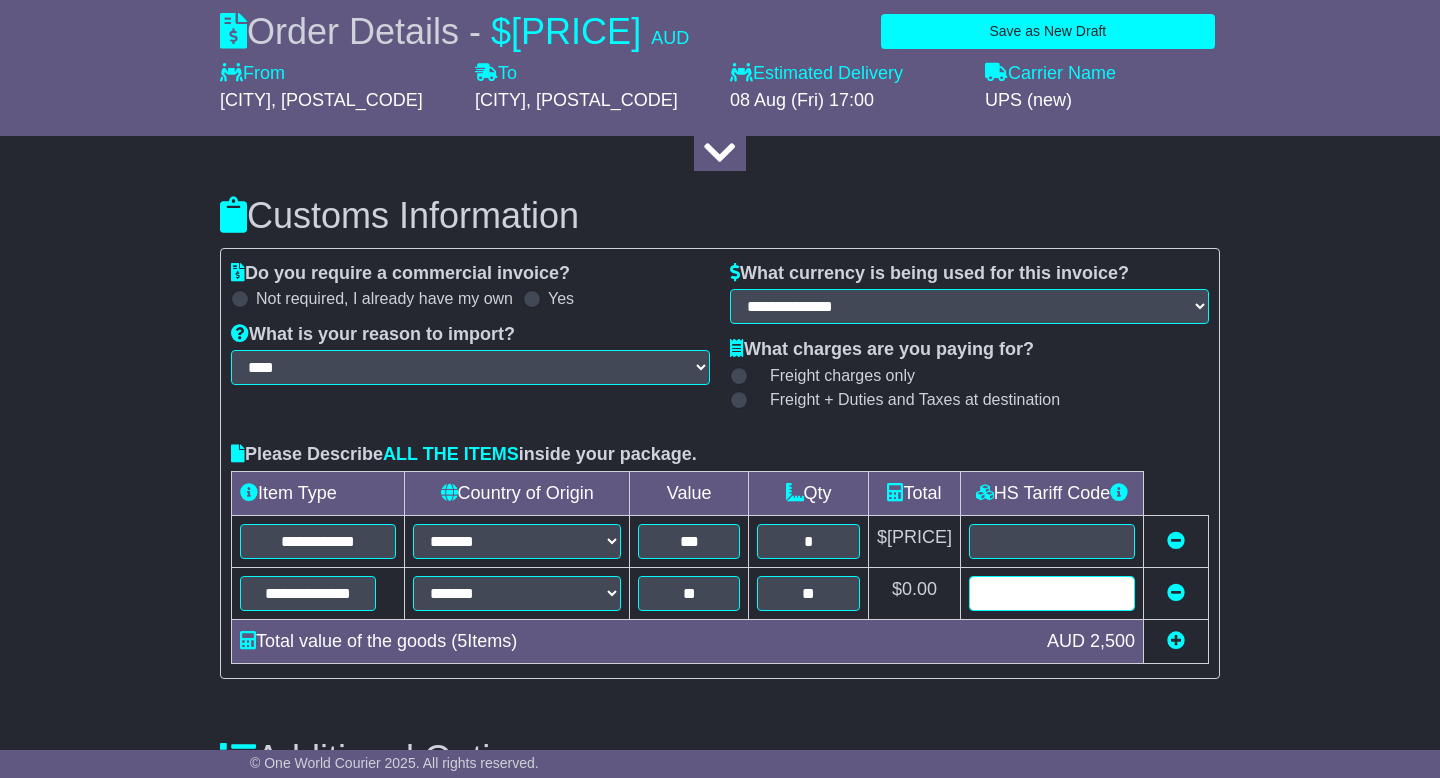 click at bounding box center (1052, 593) 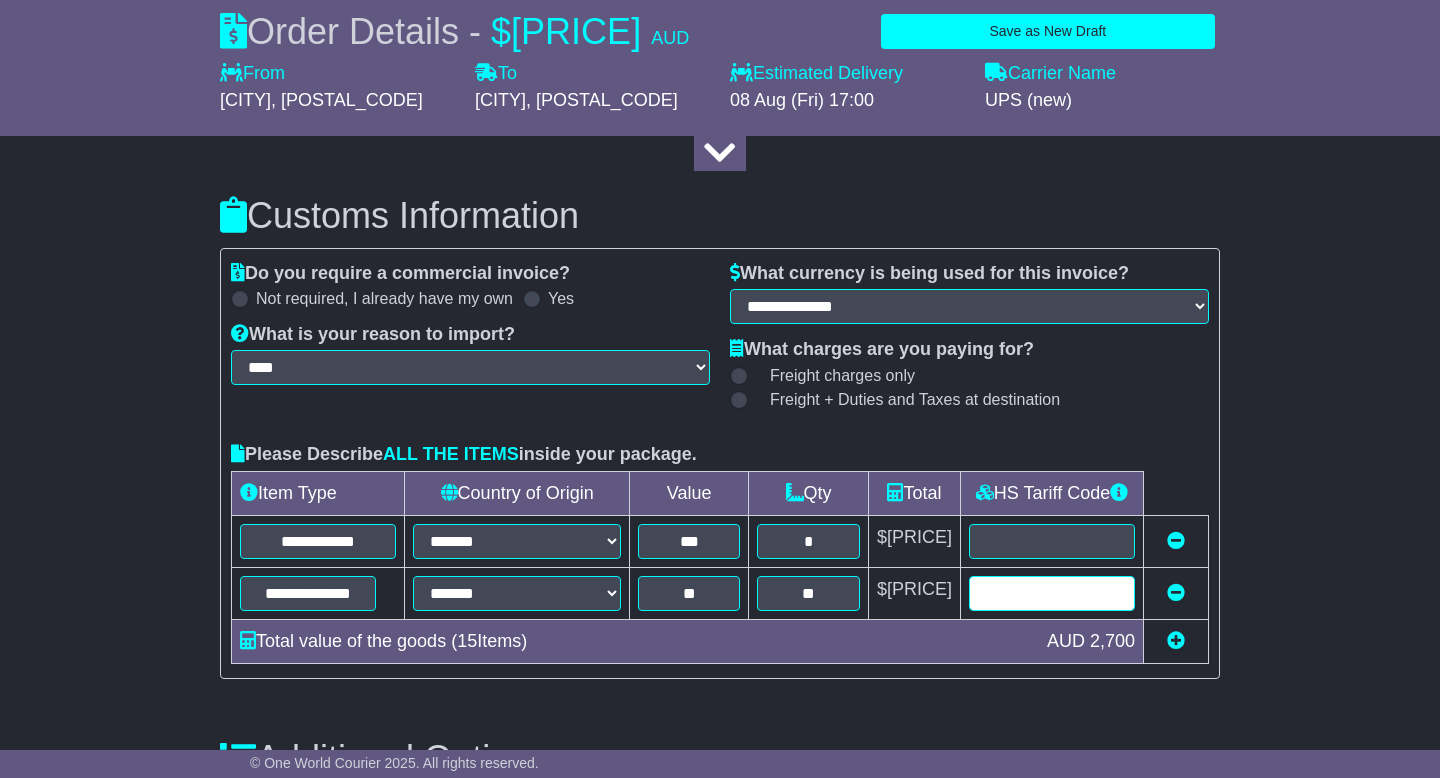 paste on "**********" 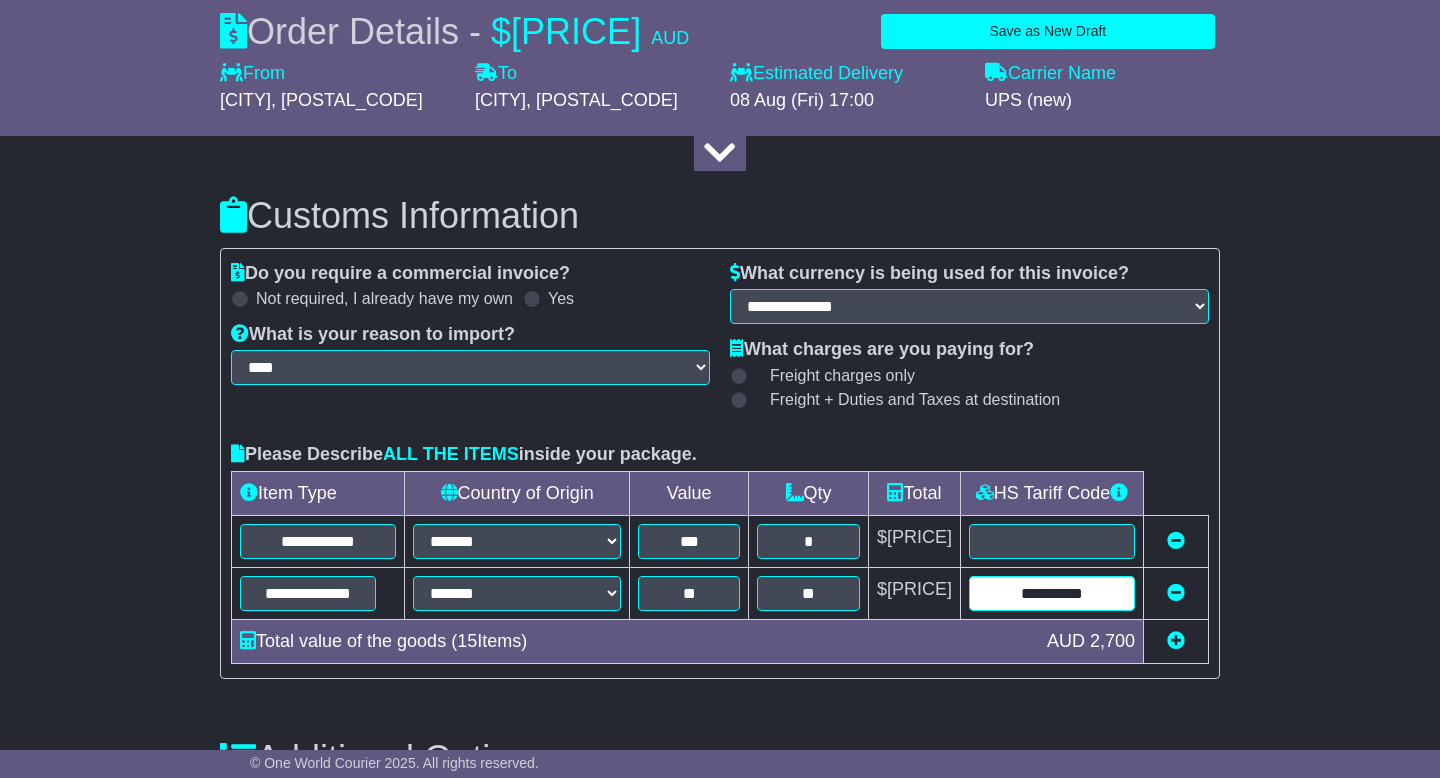 type on "**********" 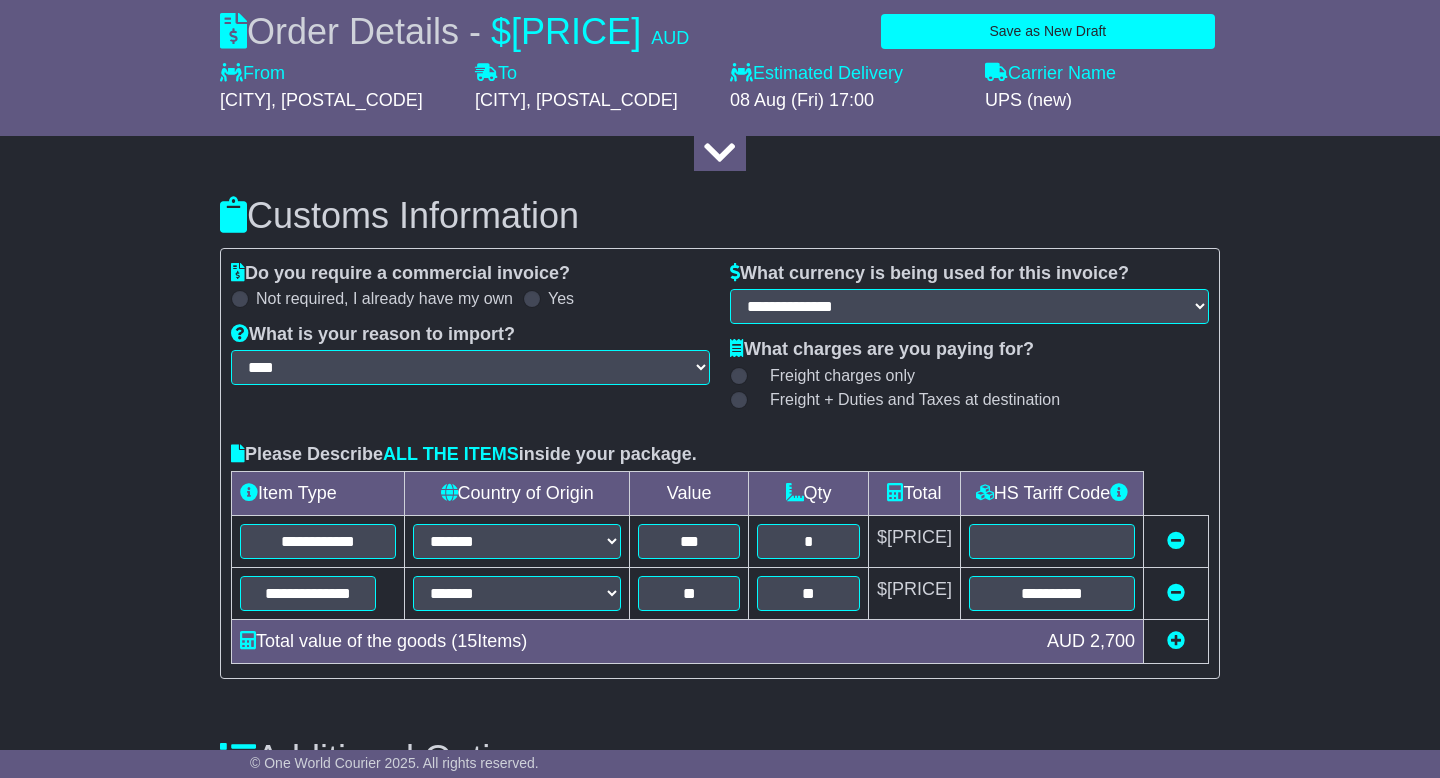 click at bounding box center [1176, 640] 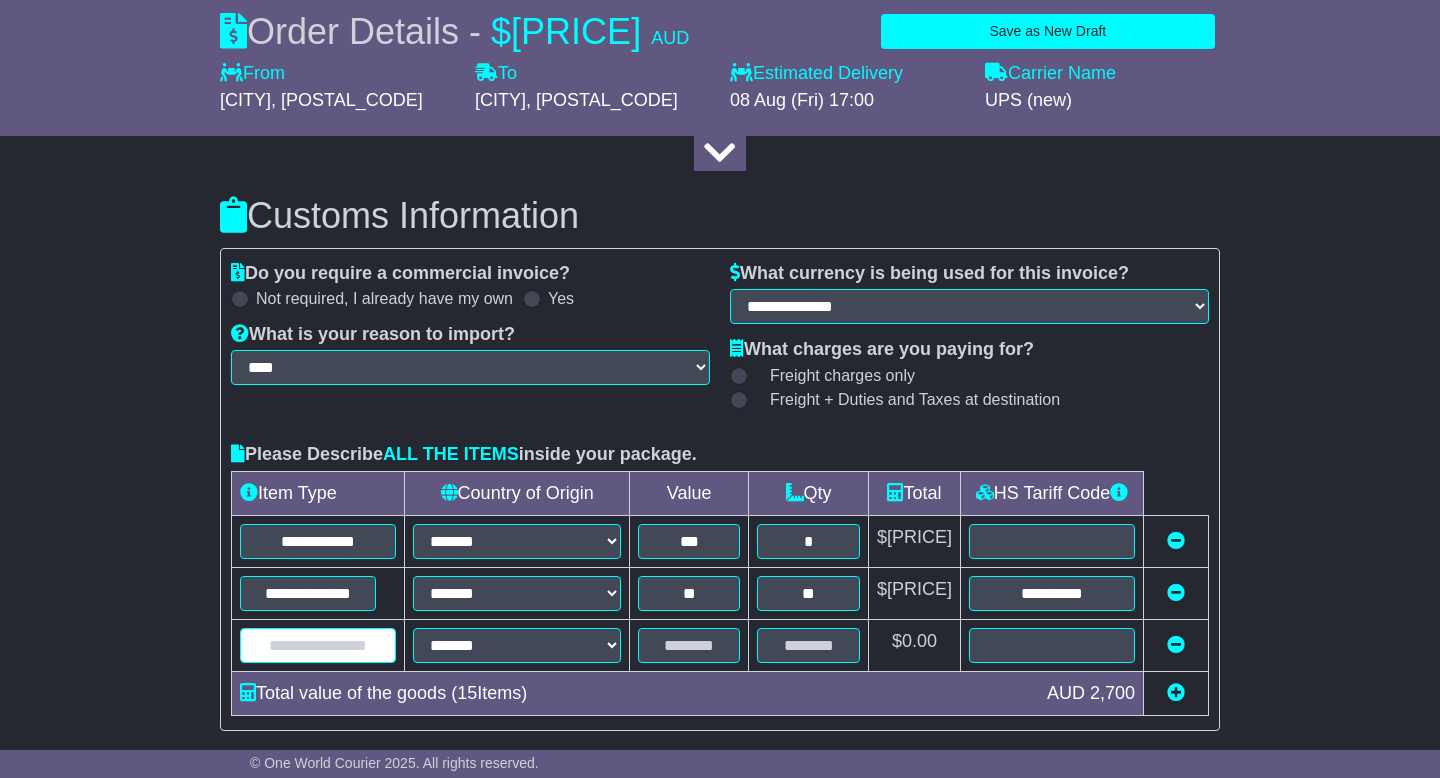 click at bounding box center [318, 645] 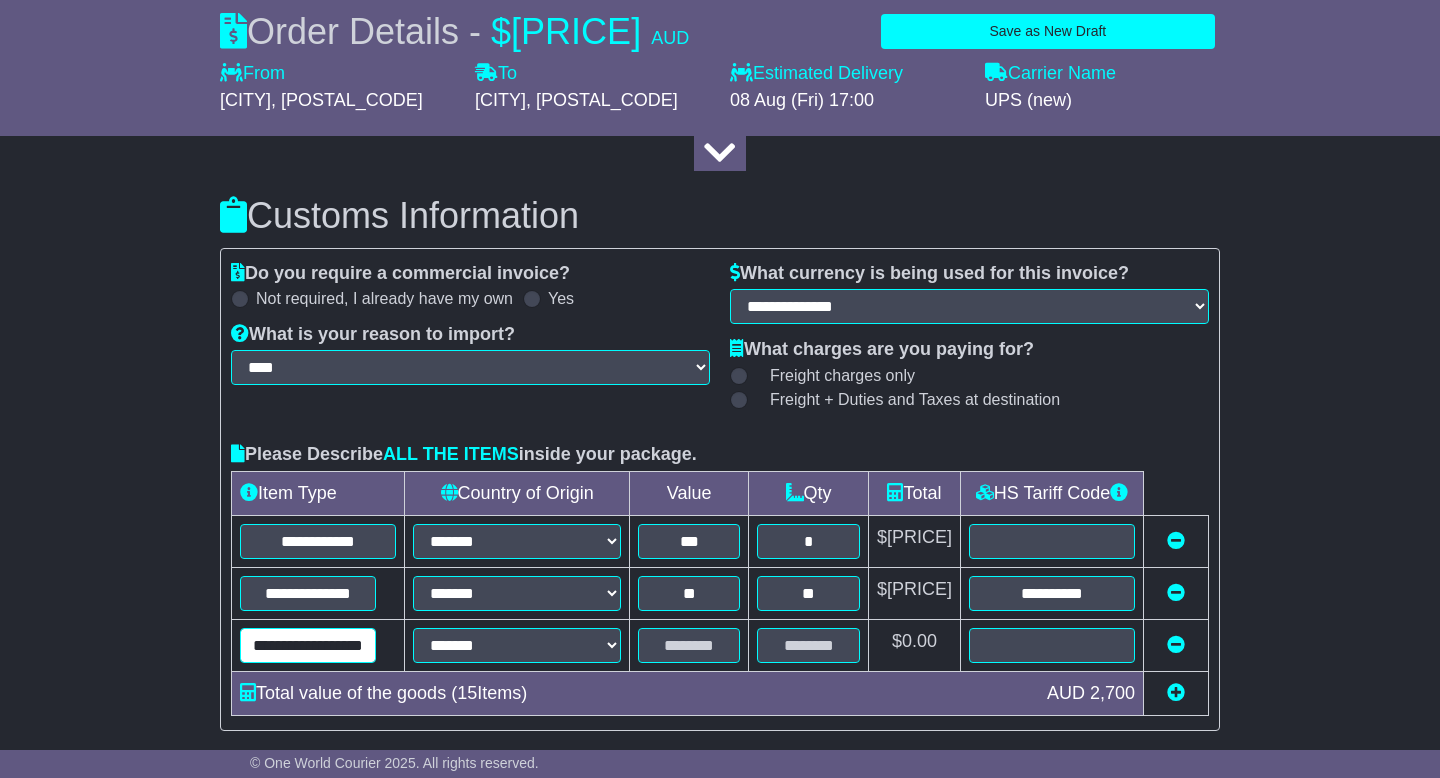 scroll, scrollTop: 0, scrollLeft: 21, axis: horizontal 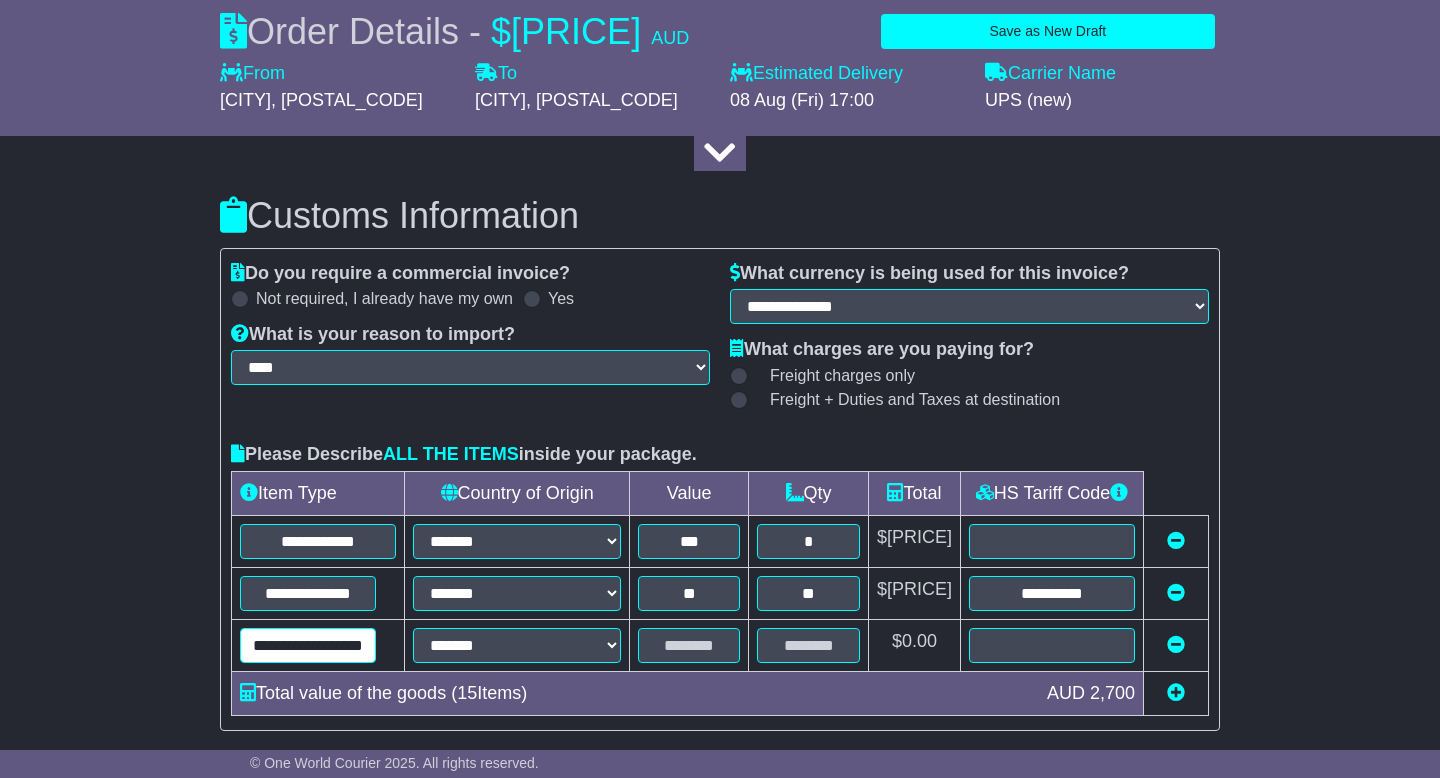 type on "**********" 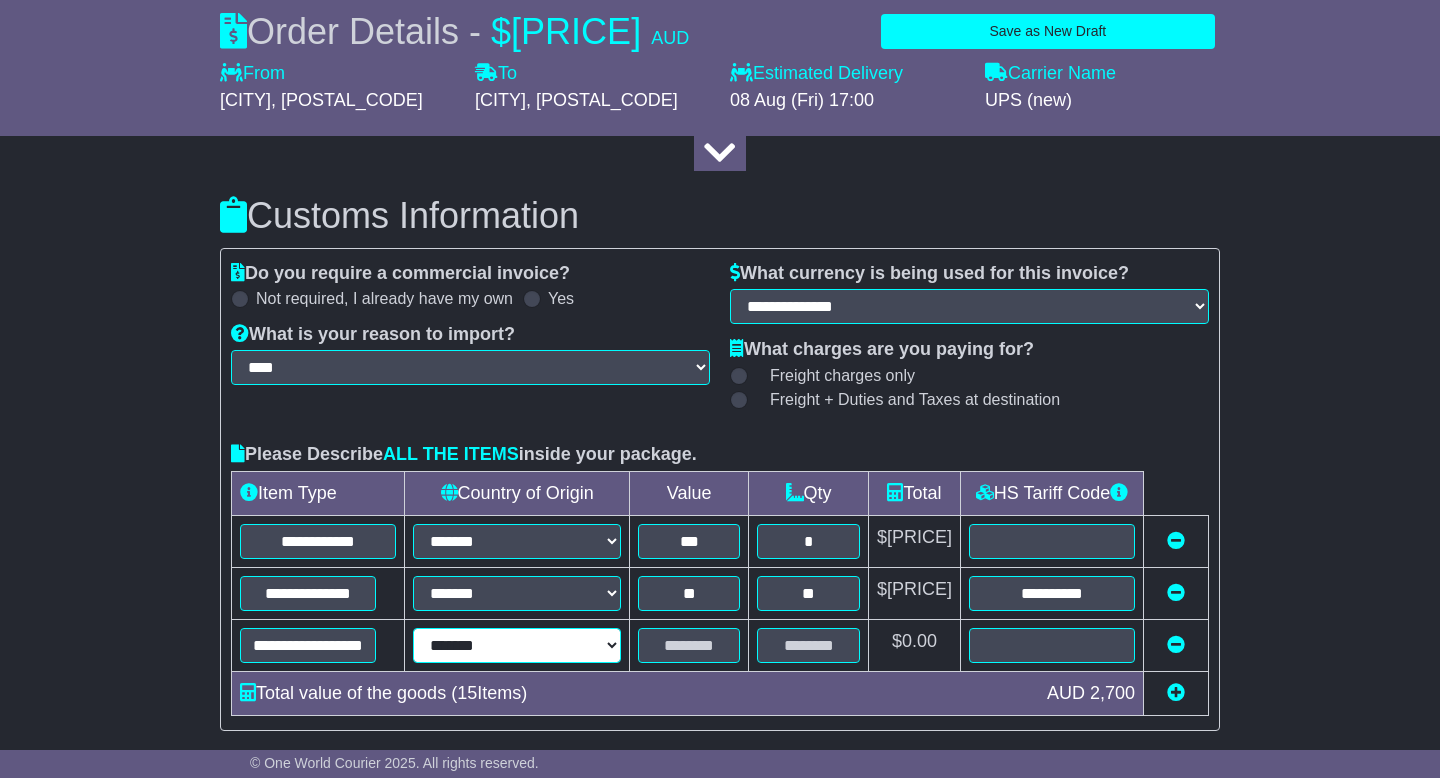 click on "**********" at bounding box center [517, 645] 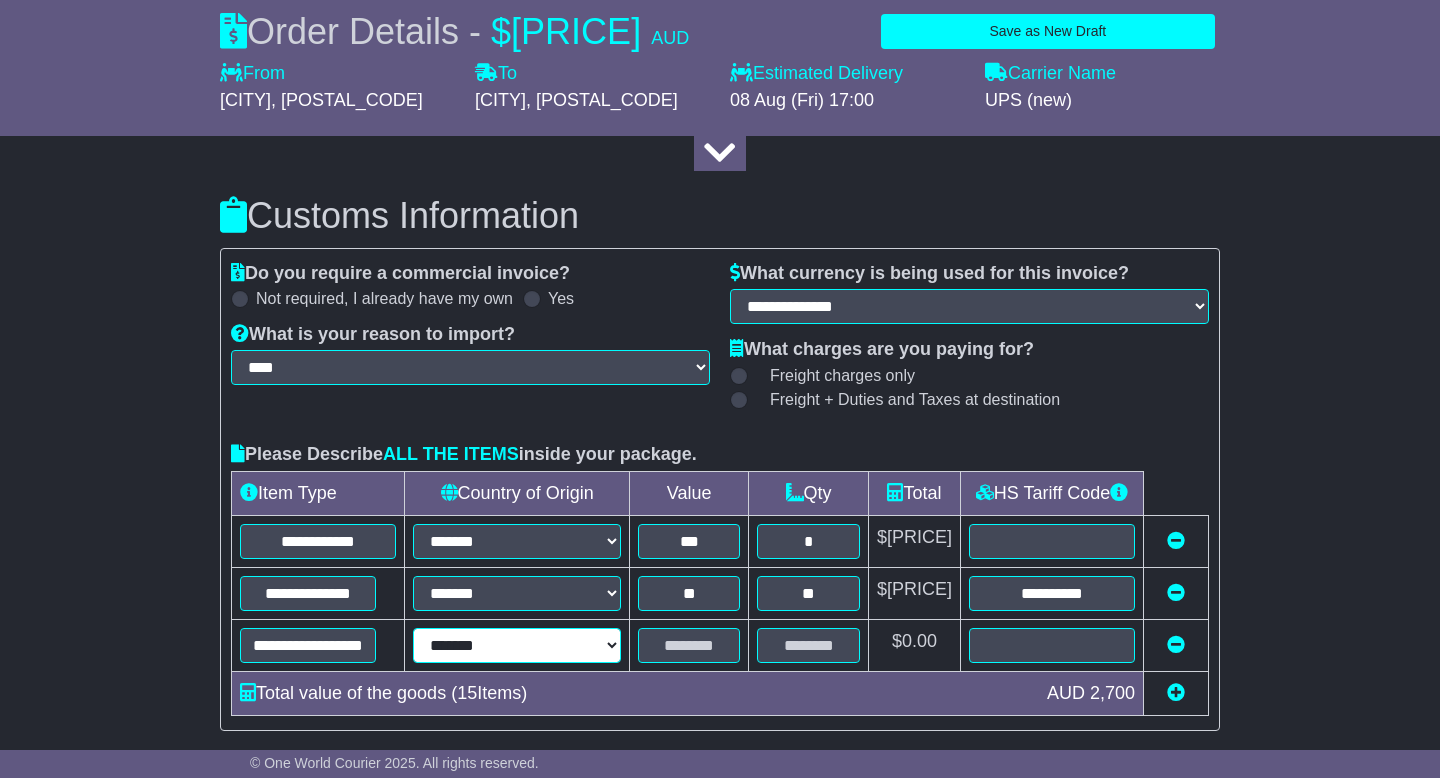 select on "**" 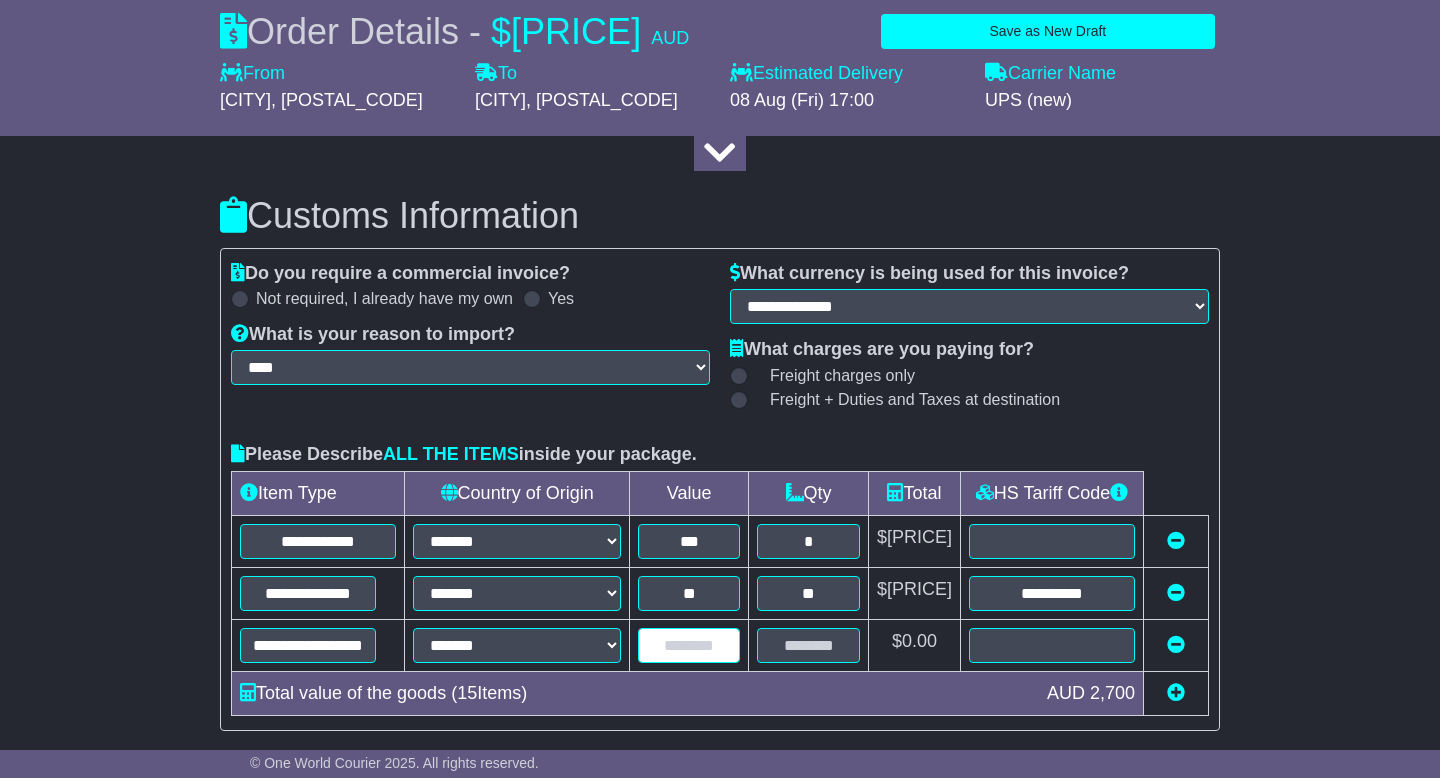 click at bounding box center (689, 645) 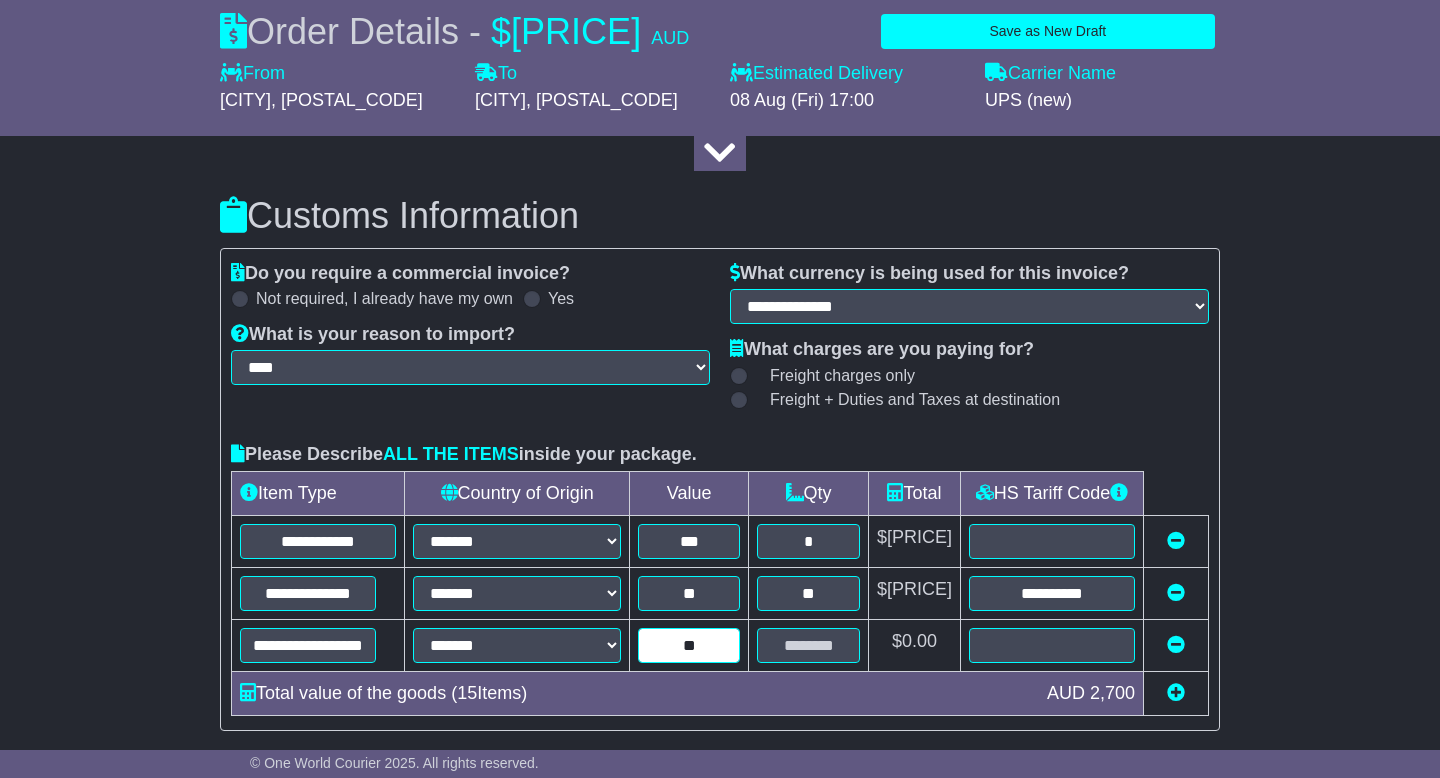 type on "**" 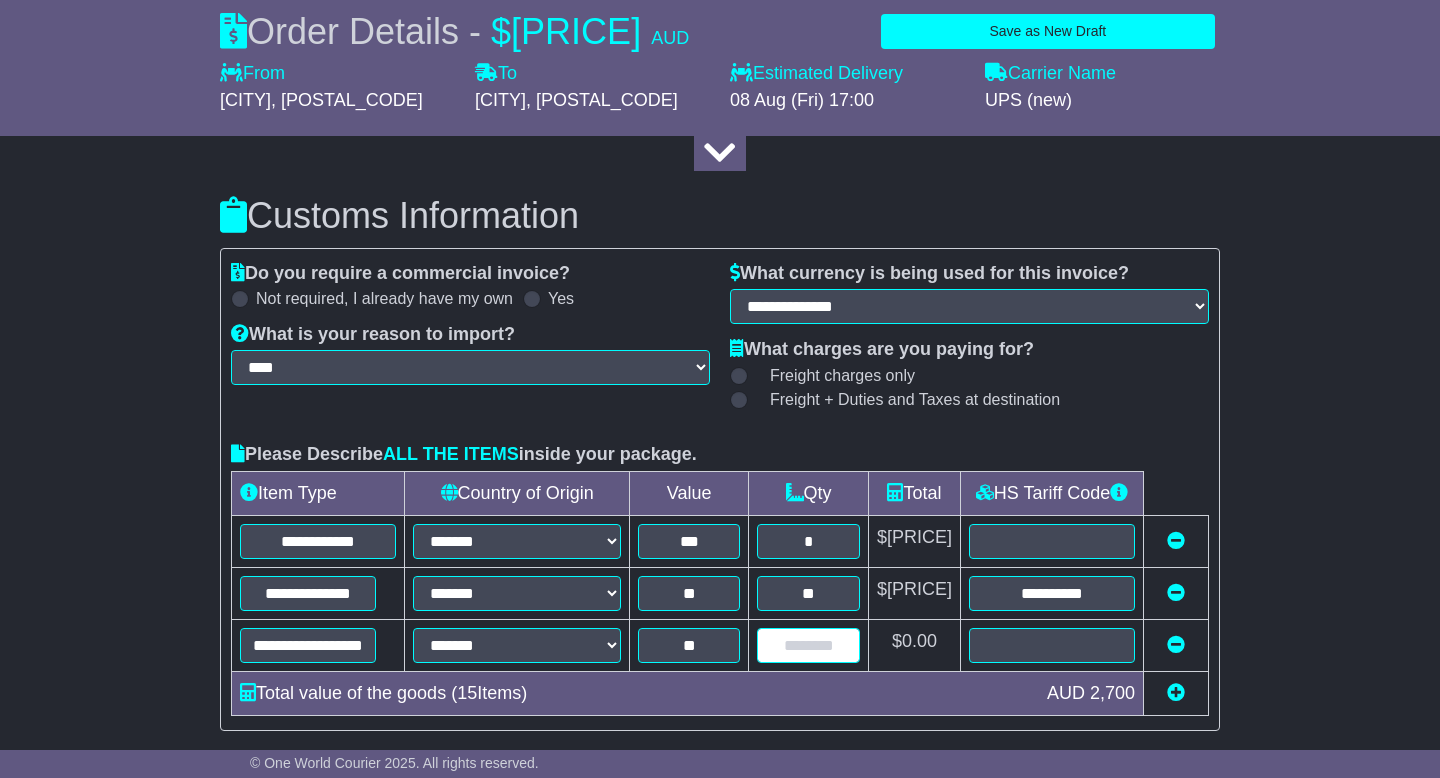 click at bounding box center [808, 645] 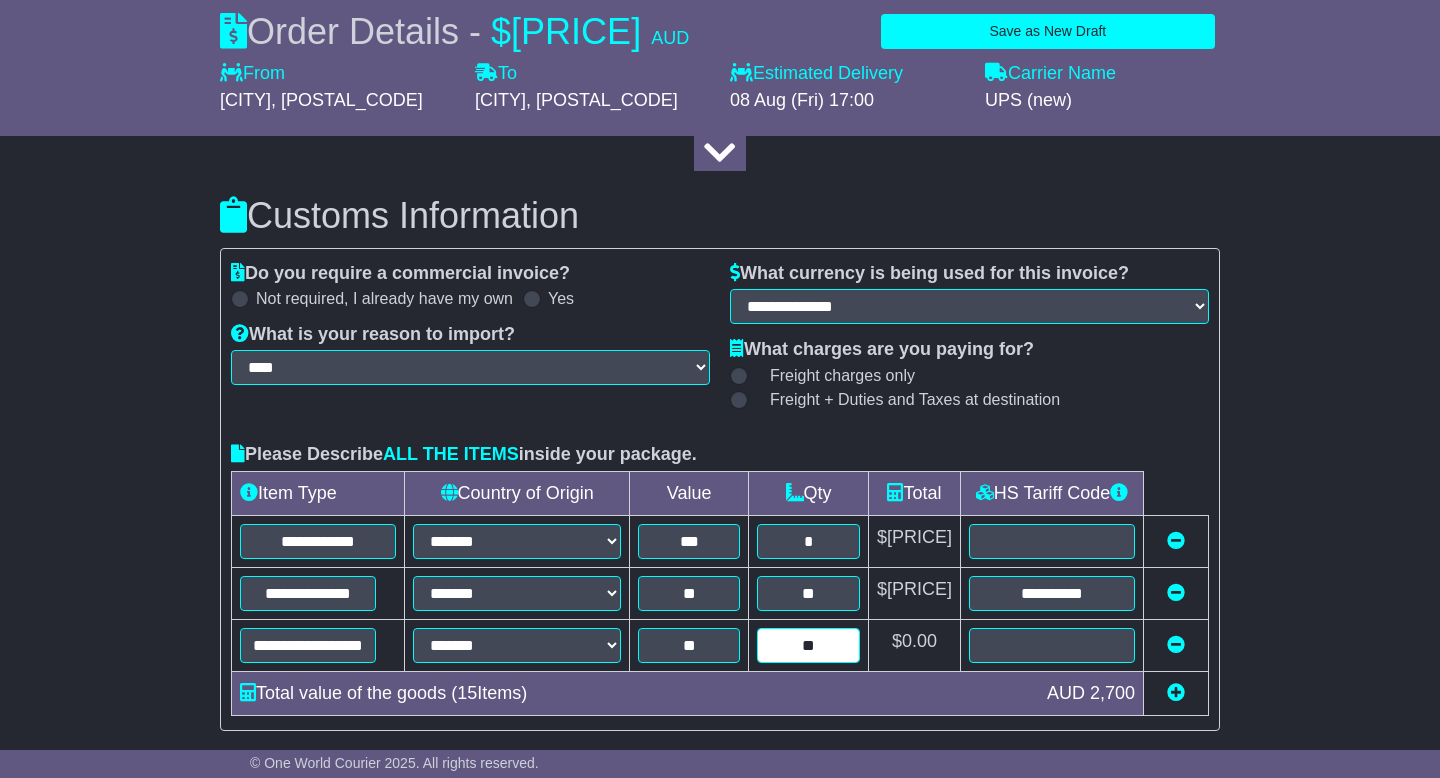 type on "**" 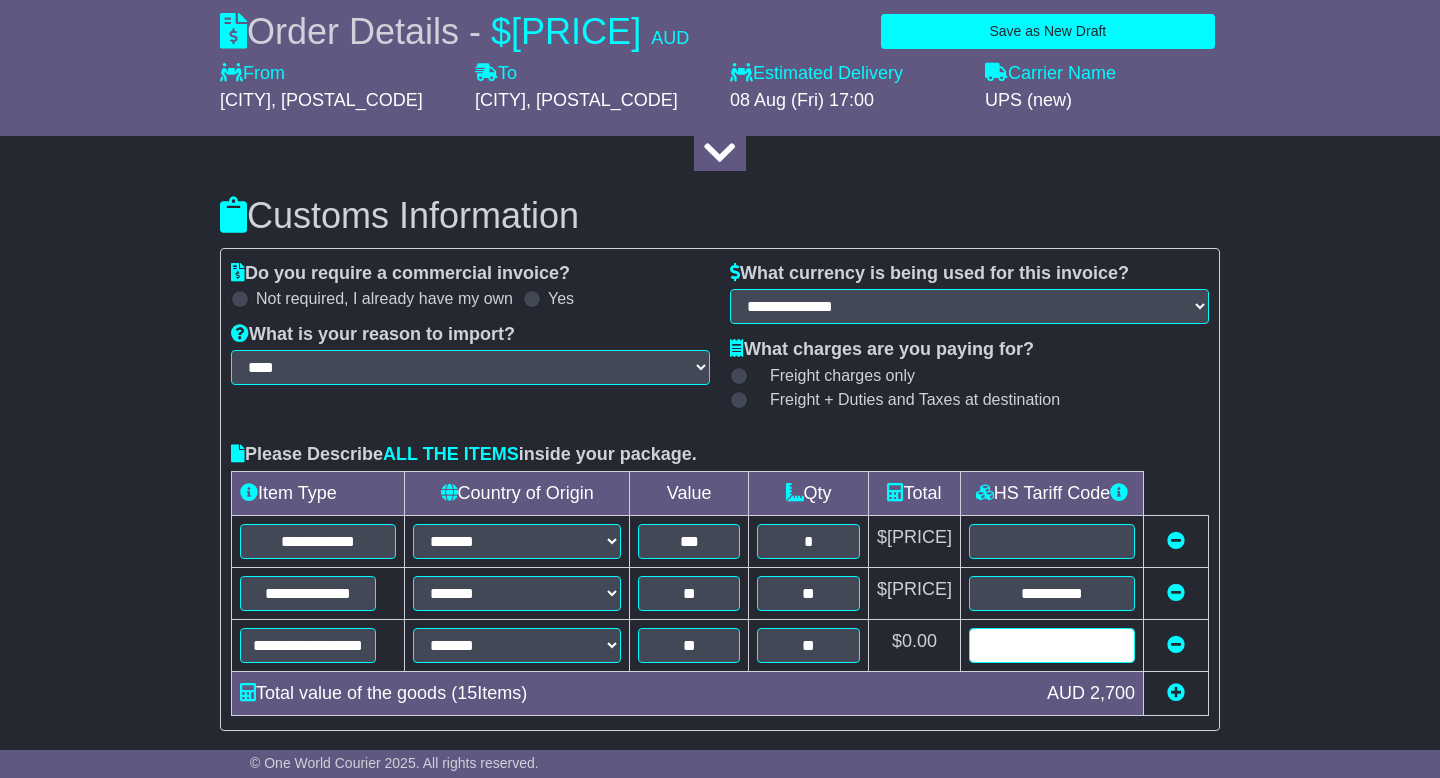 click at bounding box center (1052, 645) 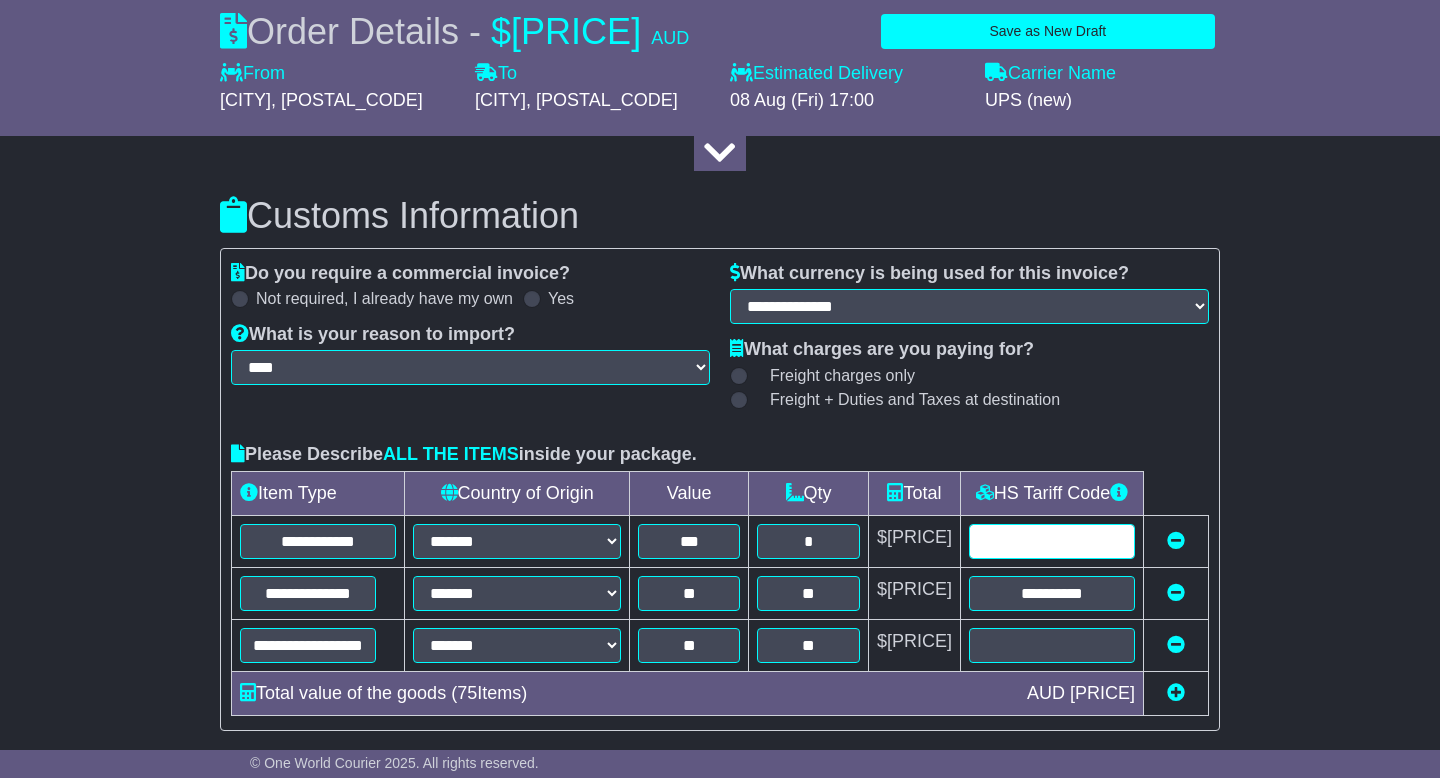 click at bounding box center [1052, 541] 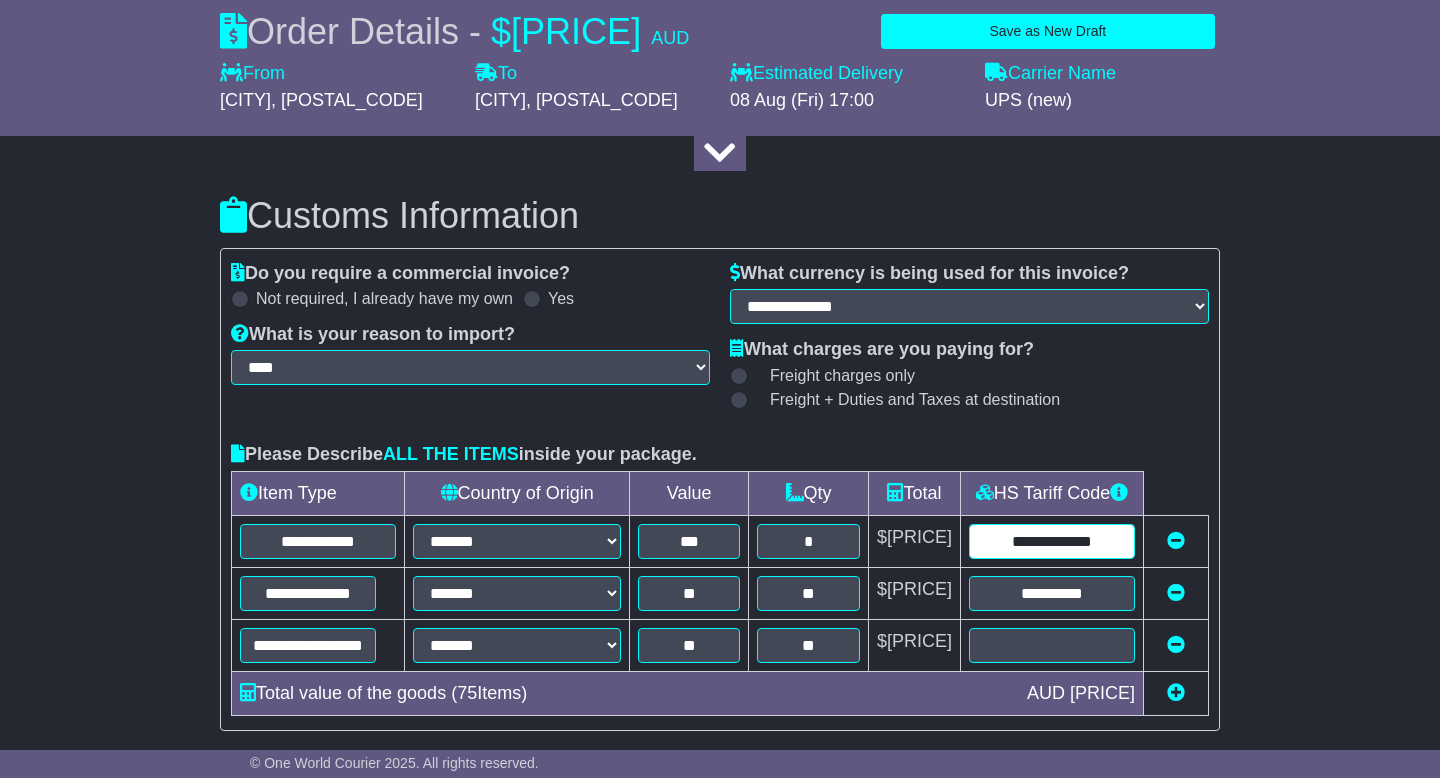 type on "**********" 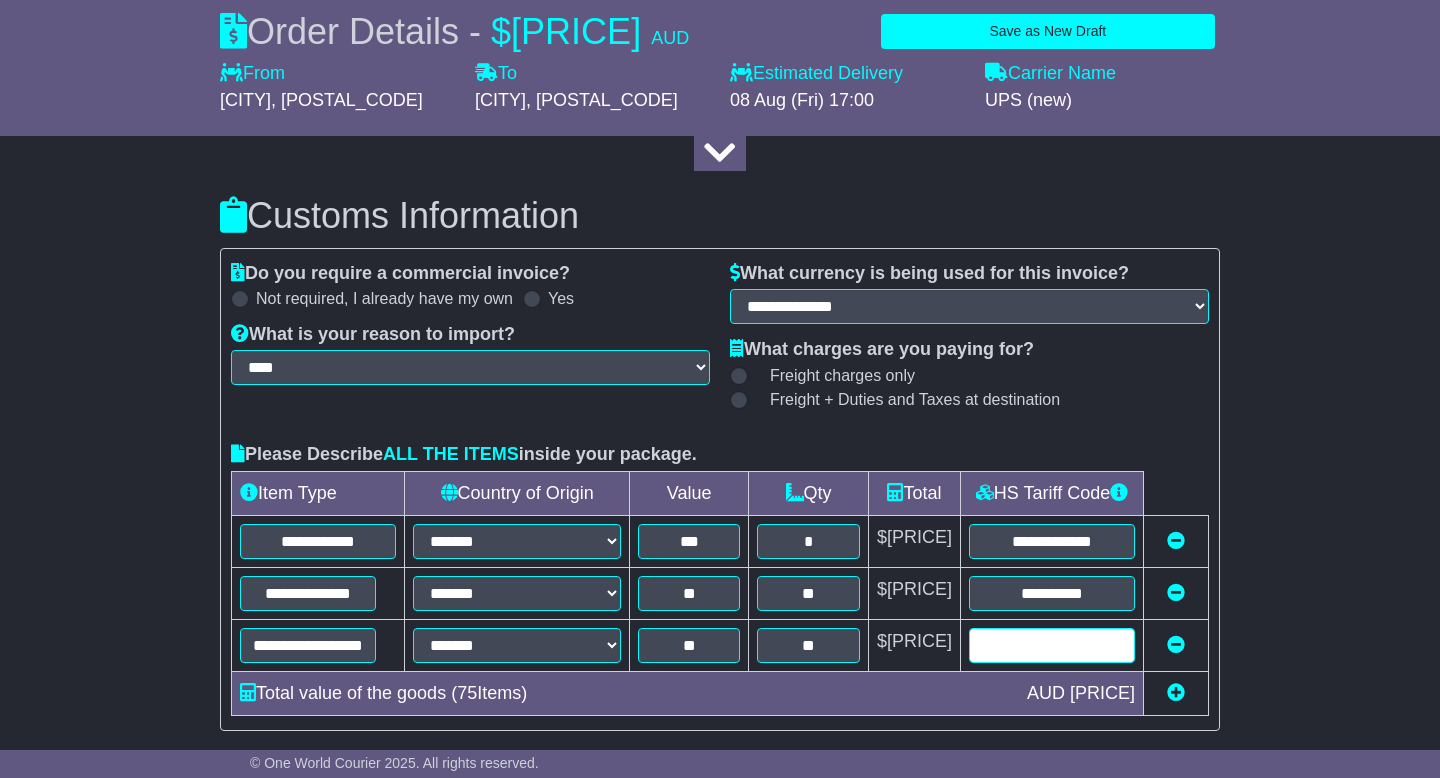 click at bounding box center (1052, 645) 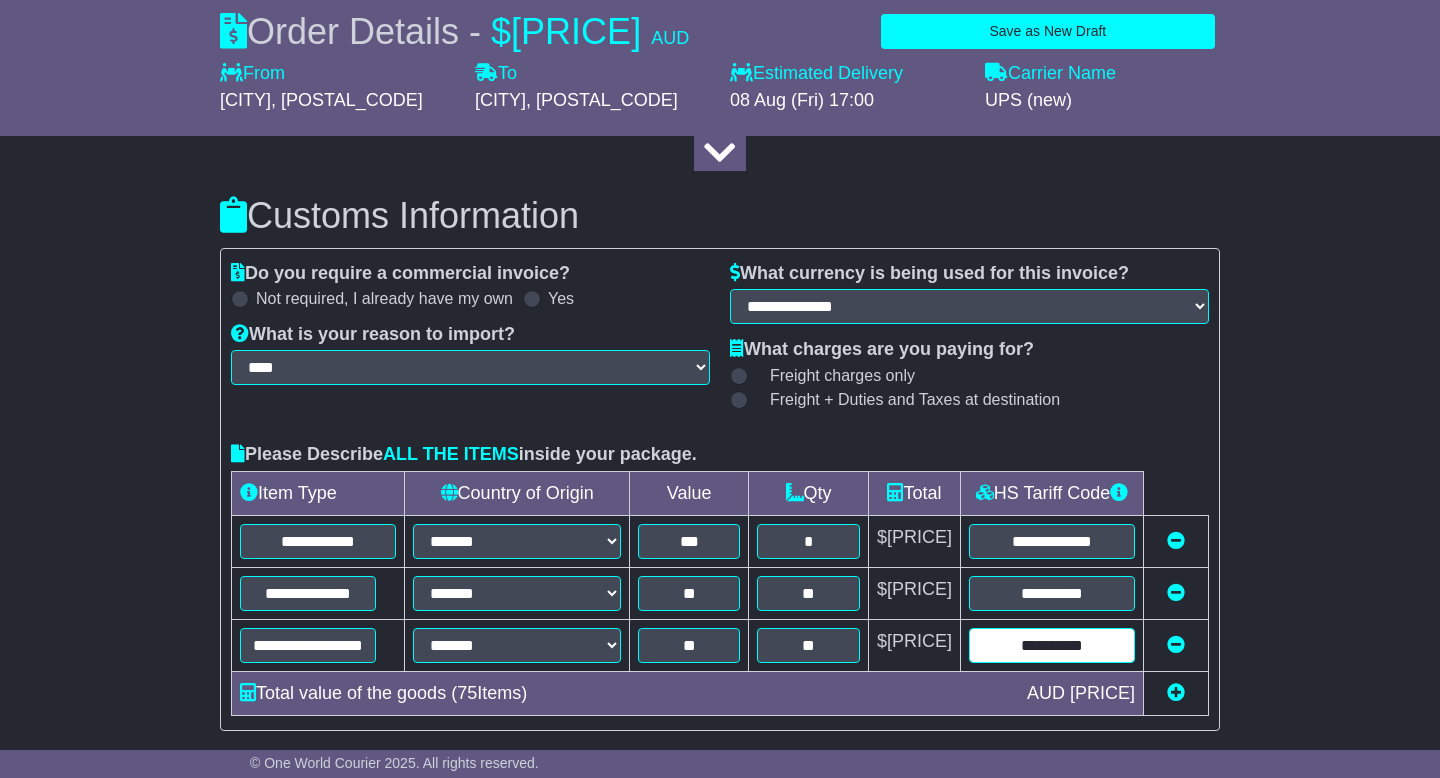 type on "**********" 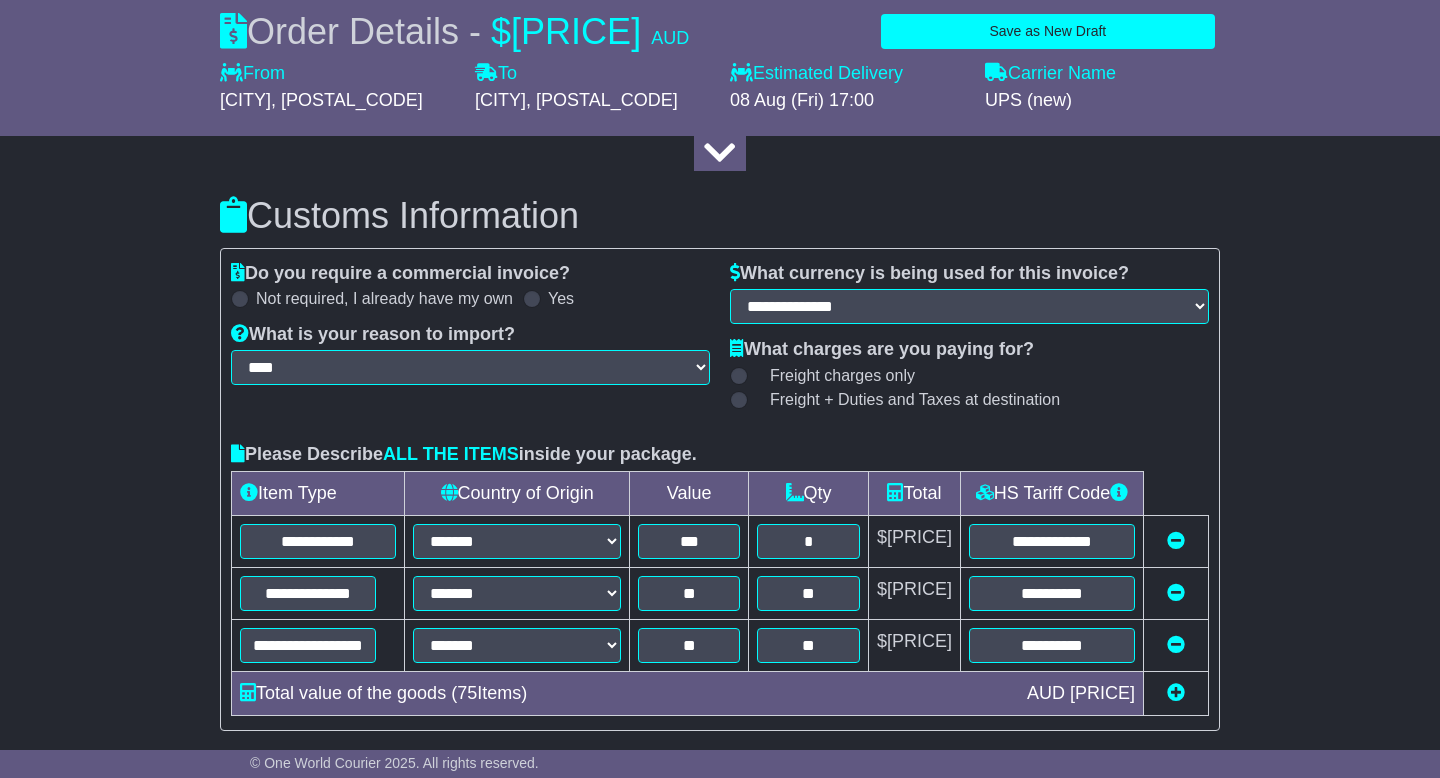 click on "**********" at bounding box center (720, 334) 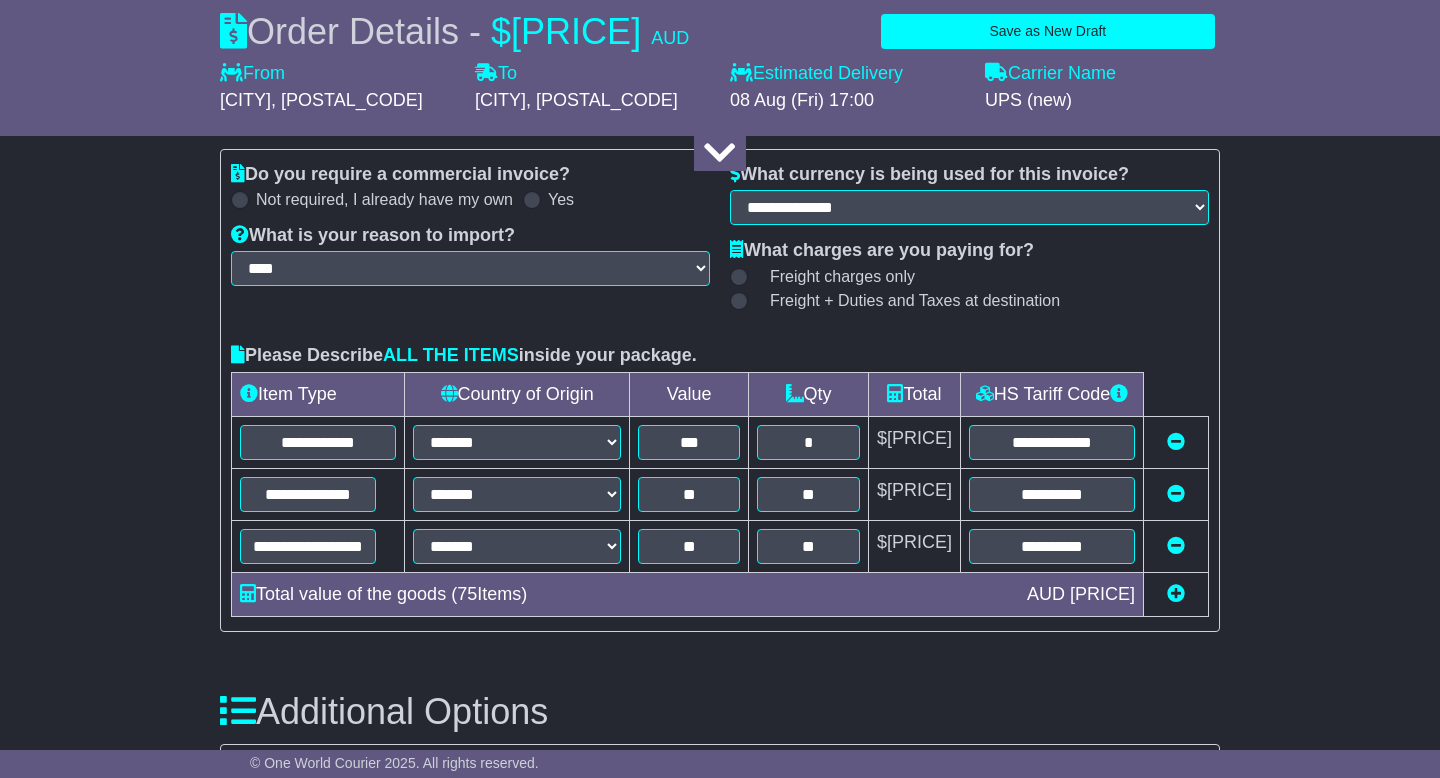 scroll, scrollTop: 2070, scrollLeft: 0, axis: vertical 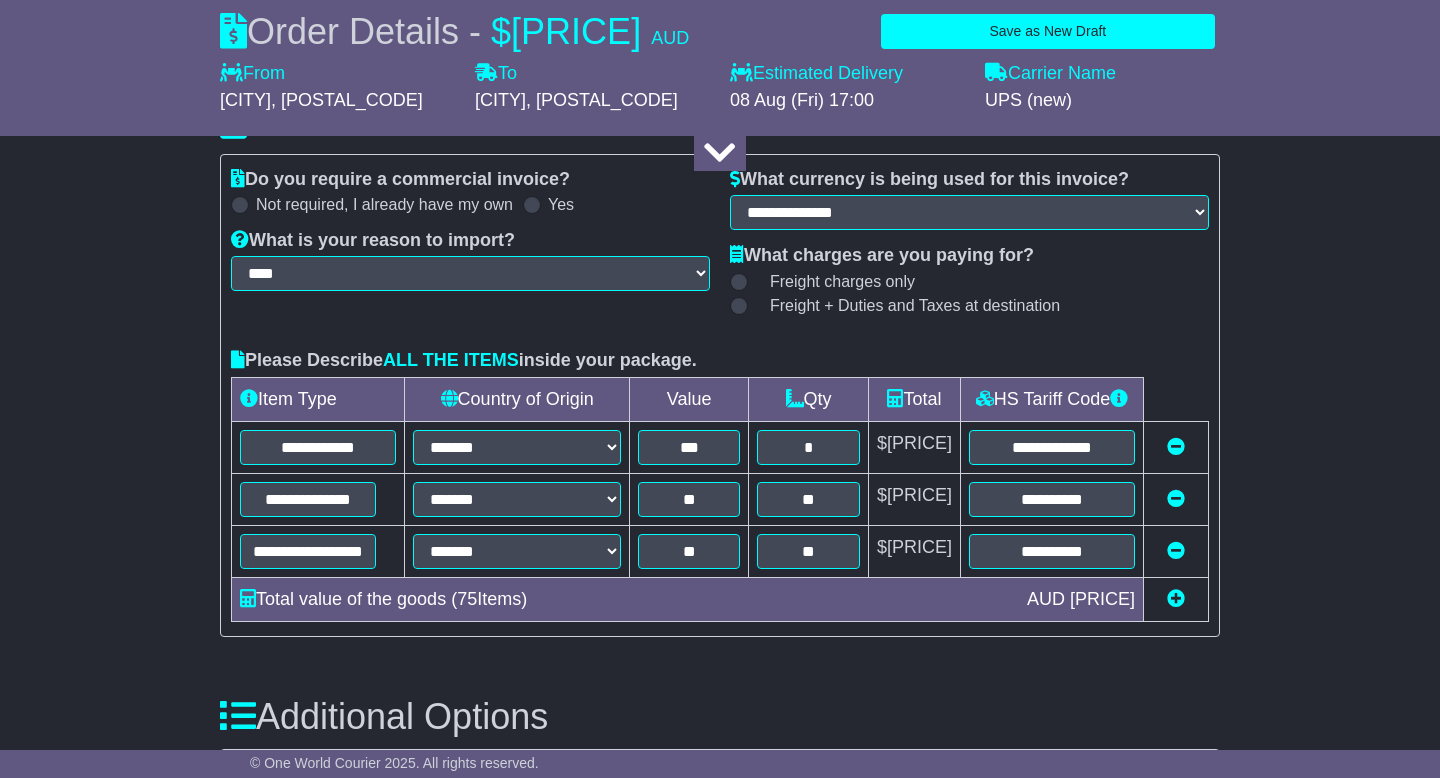 click on "Freight + Duties and Taxes at destination" at bounding box center (915, 305) 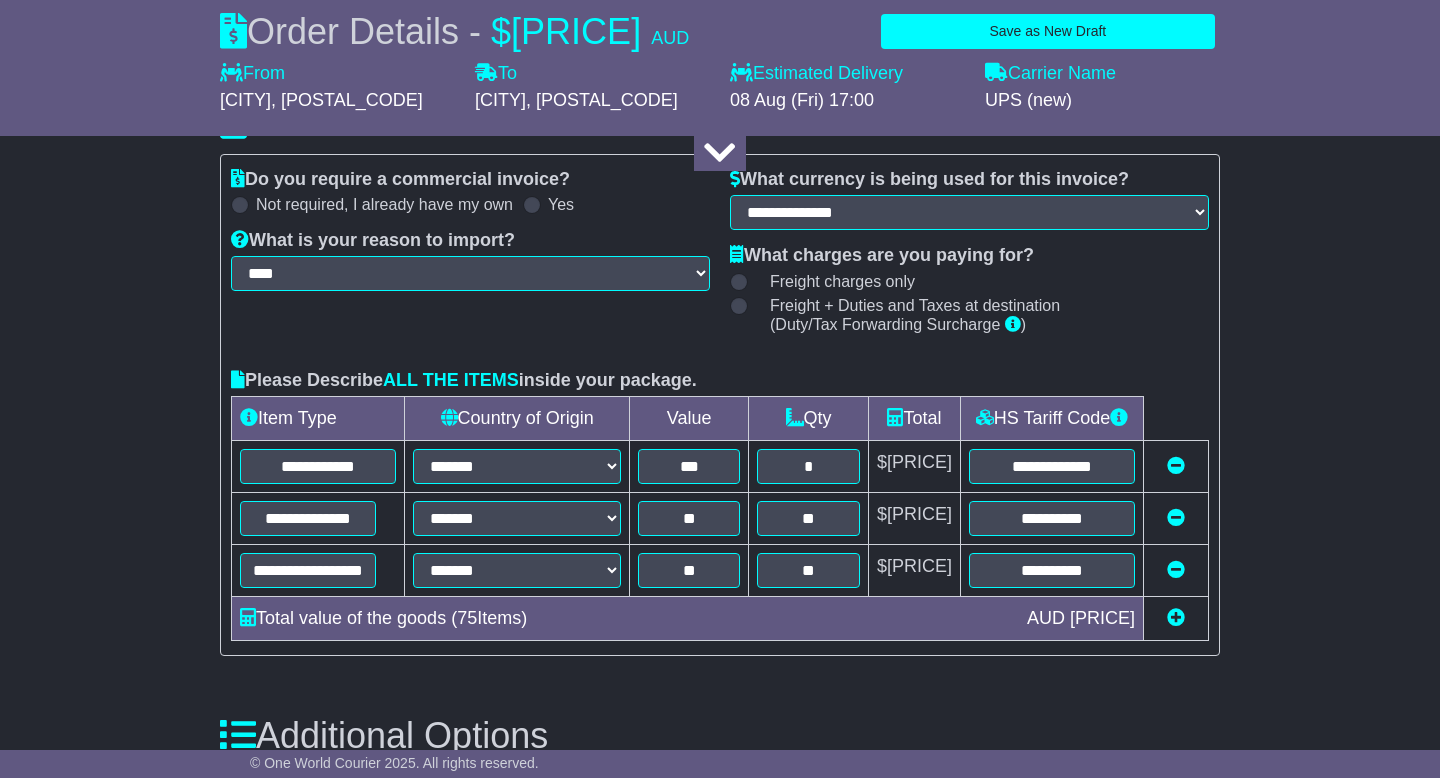 click on "**********" at bounding box center [720, 271] 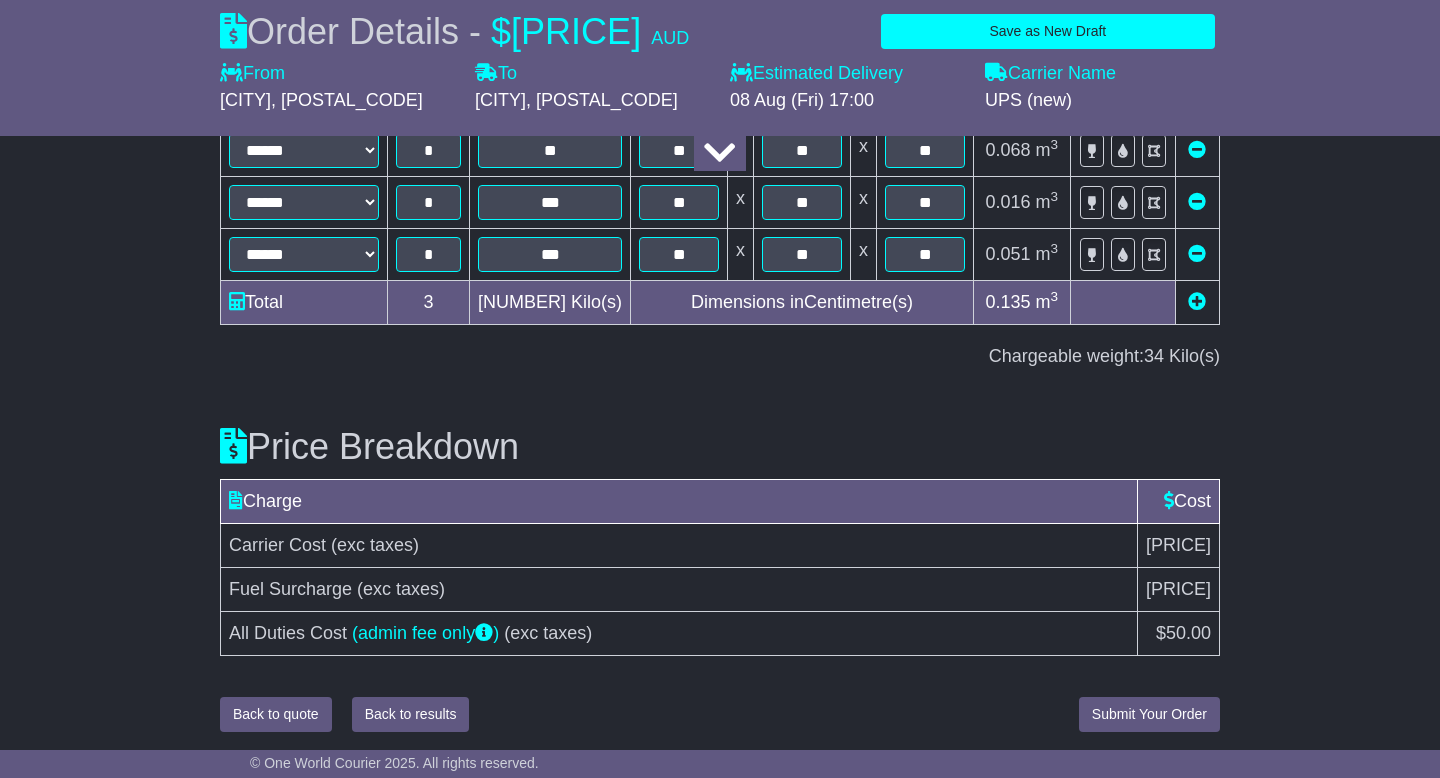 scroll, scrollTop: 3680, scrollLeft: 0, axis: vertical 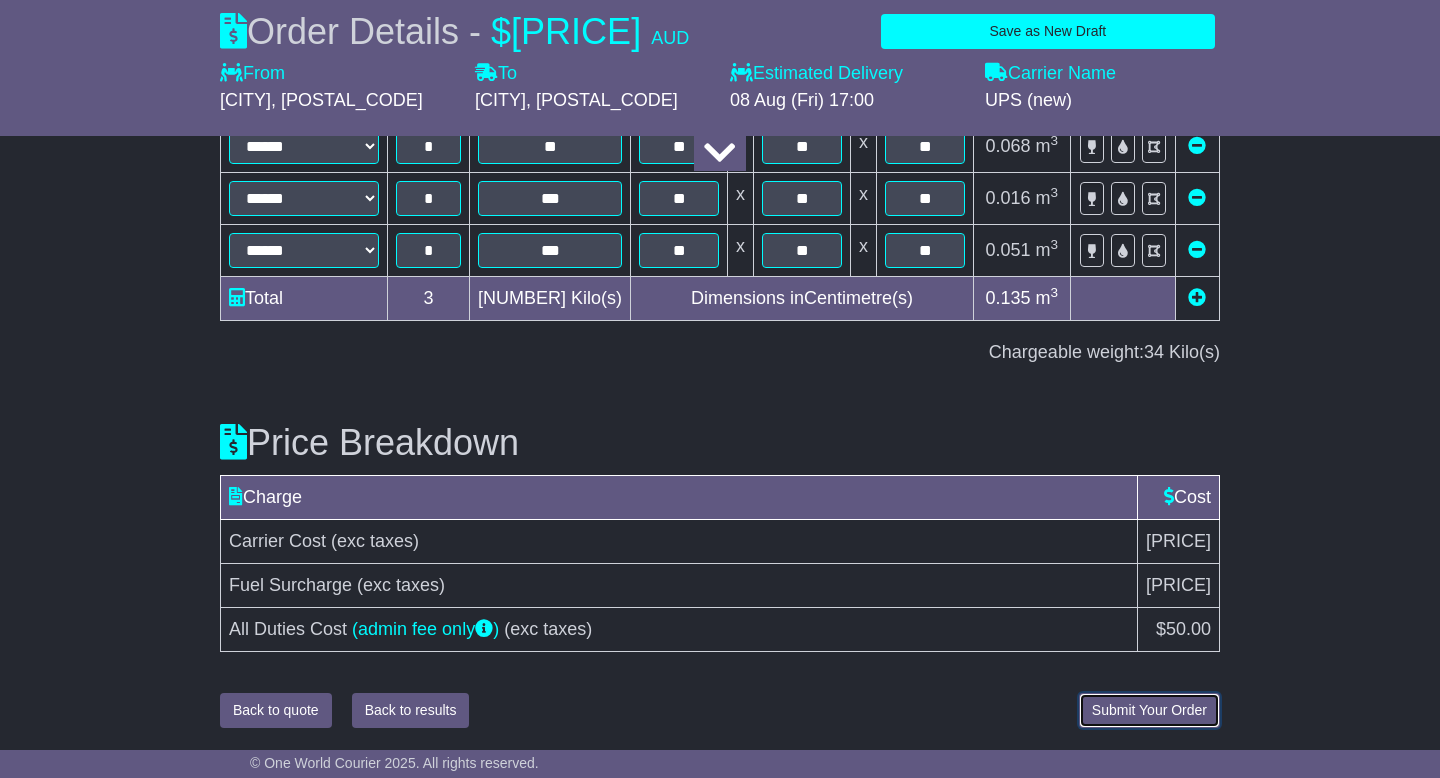 click on "Submit Your Order" at bounding box center [1149, 710] 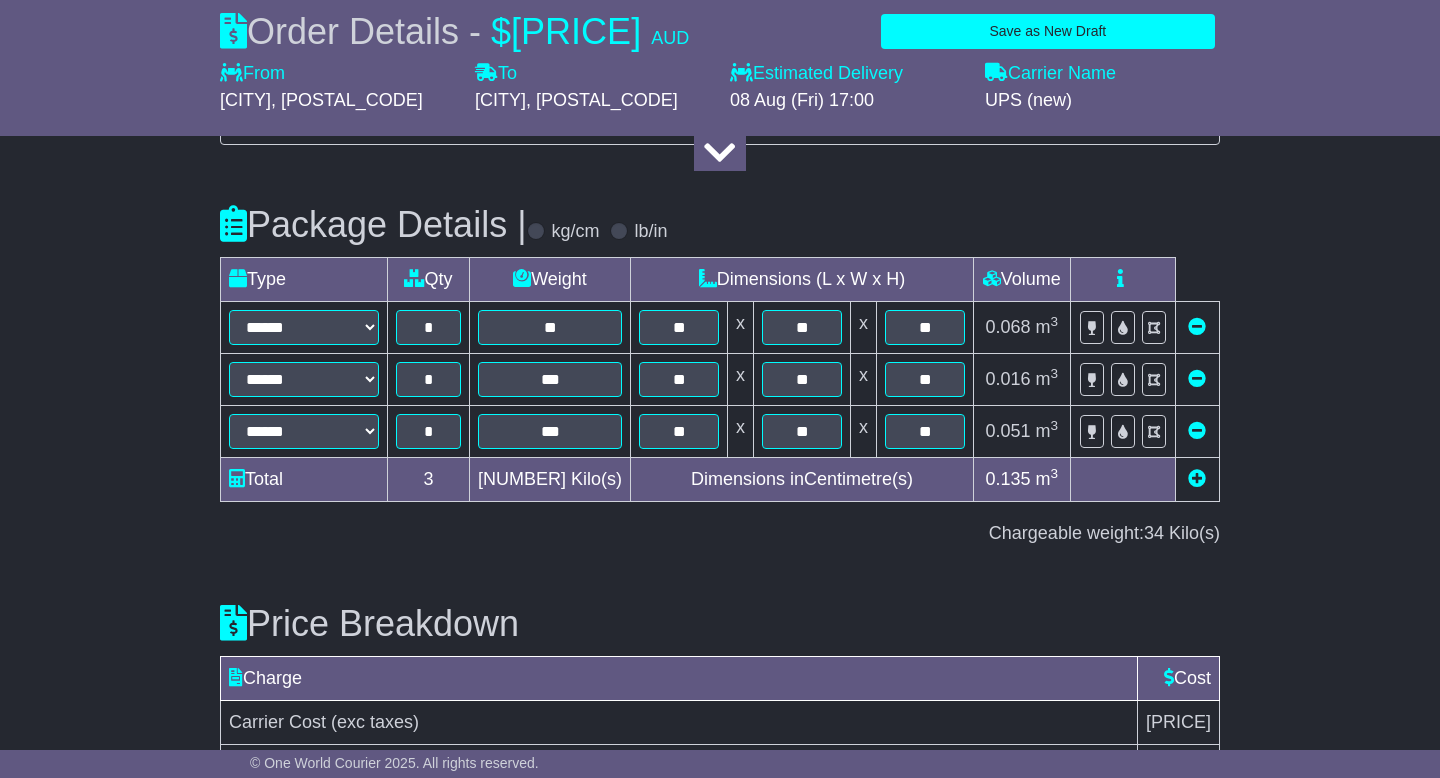 scroll, scrollTop: 3680, scrollLeft: 0, axis: vertical 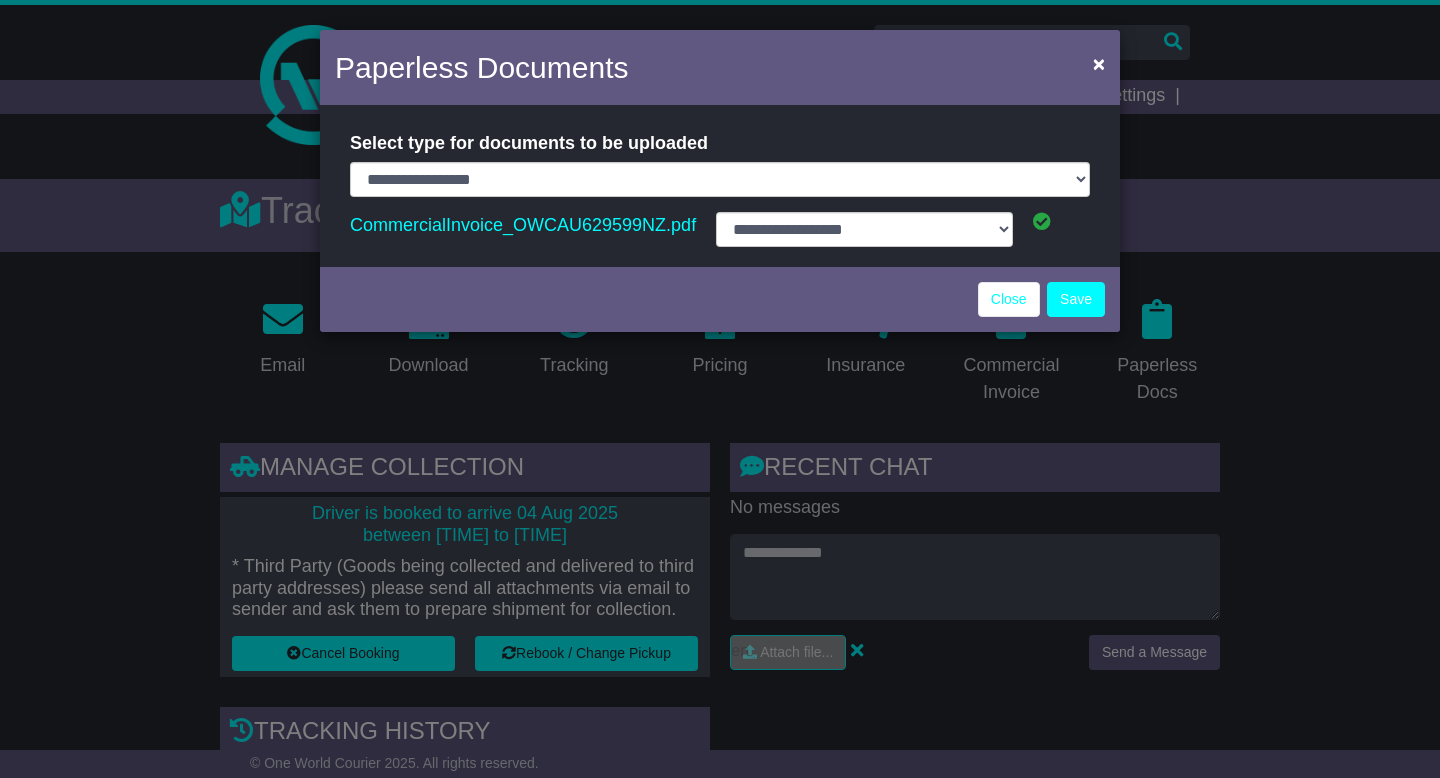 select on "**********" 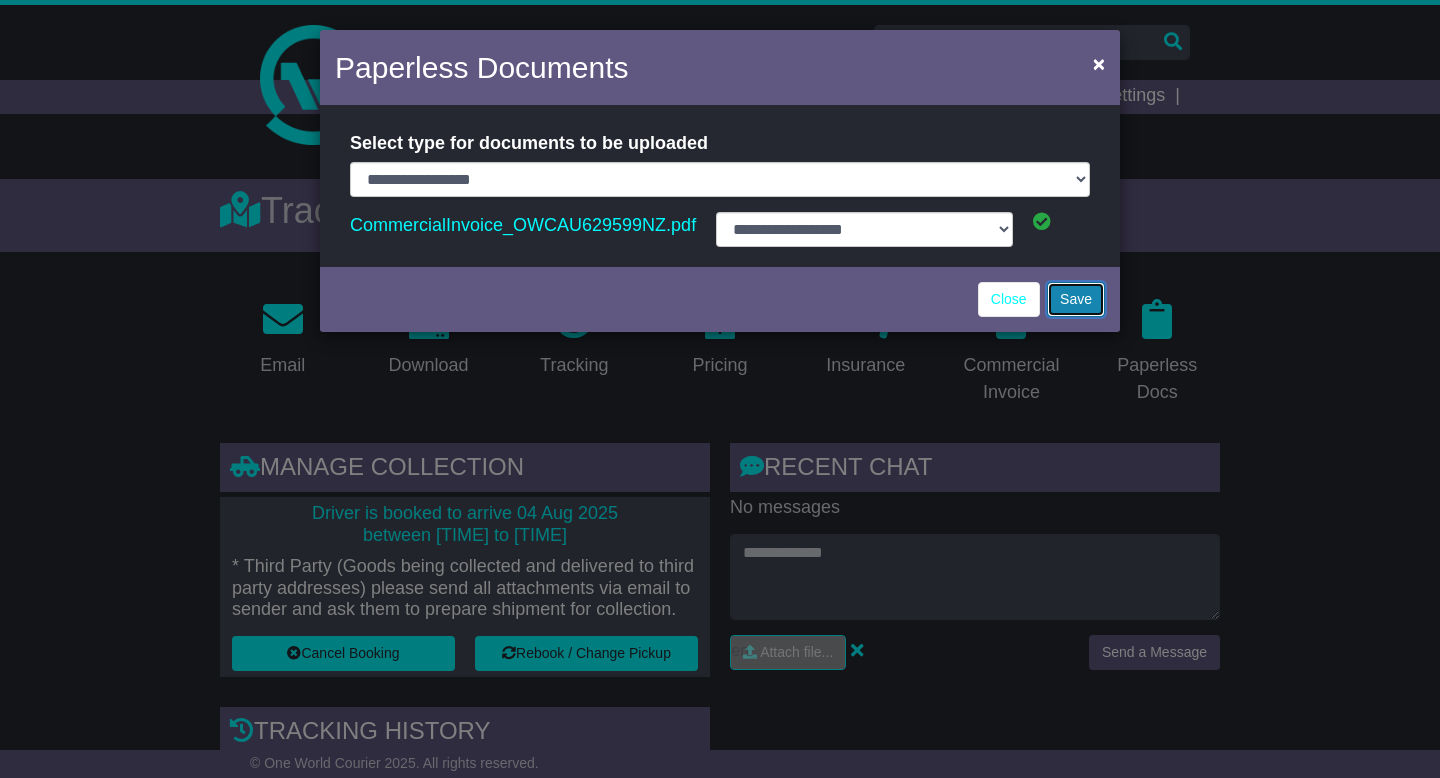 click on "Save" at bounding box center [1076, 299] 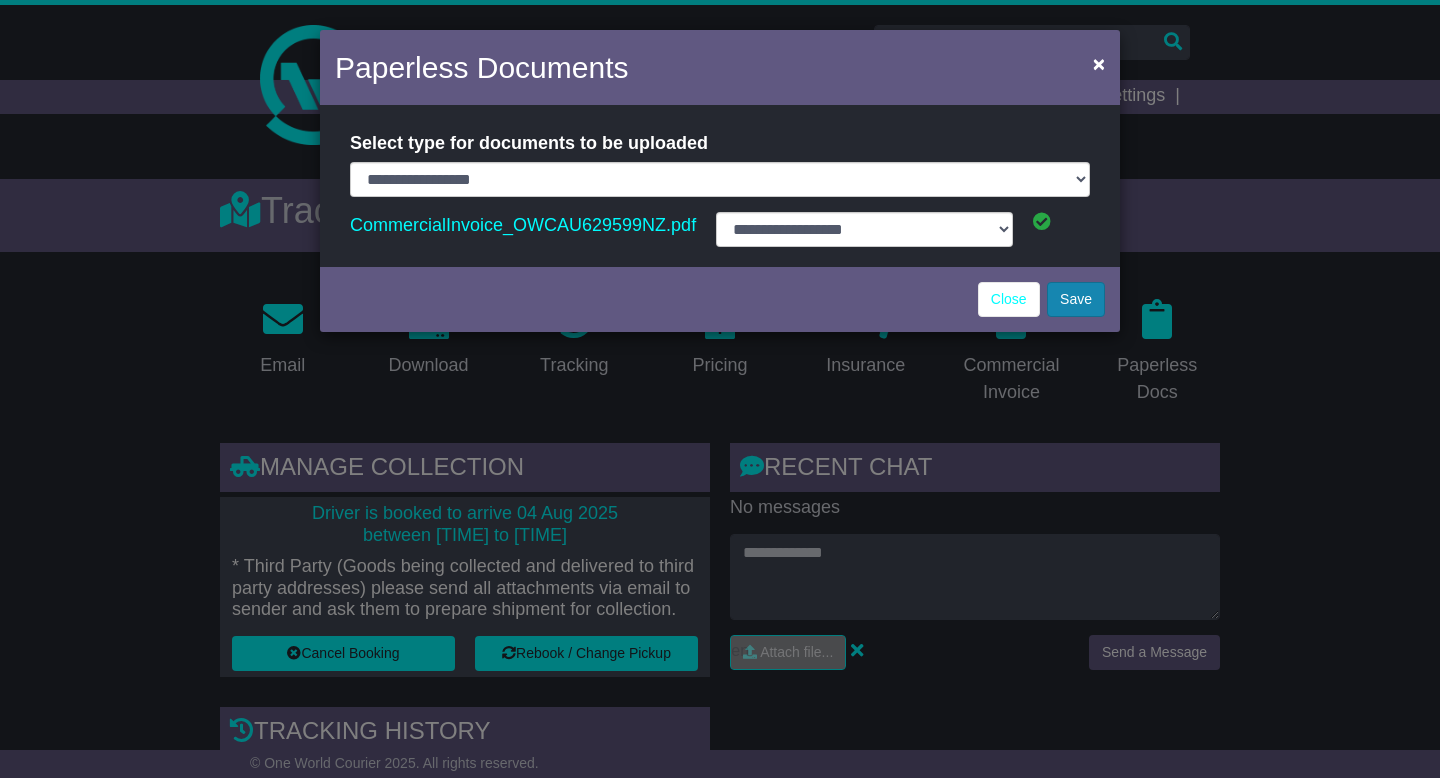 select on "**********" 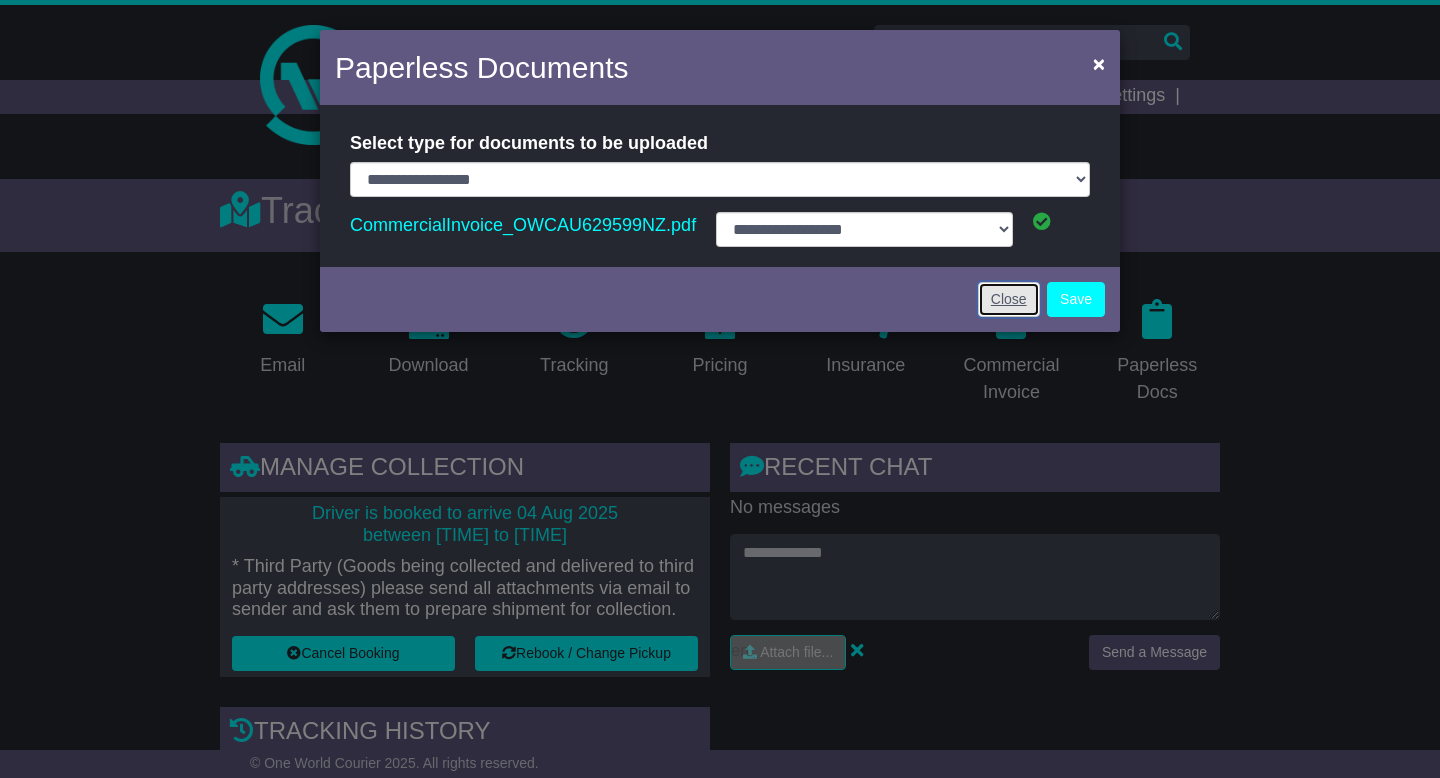 click on "Close" at bounding box center [1009, 299] 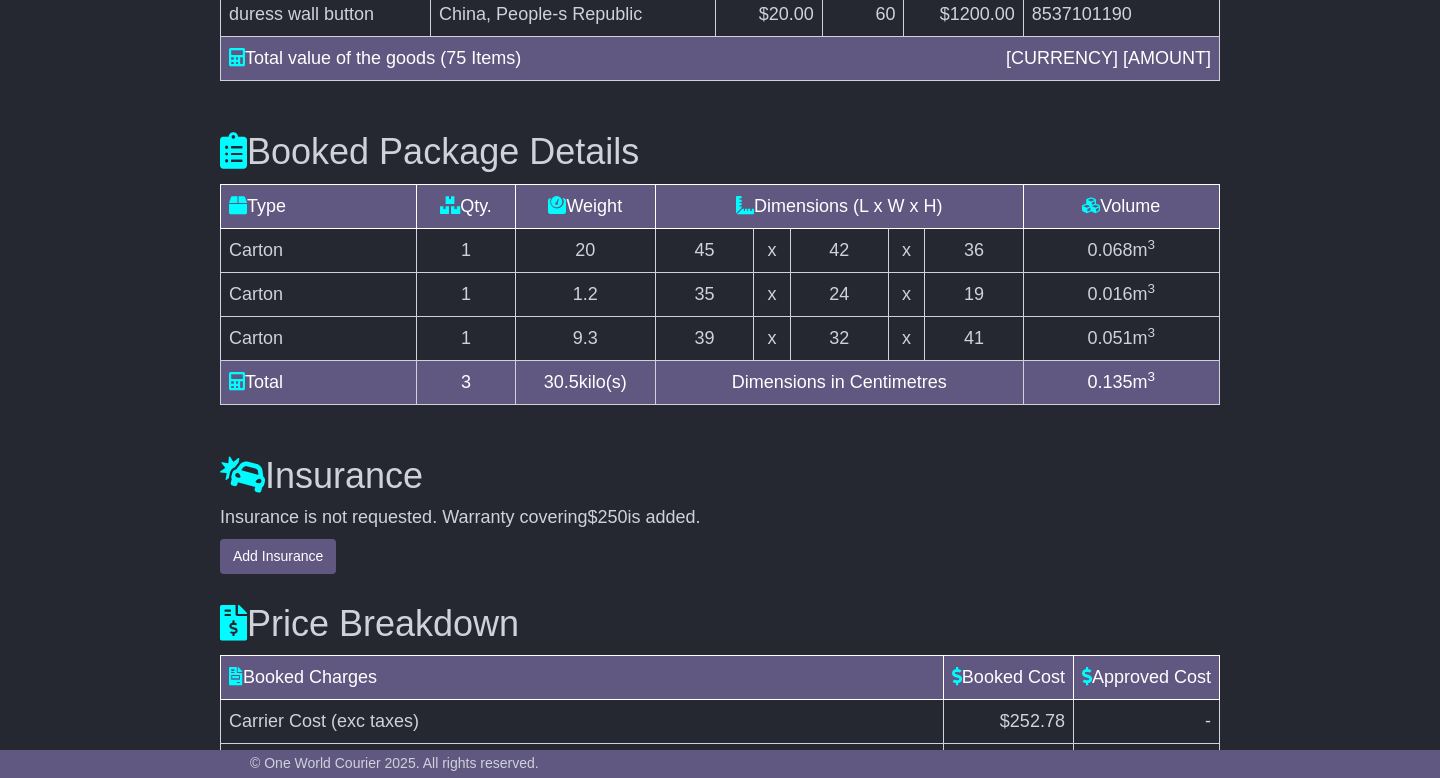 scroll, scrollTop: 2153, scrollLeft: 0, axis: vertical 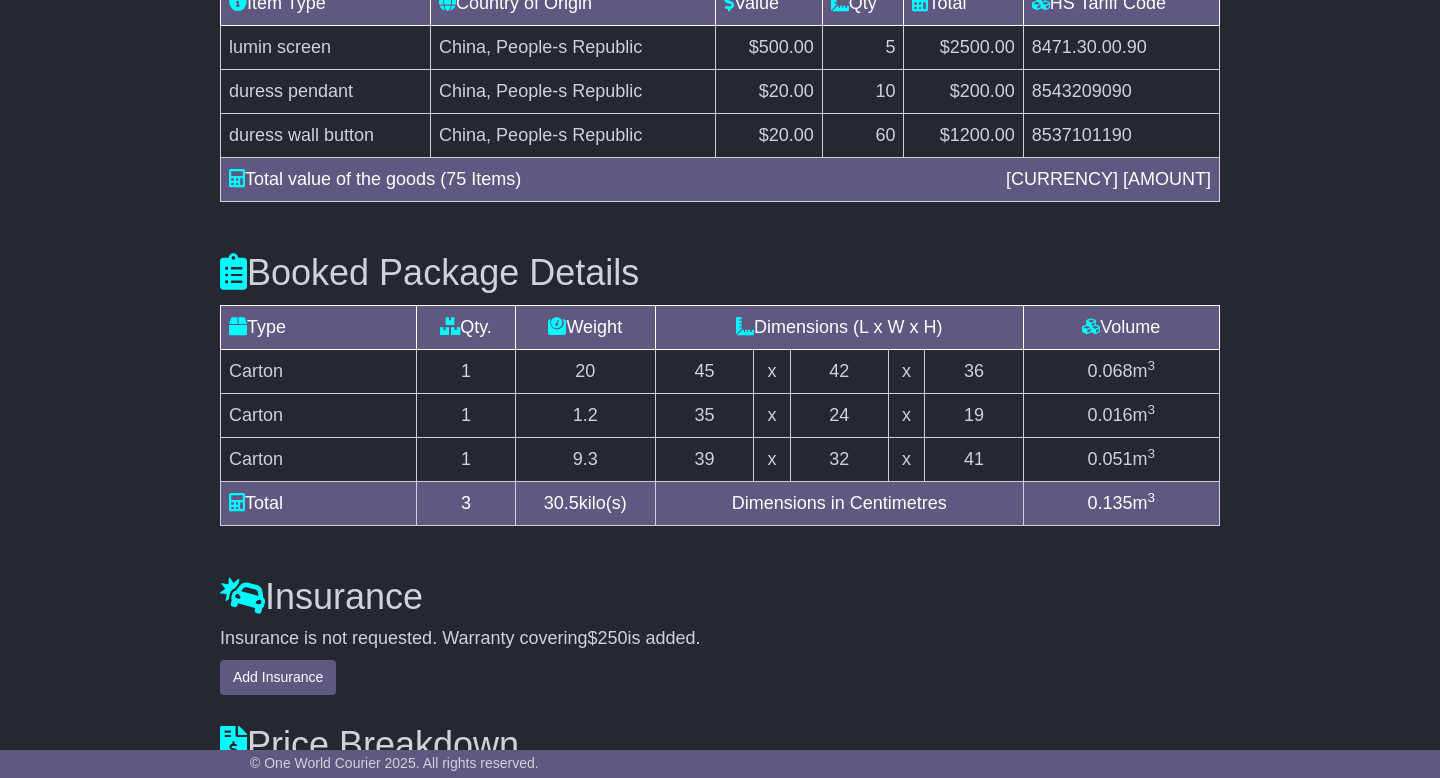 click on "1.2" at bounding box center (585, 415) 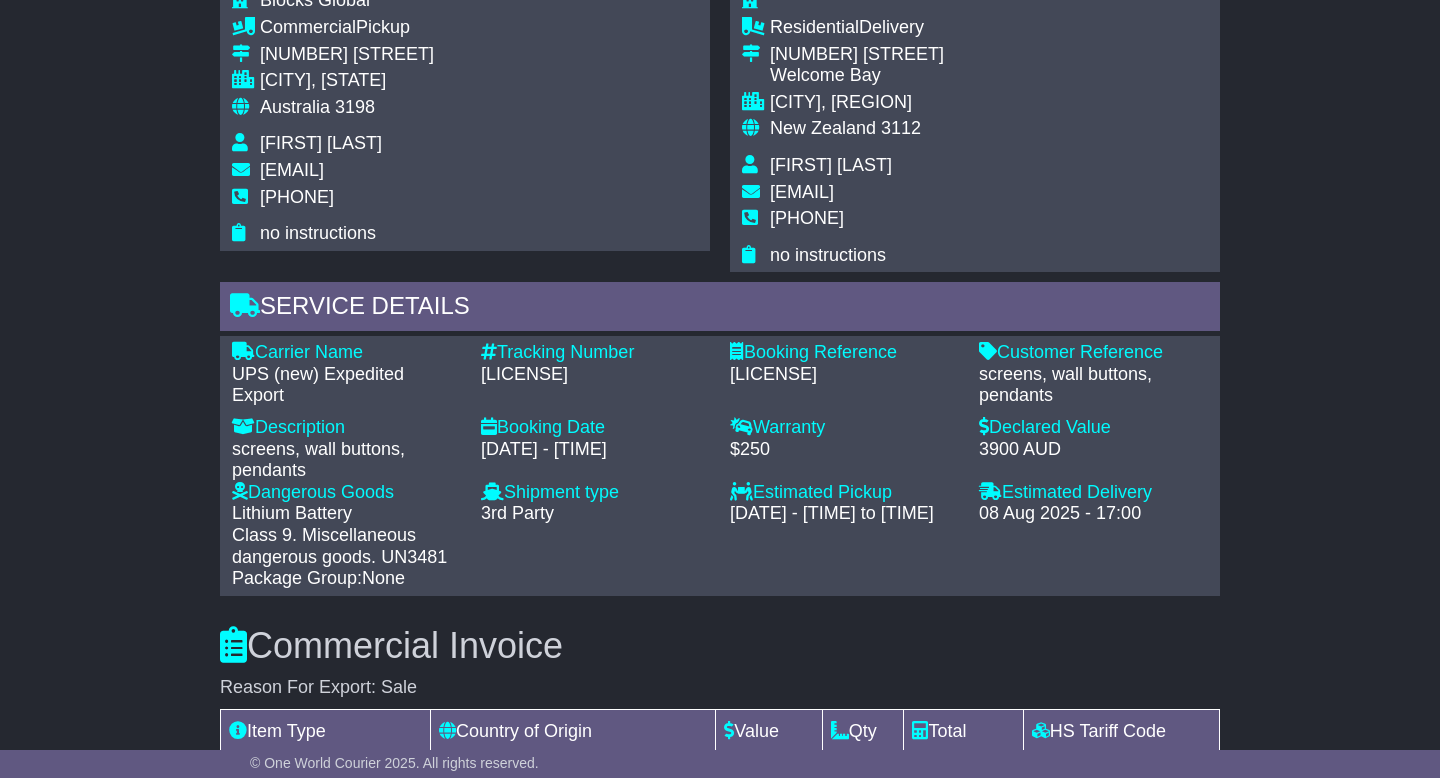 scroll, scrollTop: 1417, scrollLeft: 0, axis: vertical 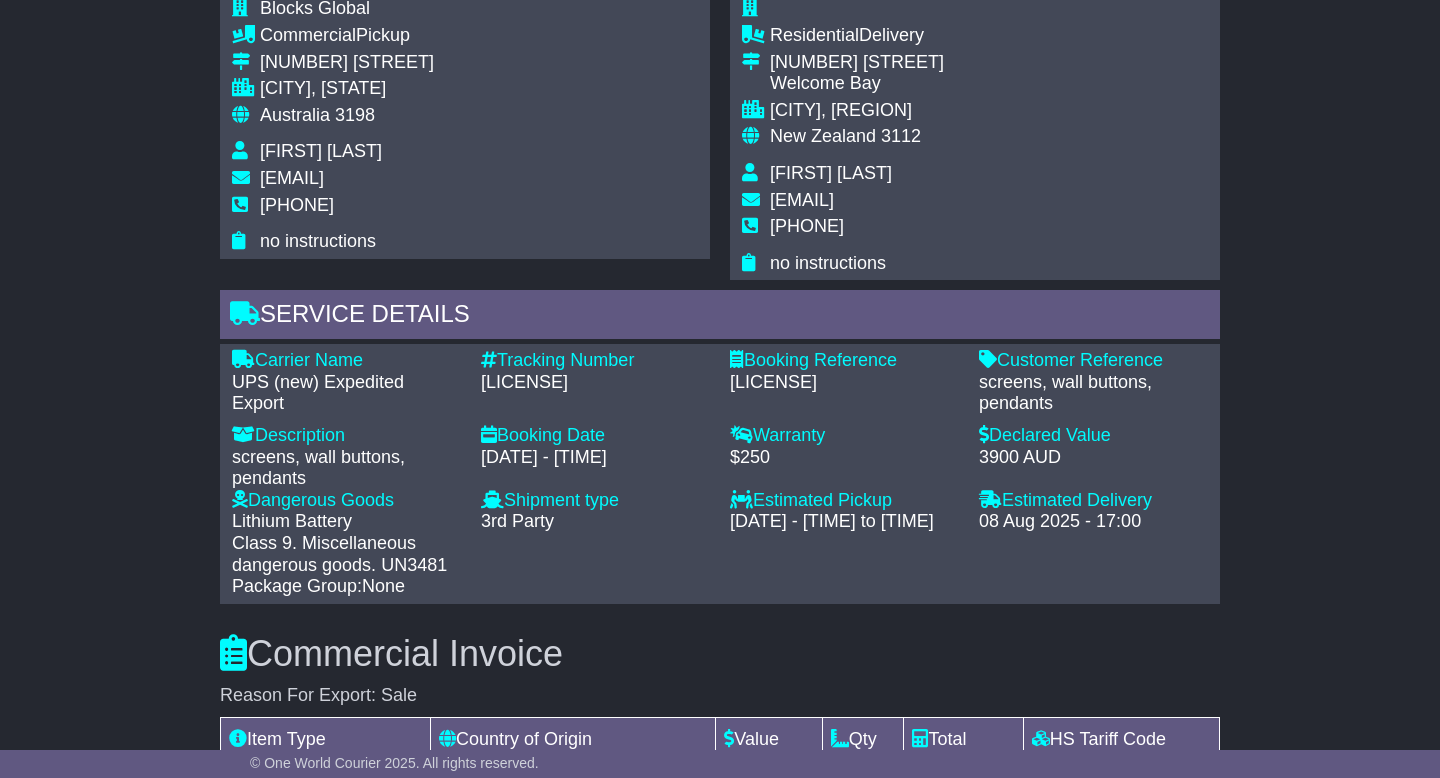 click on "[TRACKING_NUMBER]" at bounding box center (595, 383) 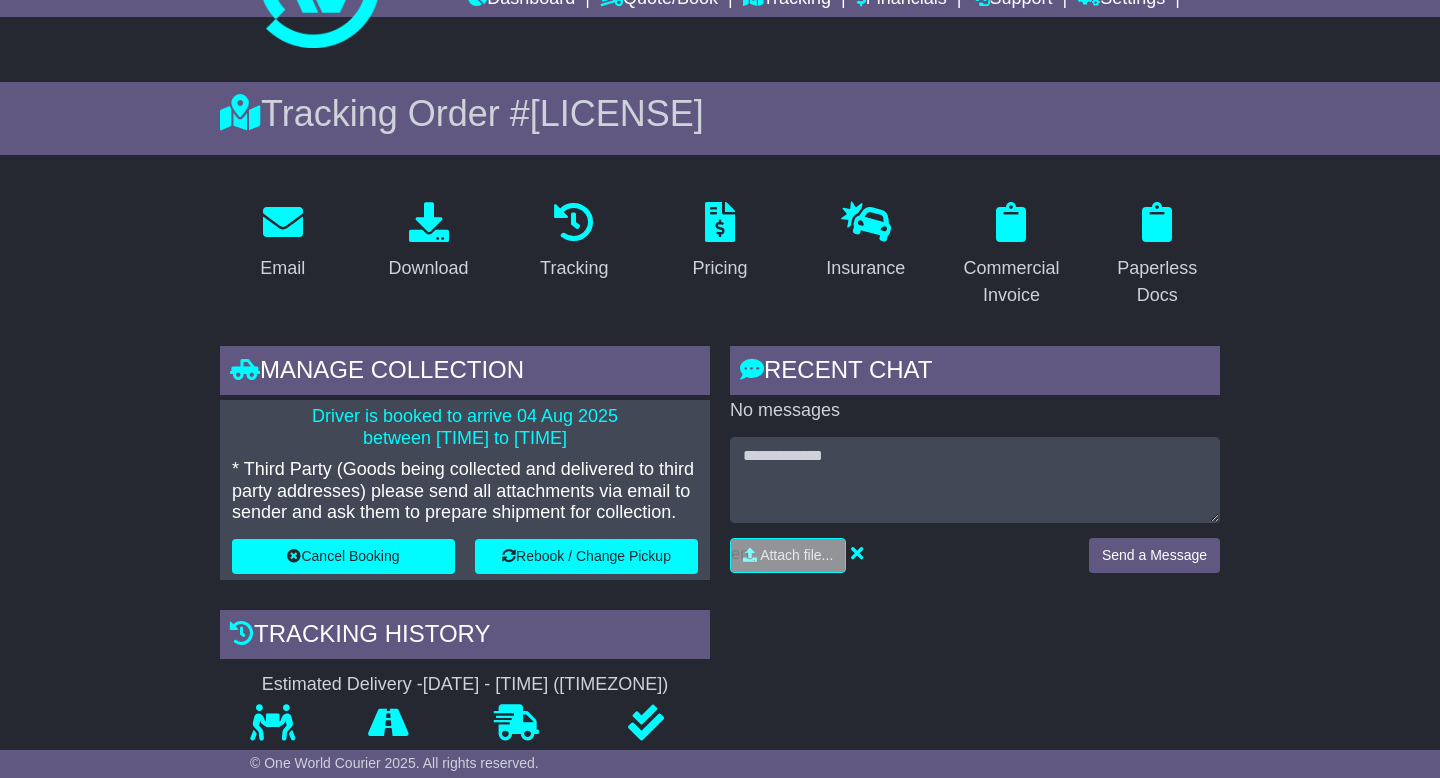 scroll, scrollTop: 0, scrollLeft: 0, axis: both 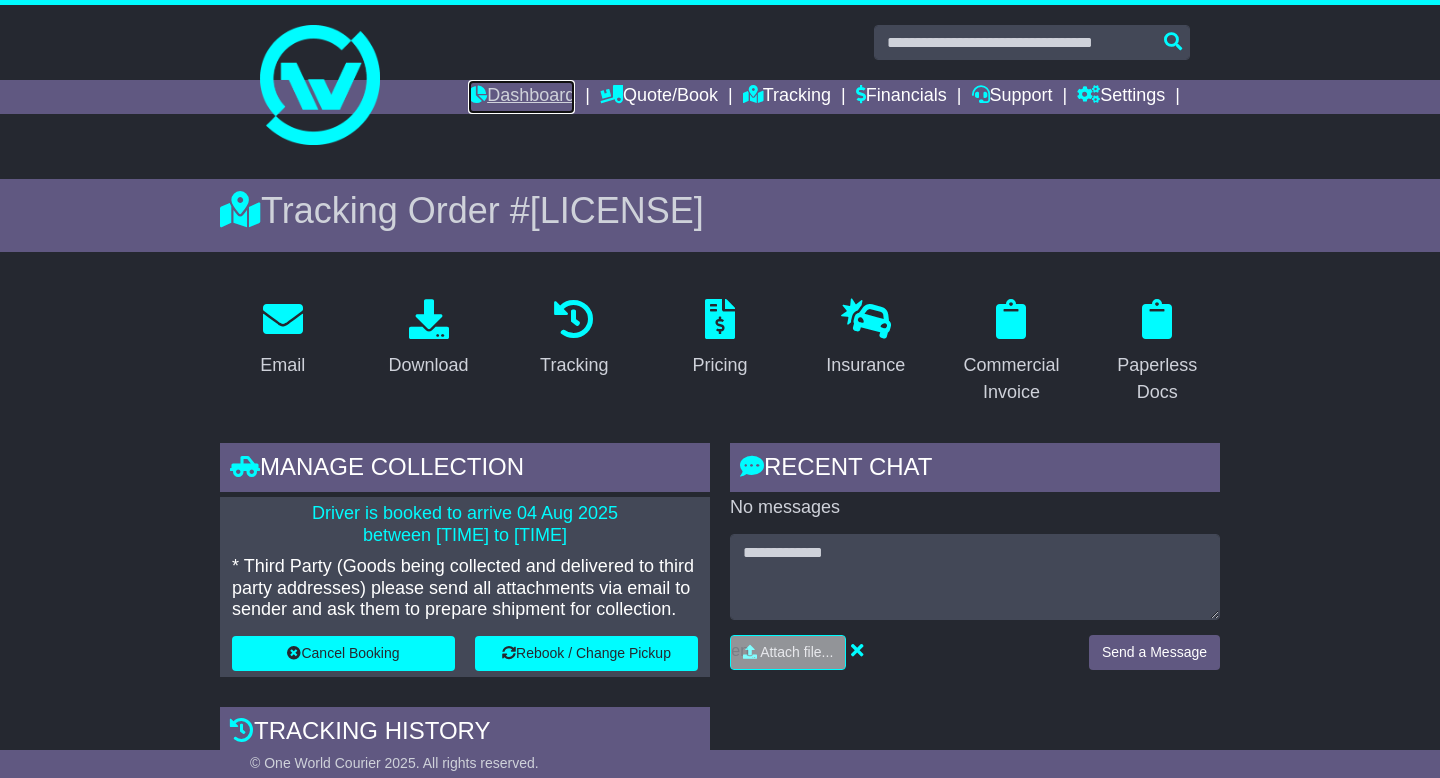 click on "Dashboard" at bounding box center (521, 97) 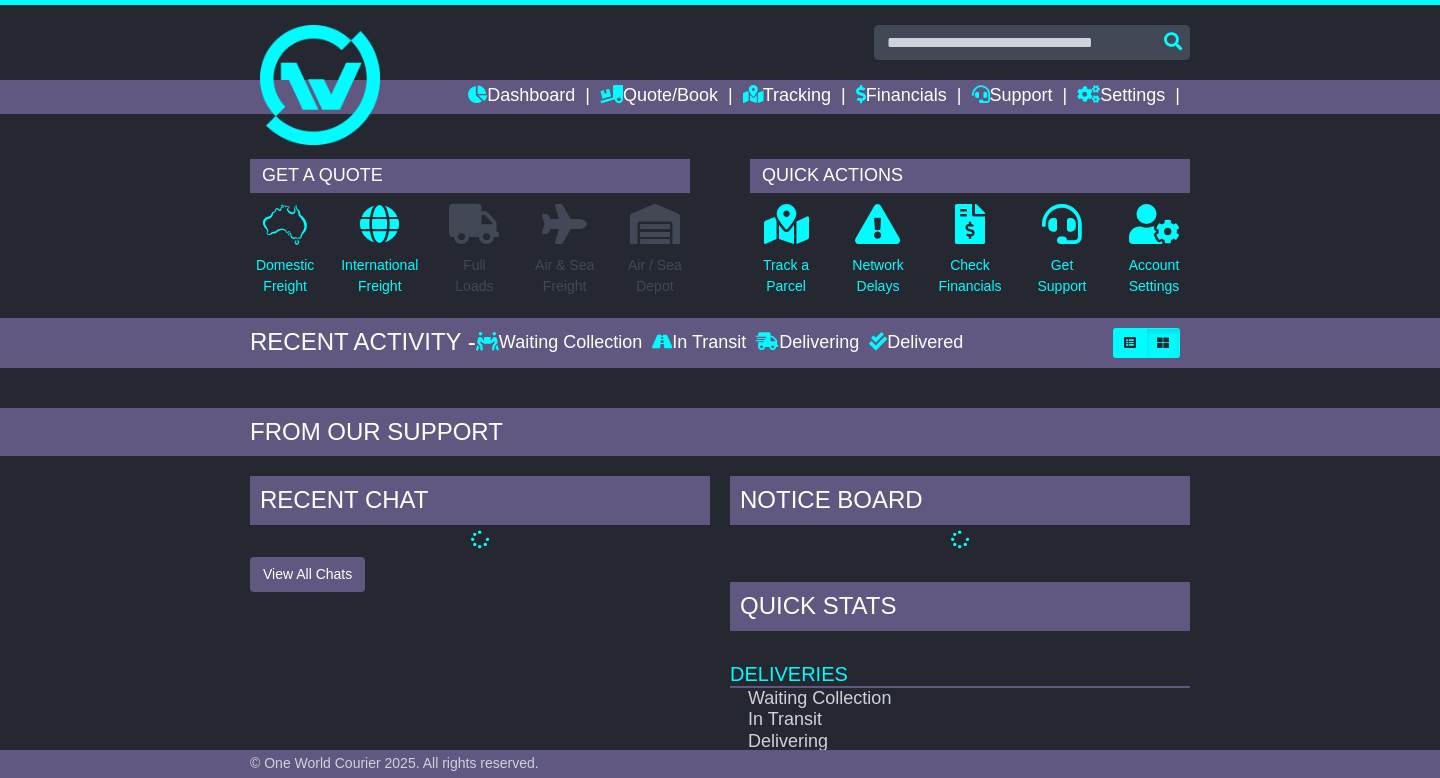 scroll, scrollTop: 0, scrollLeft: 0, axis: both 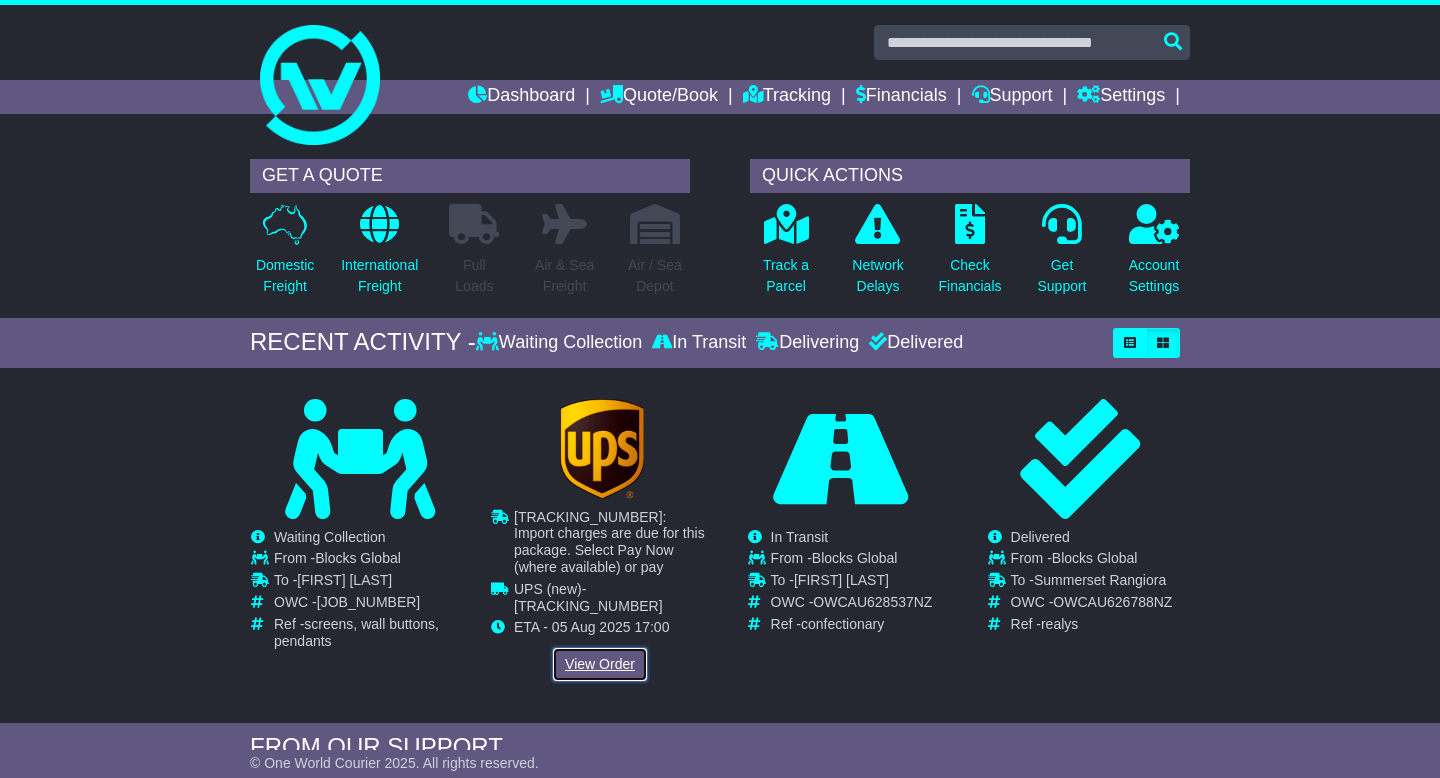click on "View Order" at bounding box center [600, 664] 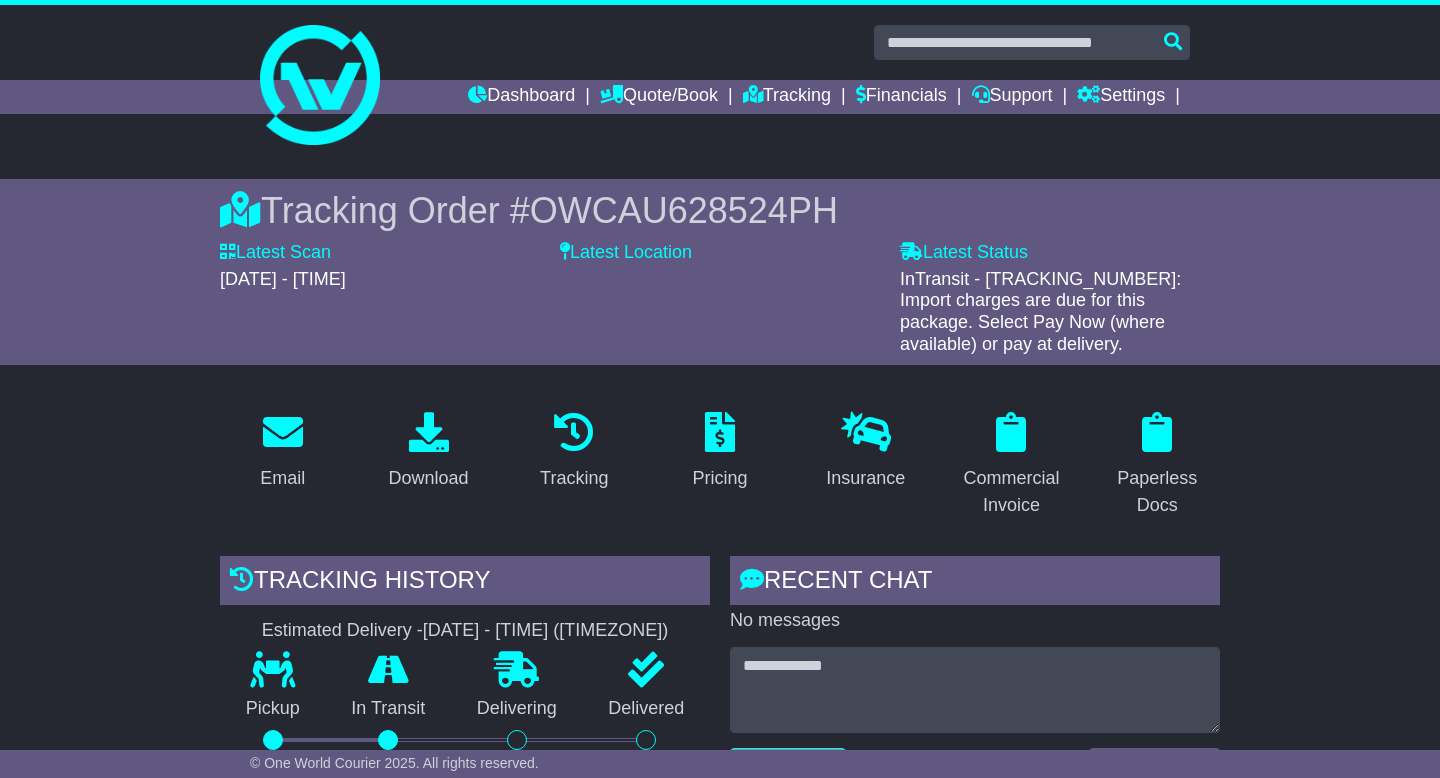 scroll, scrollTop: 0, scrollLeft: 0, axis: both 